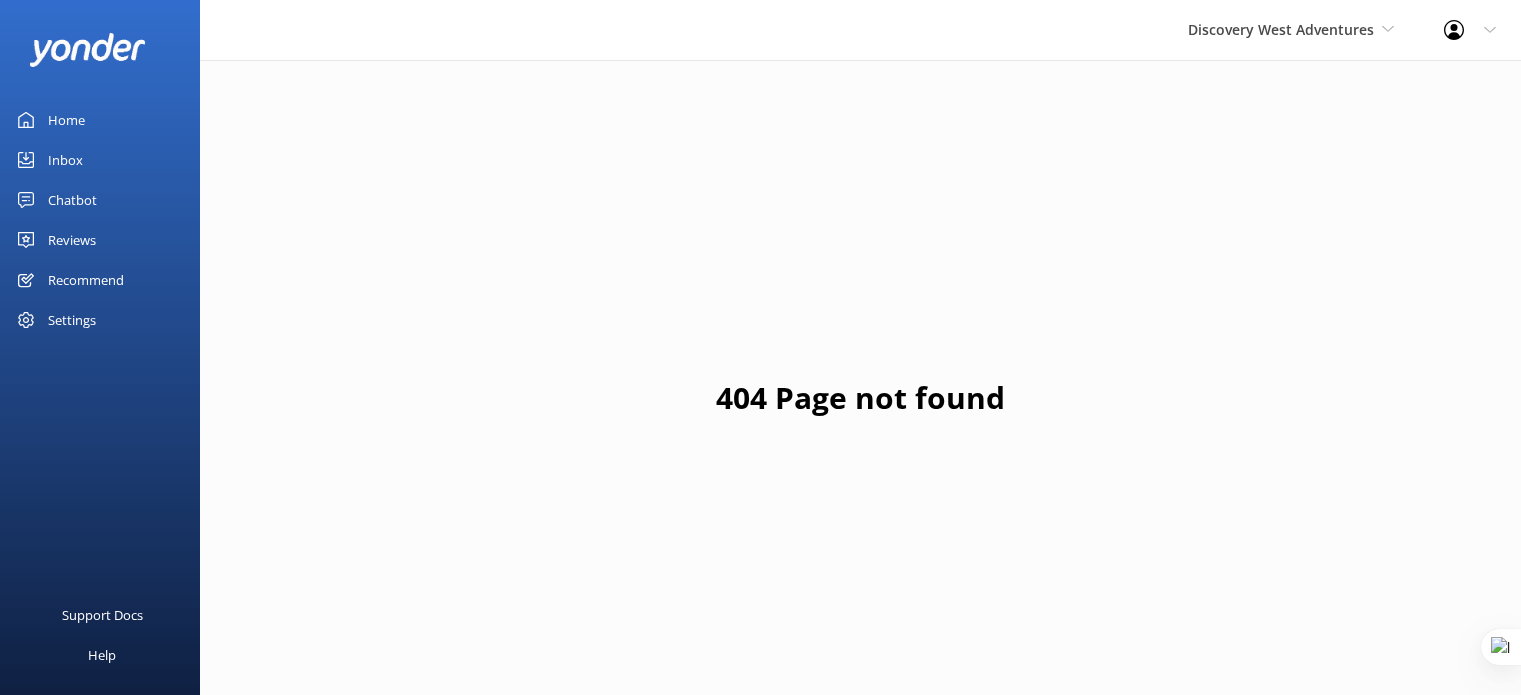 scroll, scrollTop: 0, scrollLeft: 0, axis: both 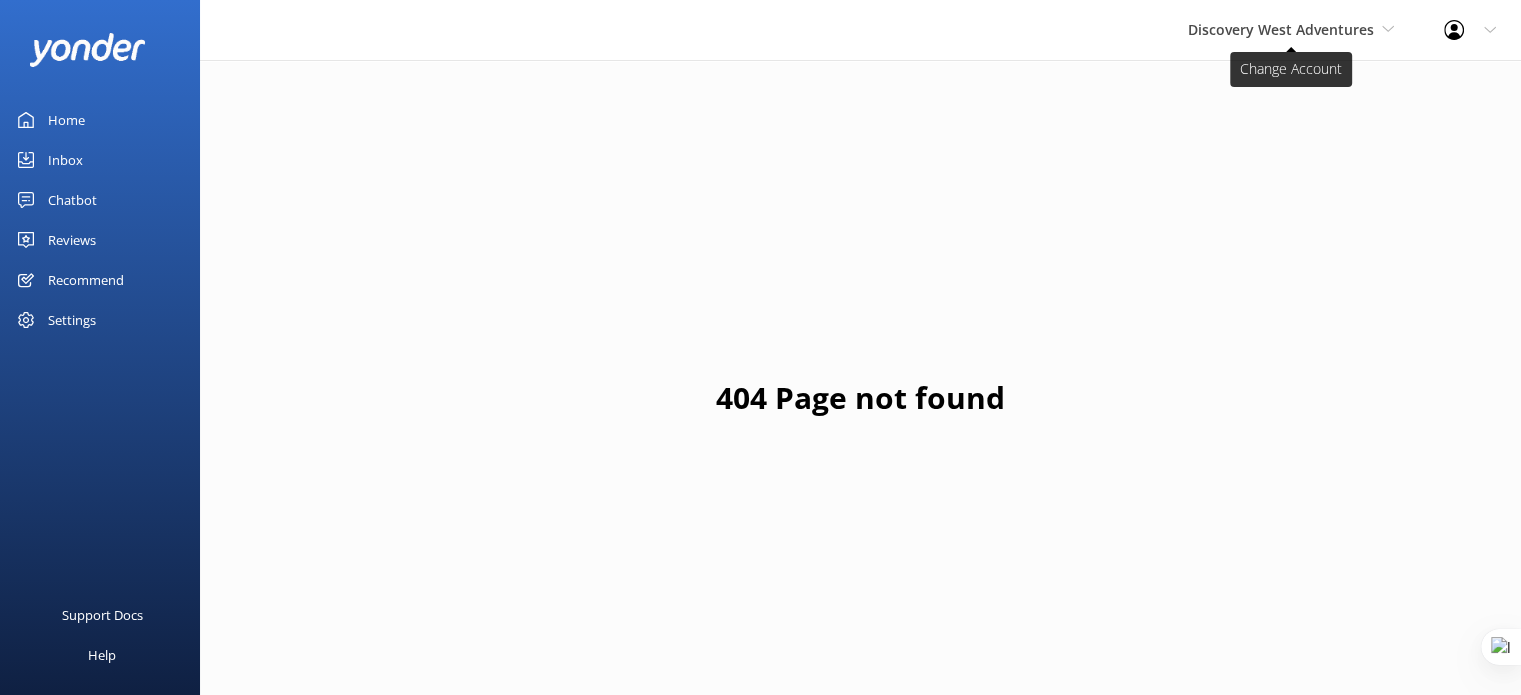 click on "Discovery West Adventures" at bounding box center [1281, 29] 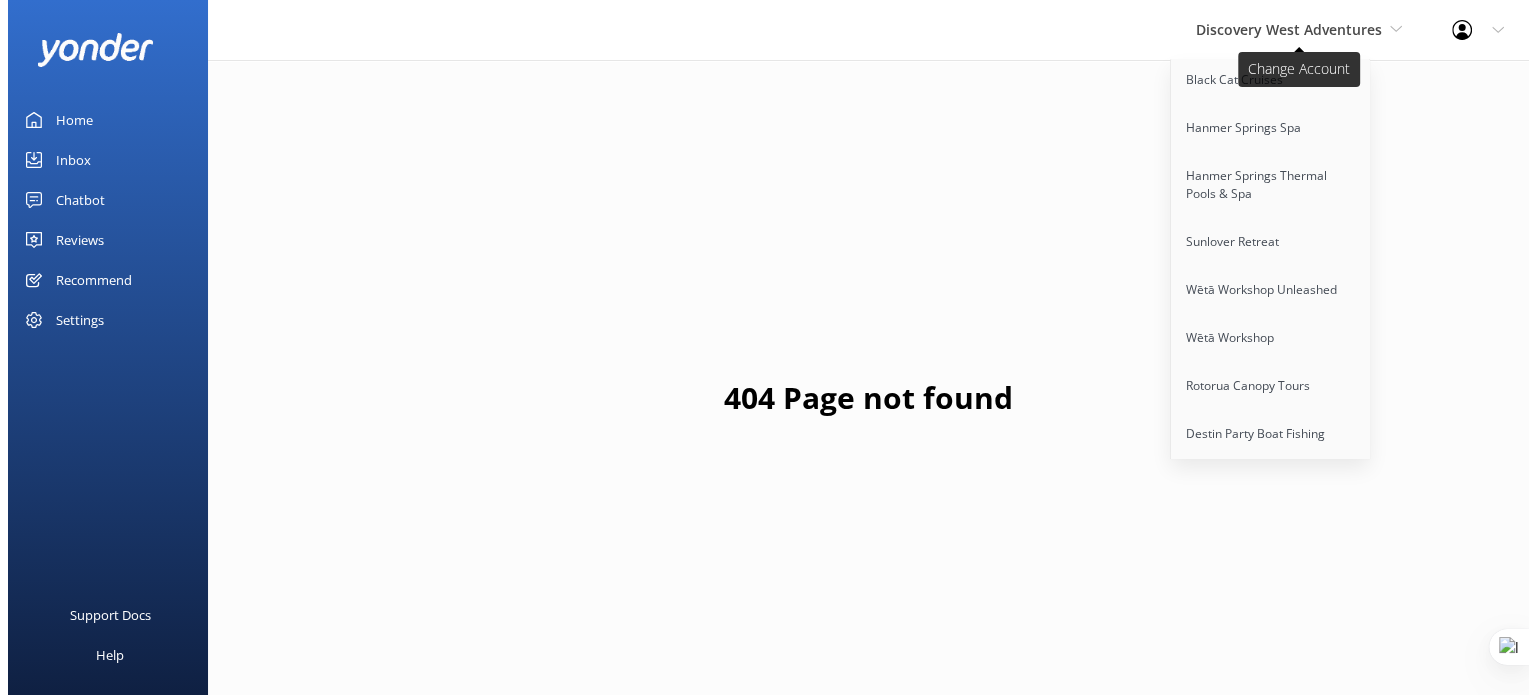 scroll, scrollTop: 6856, scrollLeft: 0, axis: vertical 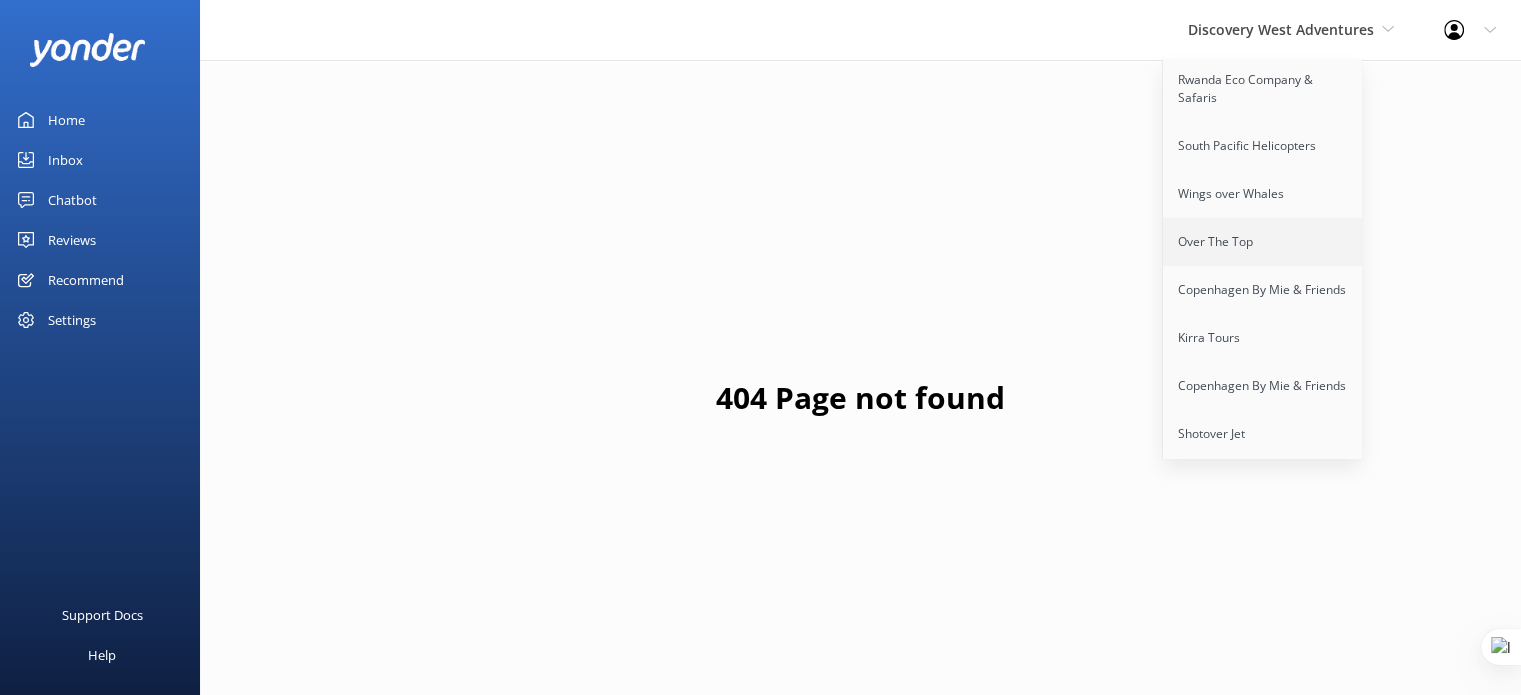 click on "Over The Top" at bounding box center [1263, 242] 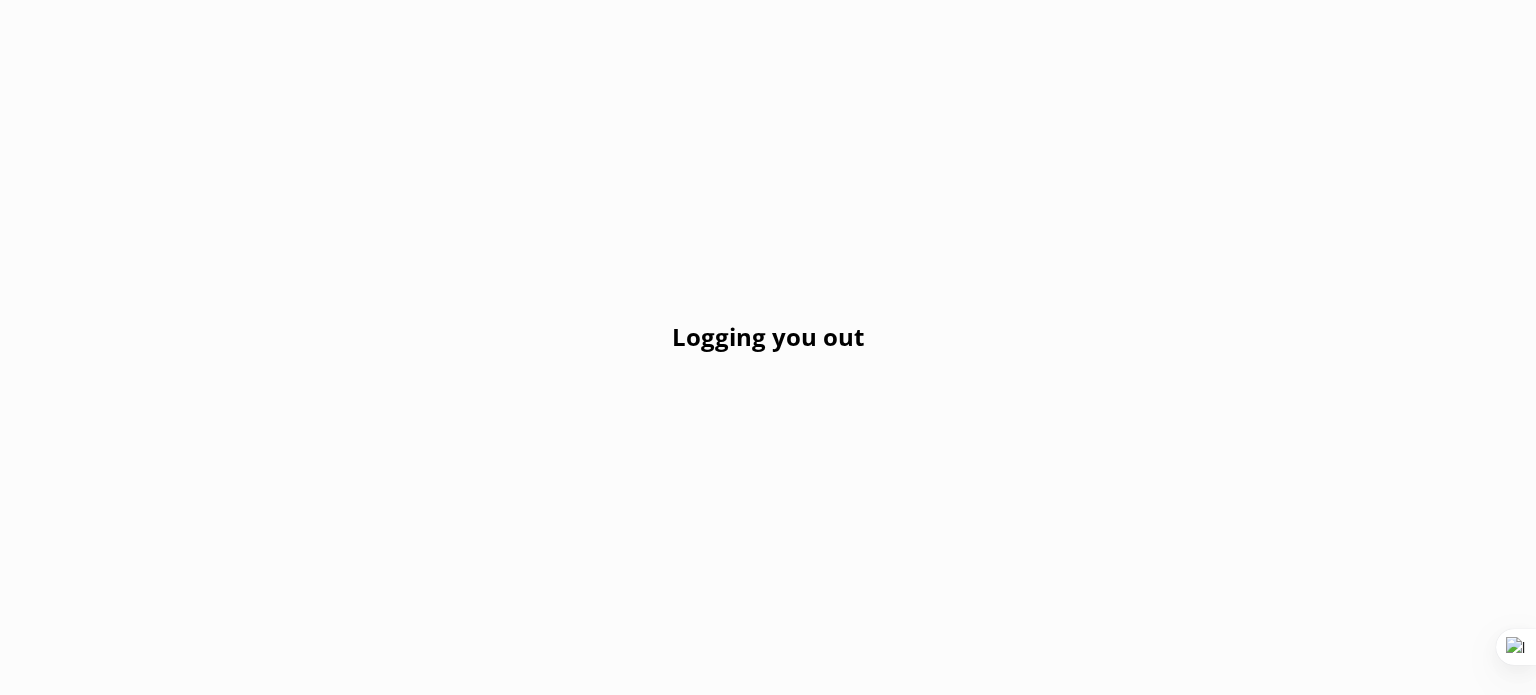 scroll, scrollTop: 0, scrollLeft: 0, axis: both 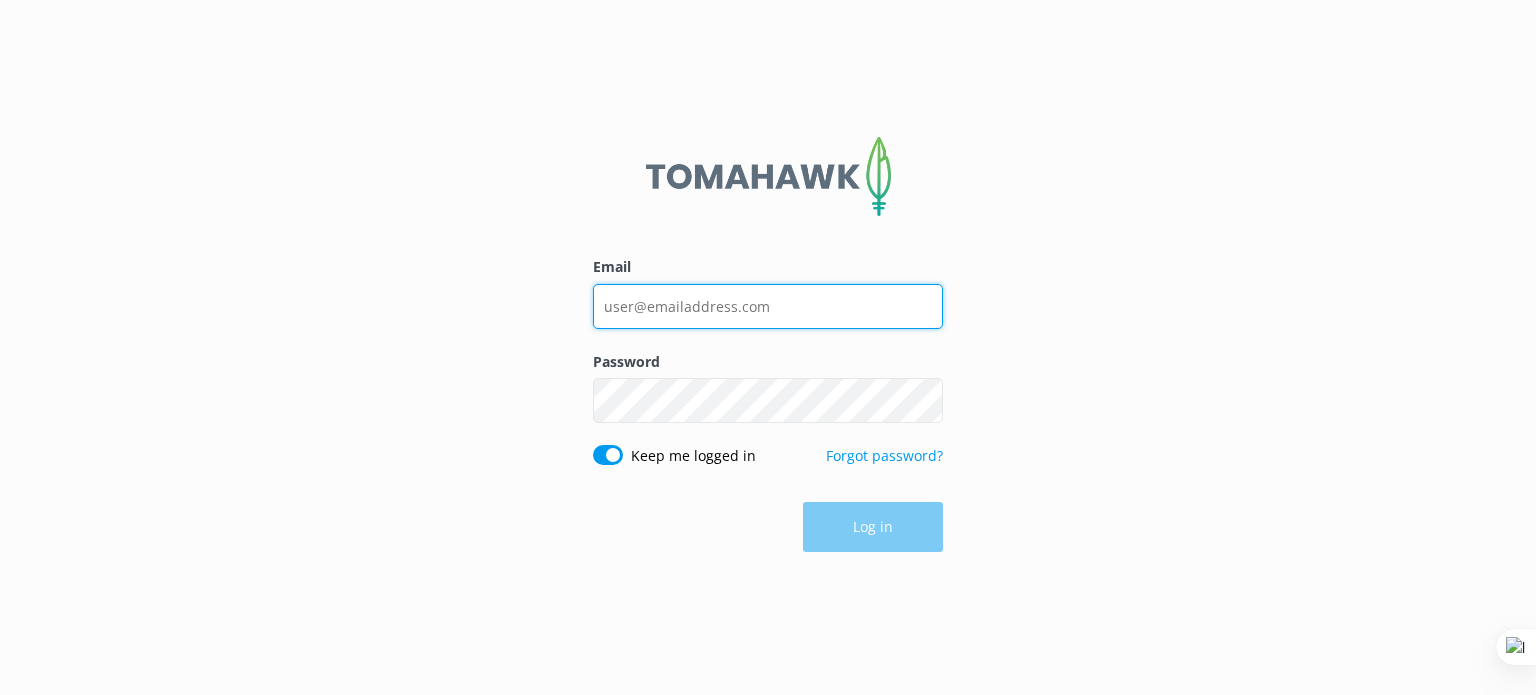type on "guy@yonderhq.com" 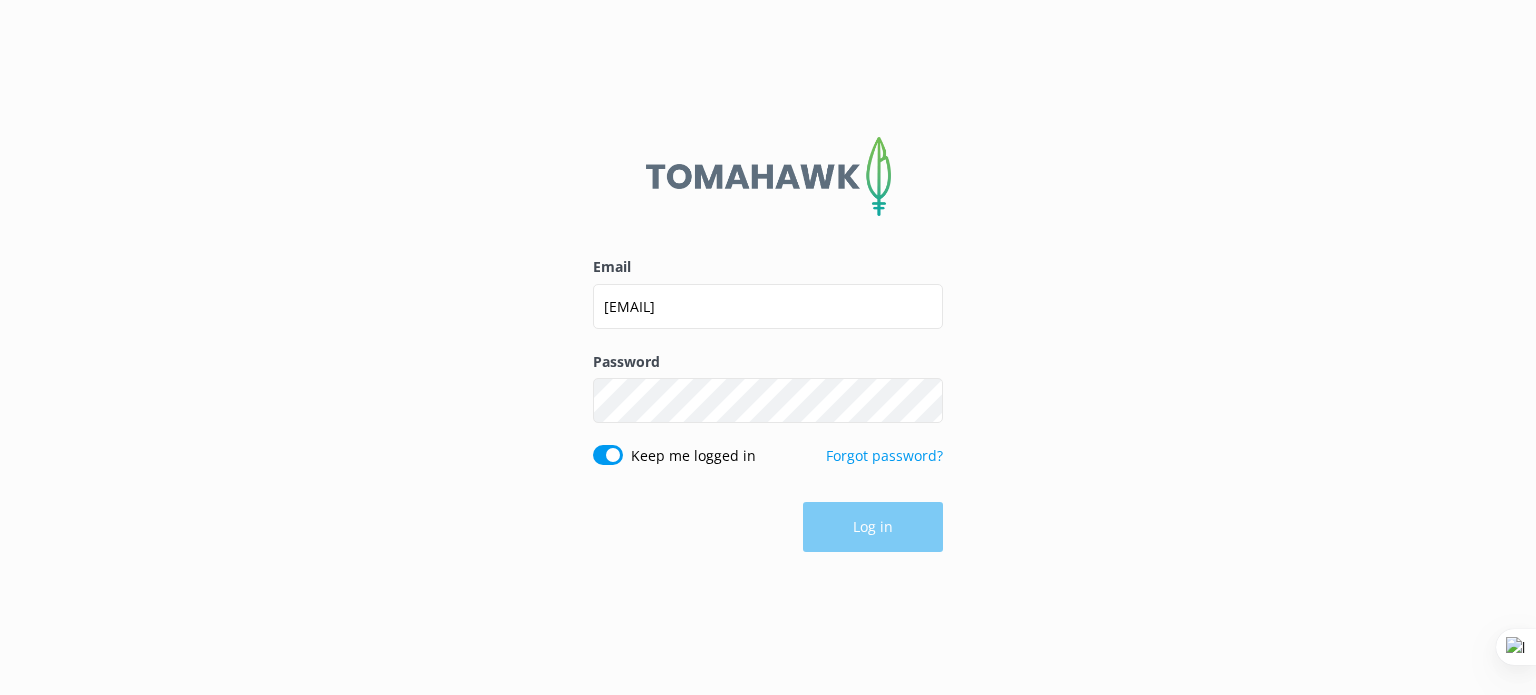 click on "Email guy@yonderhq.com Password Show password Keep me logged in Forgot password? Log in" at bounding box center (768, 347) 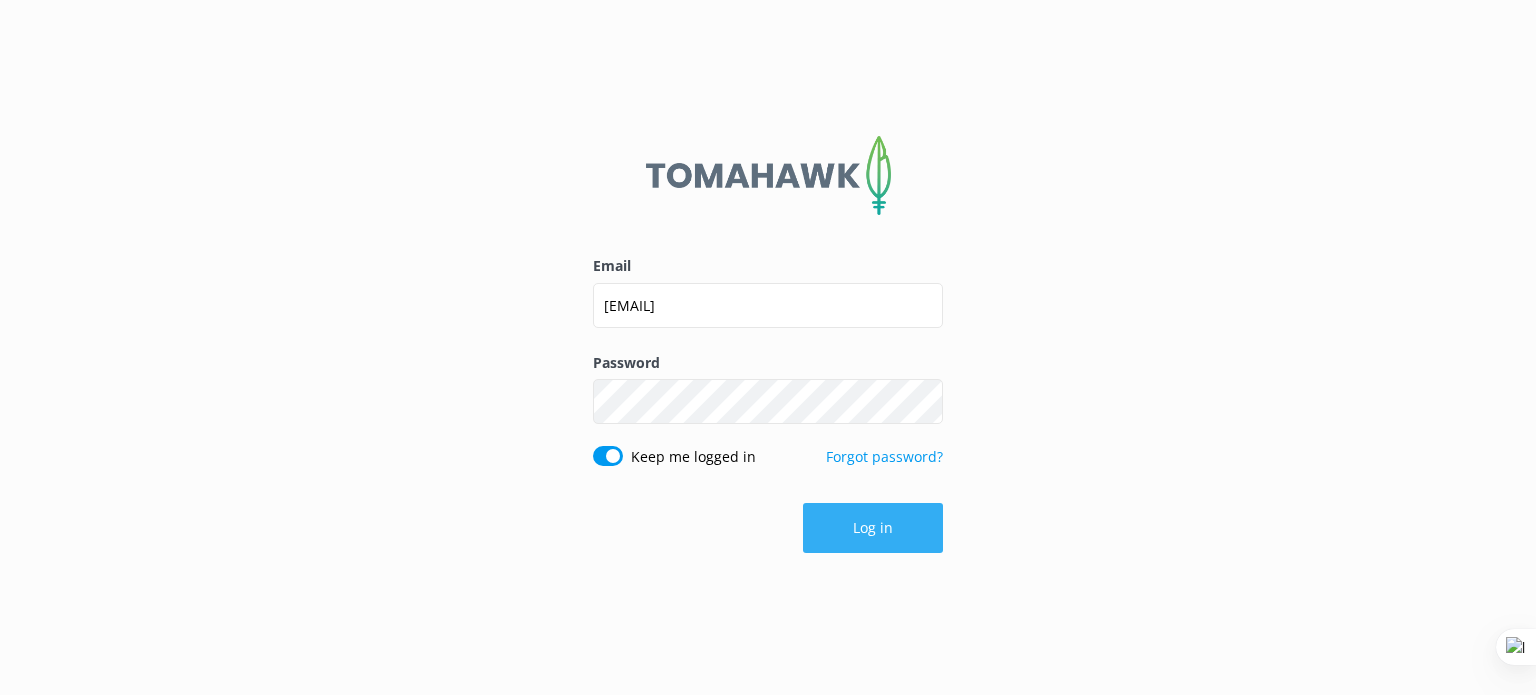 click on "Log in" at bounding box center (873, 528) 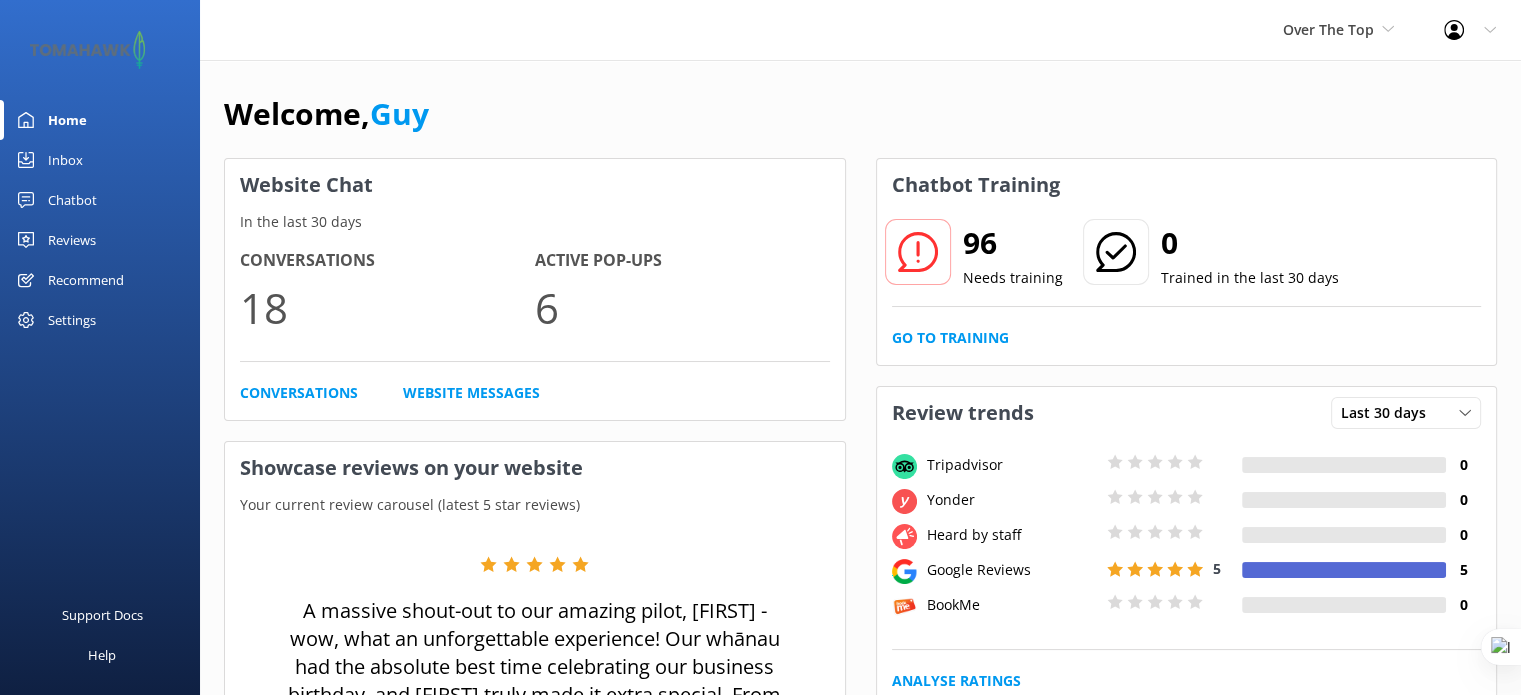 click on "Chatbot" at bounding box center [72, 200] 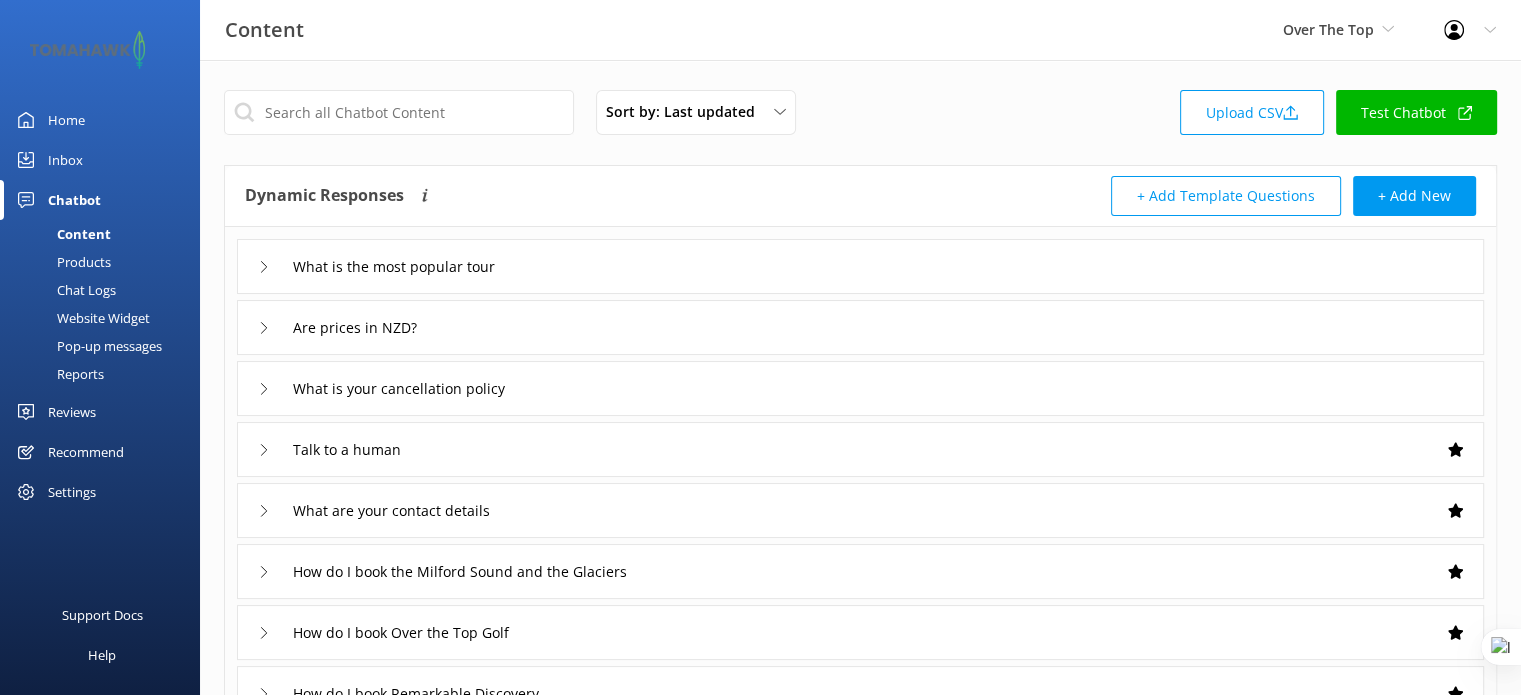 click on "What is the most popular tour" at bounding box center [860, 266] 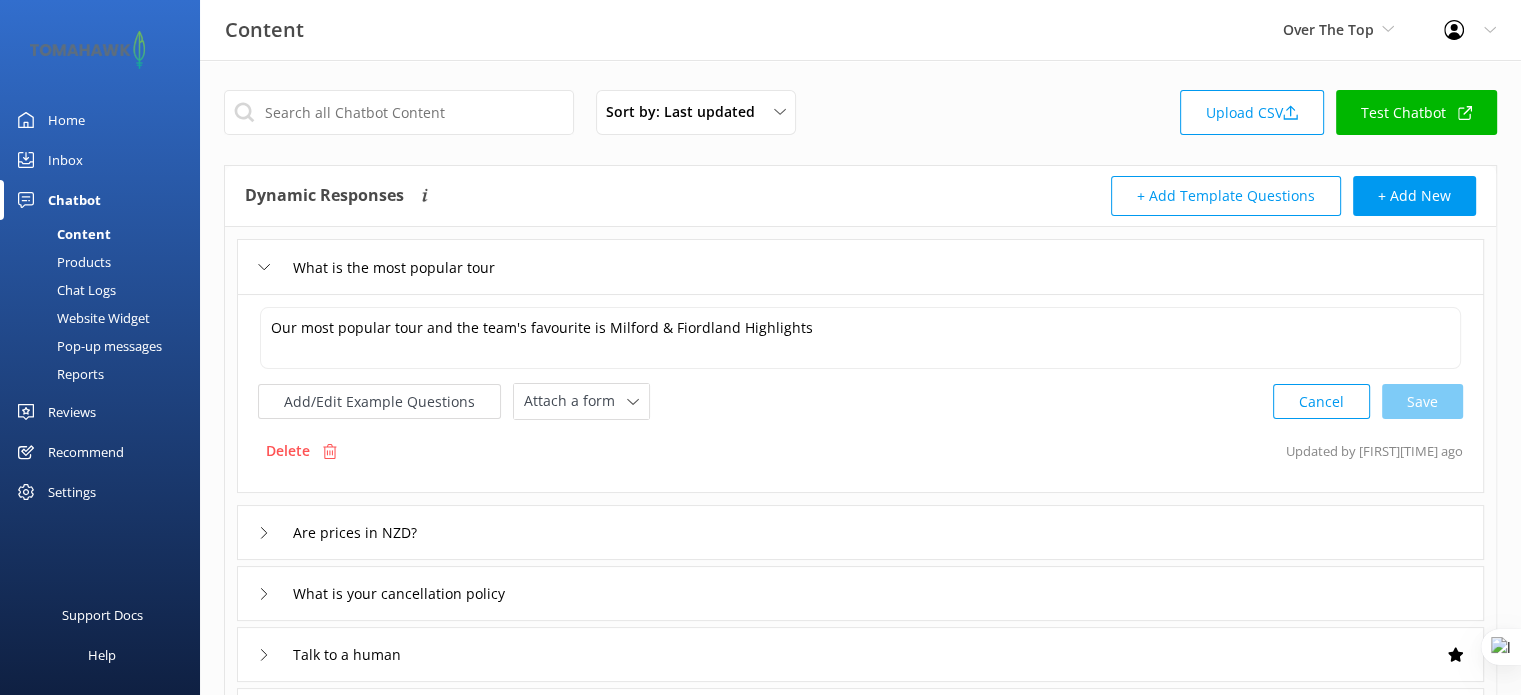 click on "Settings" at bounding box center (72, 492) 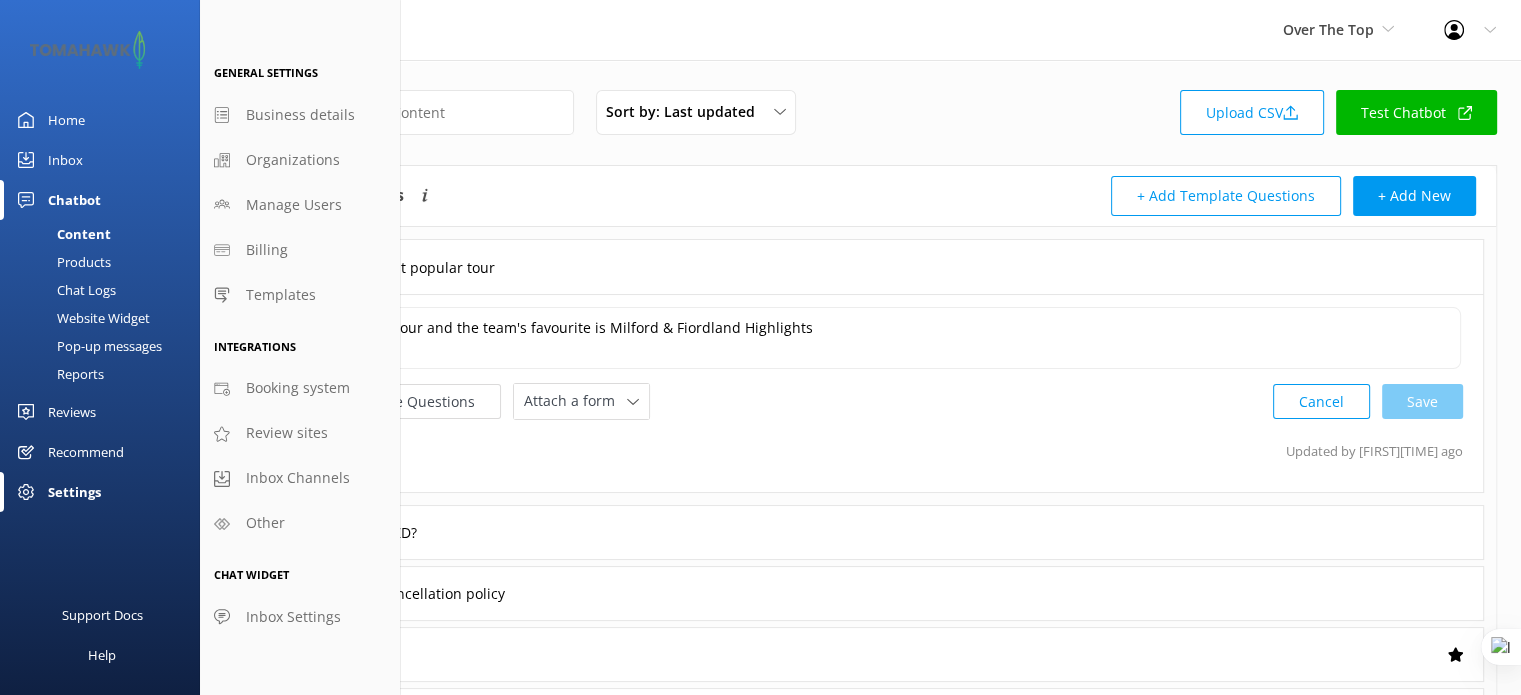 click on "Recommend" at bounding box center [86, 452] 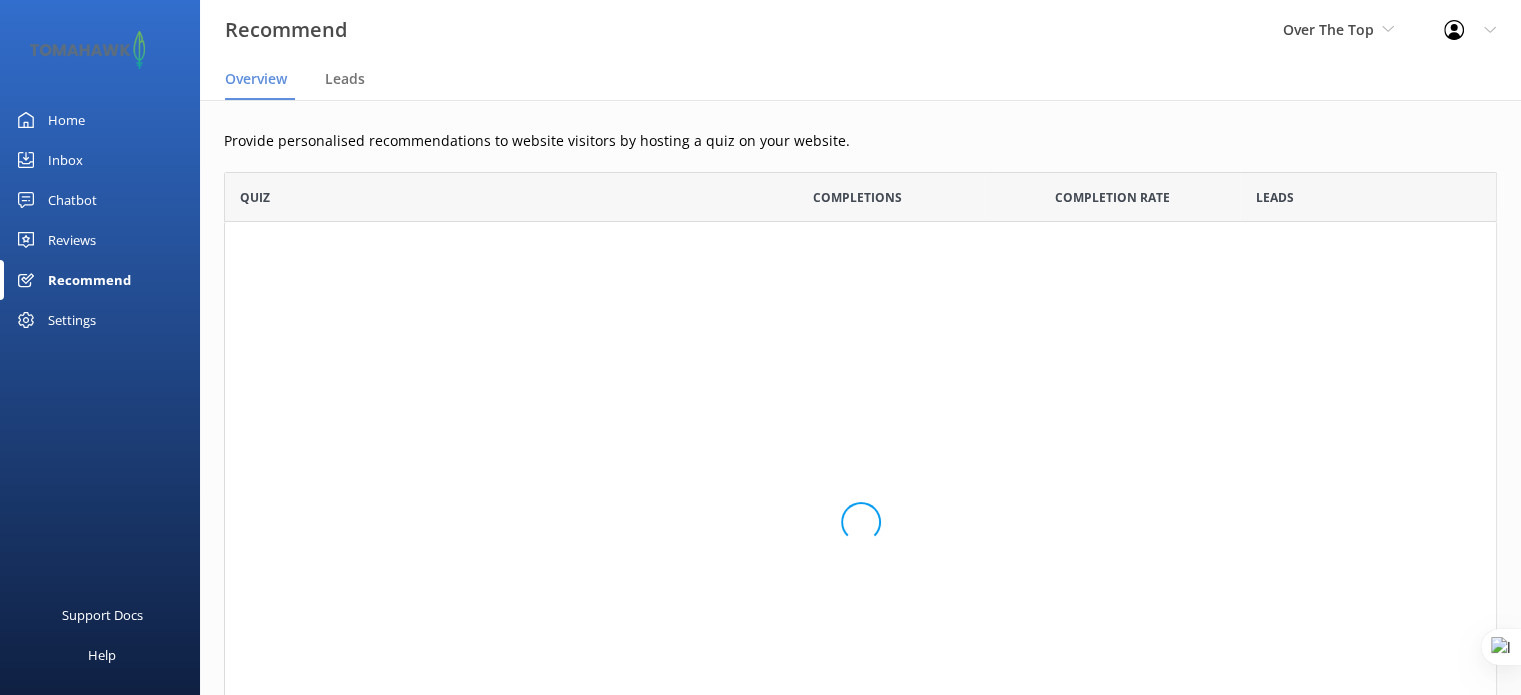 scroll, scrollTop: 16, scrollLeft: 16, axis: both 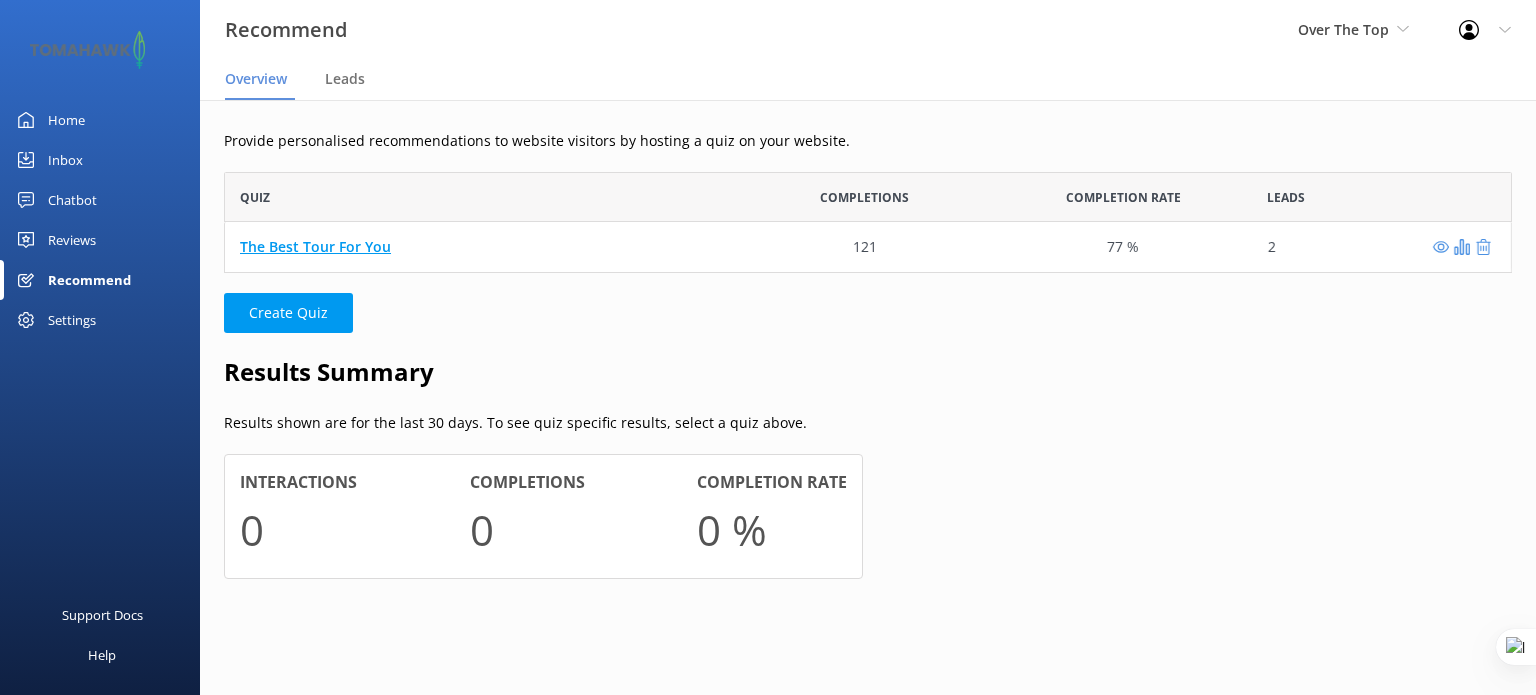 click on "The Best Tour For You" at bounding box center [315, 246] 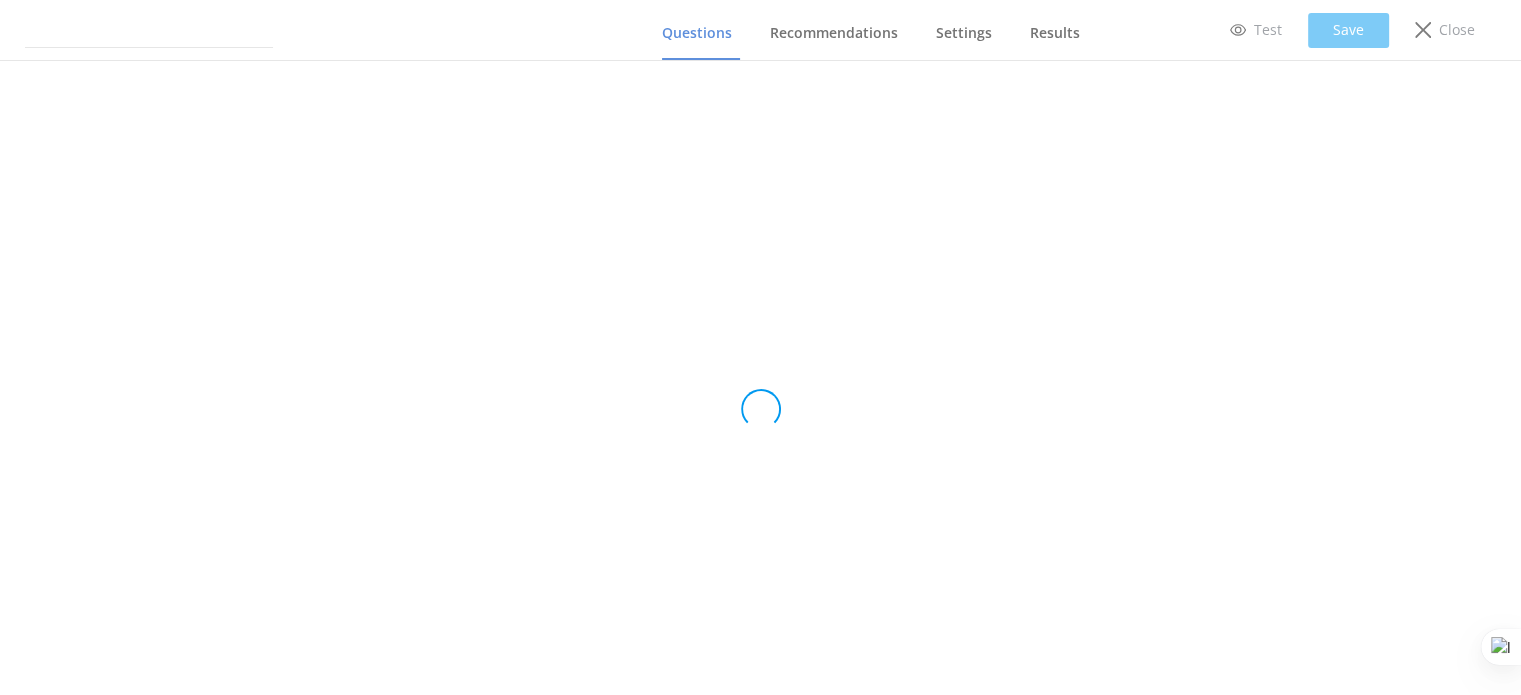 type on "The Best Tour For You" 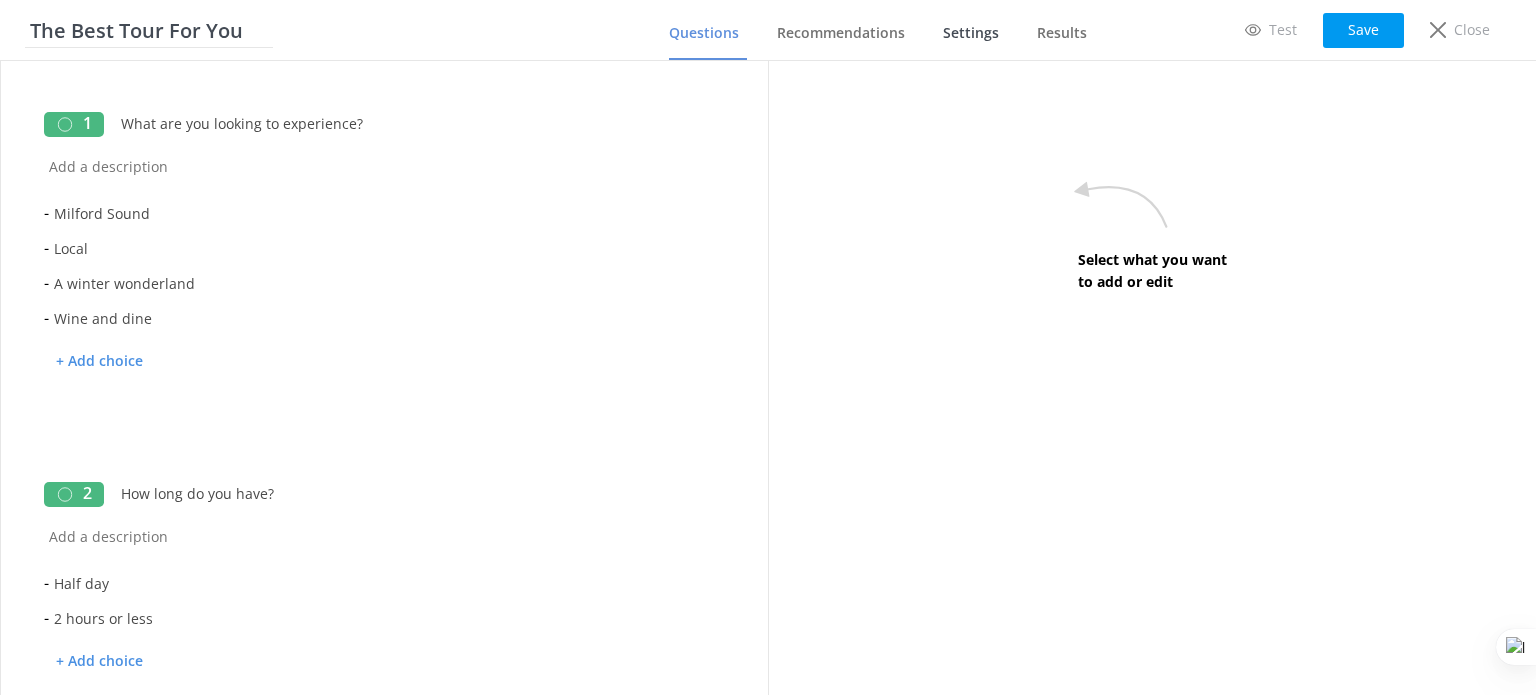 click on "Settings" at bounding box center [971, 33] 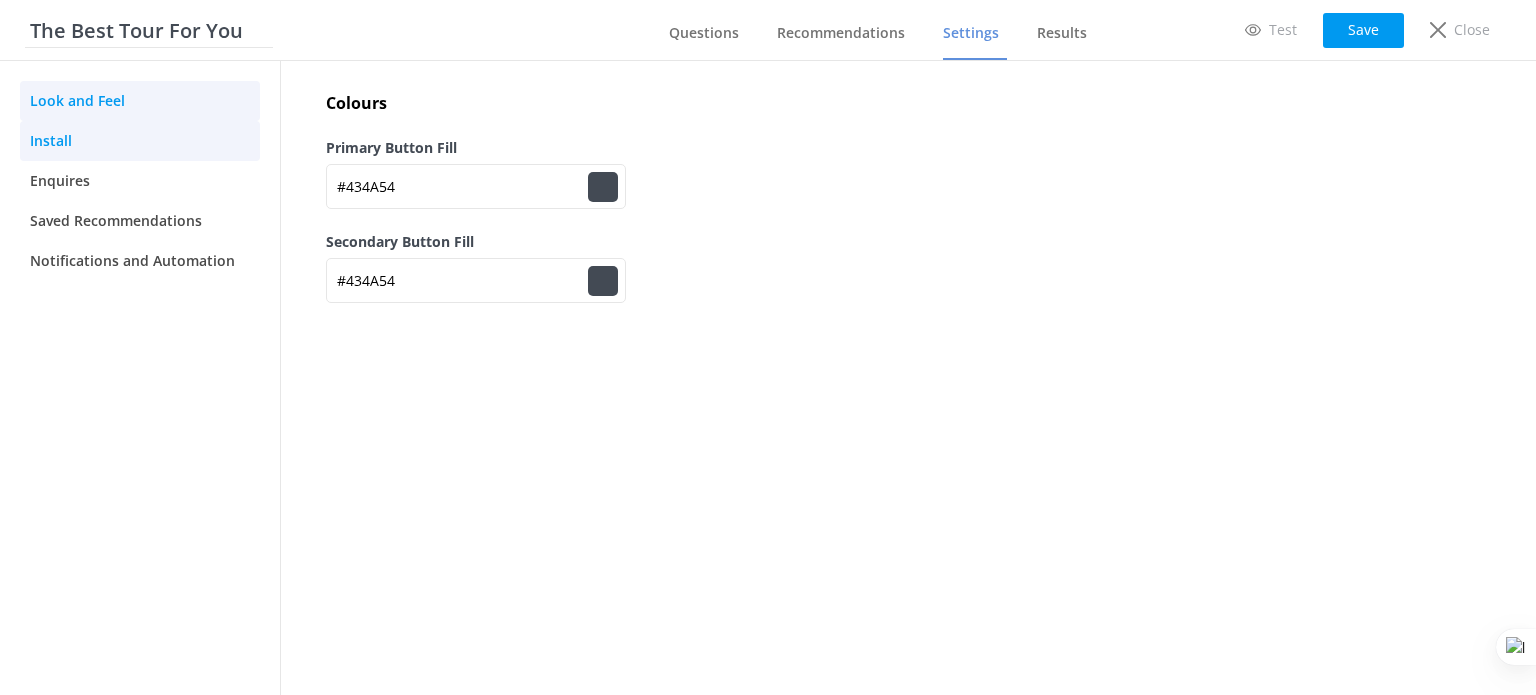 click on "Install" at bounding box center (140, 141) 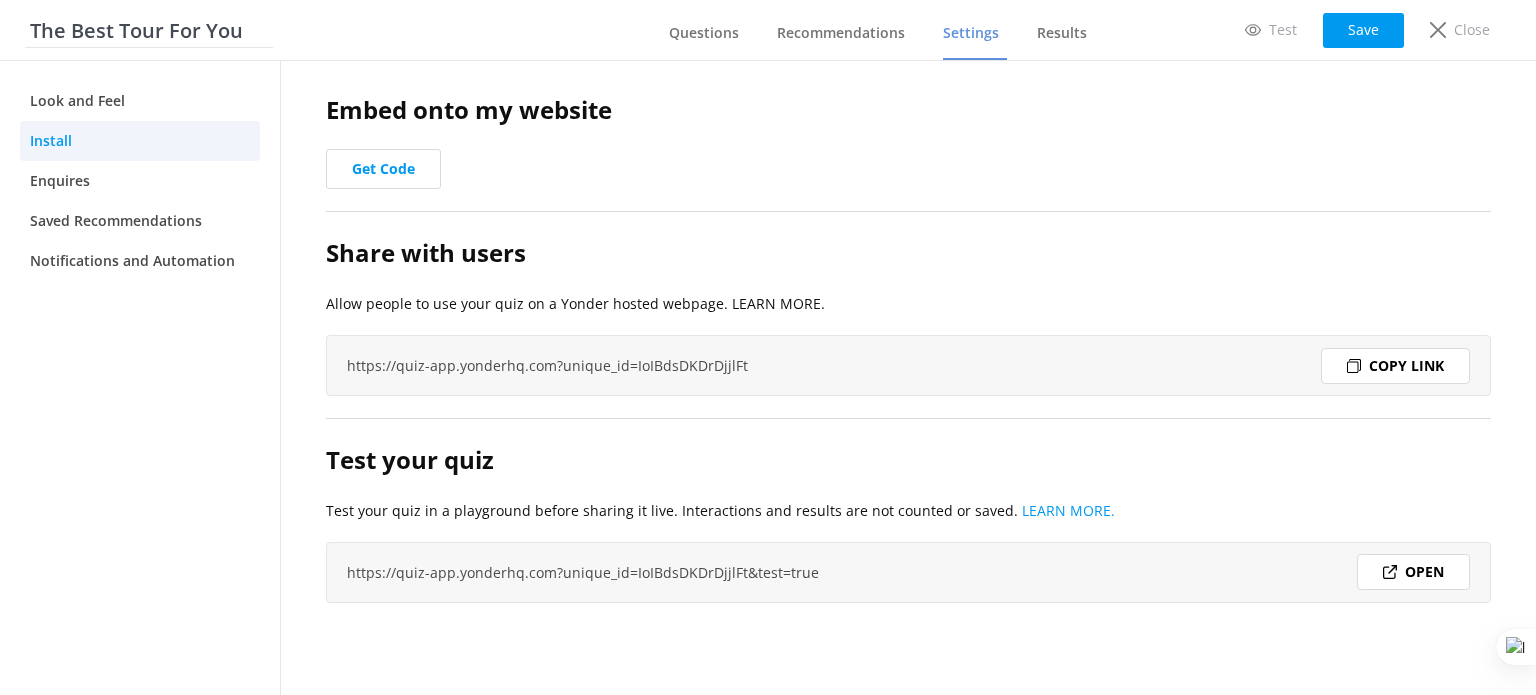 click on "Copy link" at bounding box center [1395, 366] 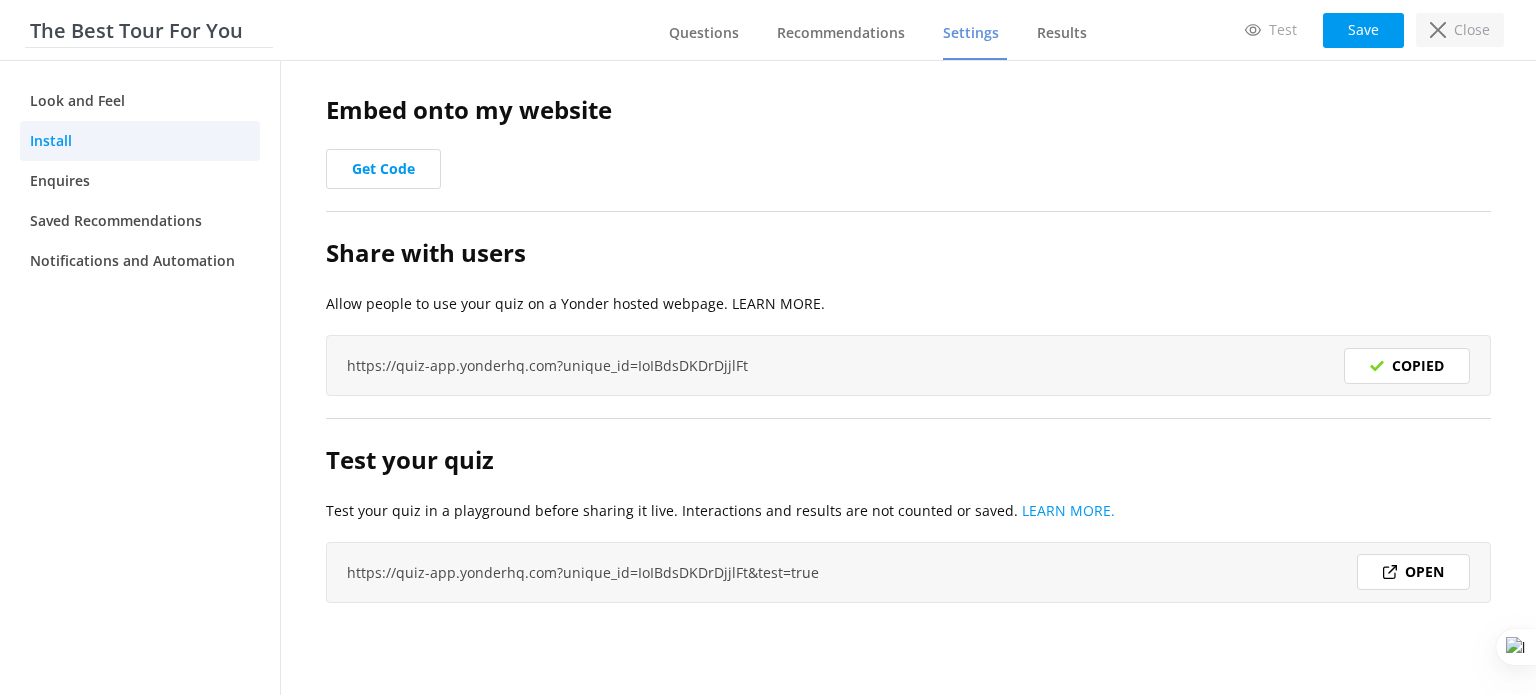 click 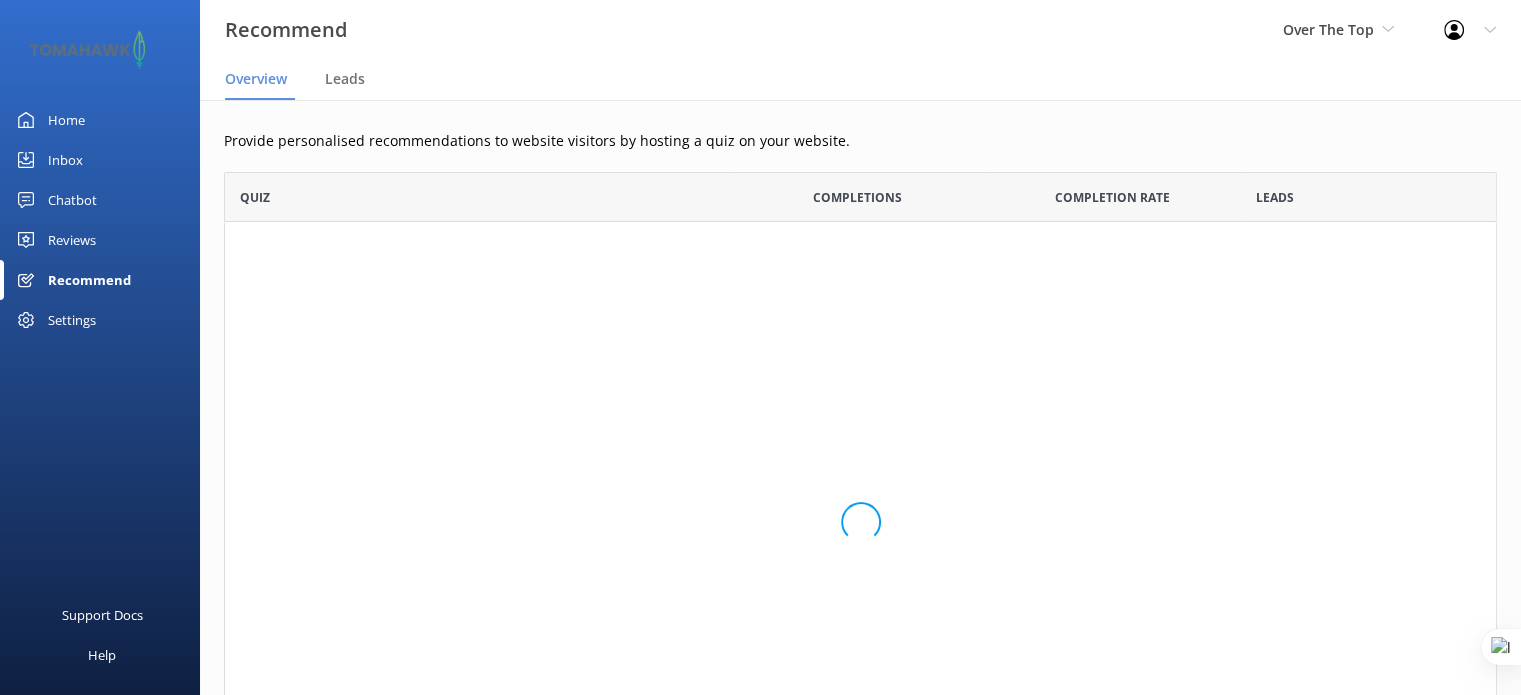 scroll, scrollTop: 16, scrollLeft: 16, axis: both 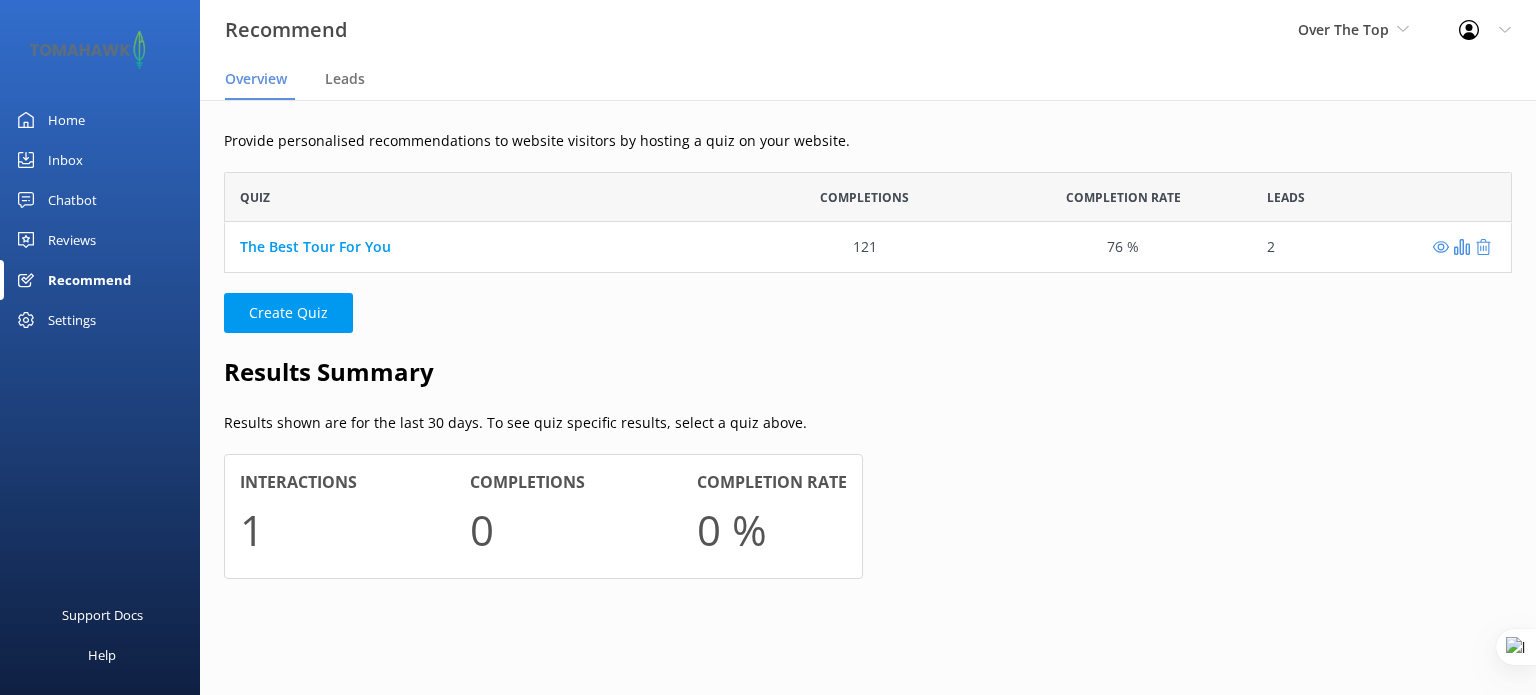 click on "Settings" at bounding box center [72, 320] 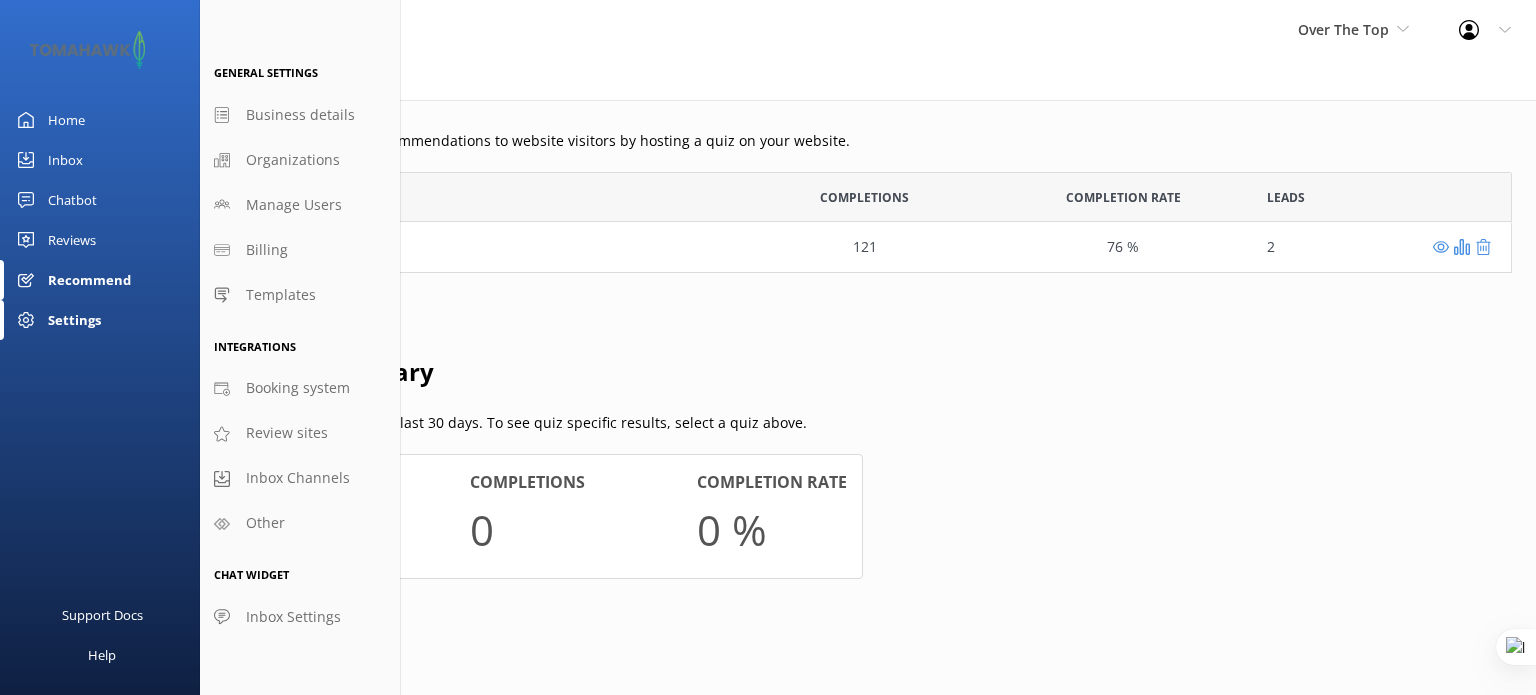 click on "Chatbot" at bounding box center (72, 200) 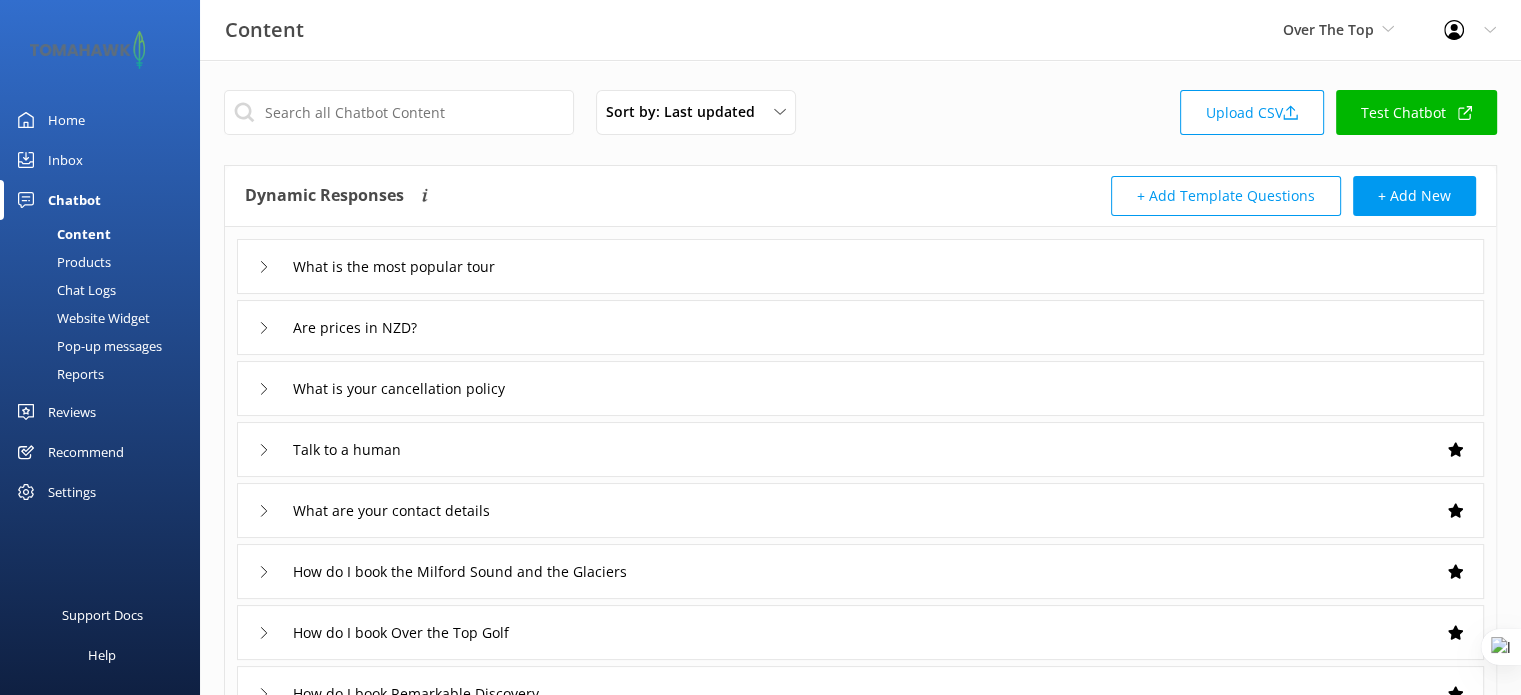 click on "Website Widget" at bounding box center [81, 318] 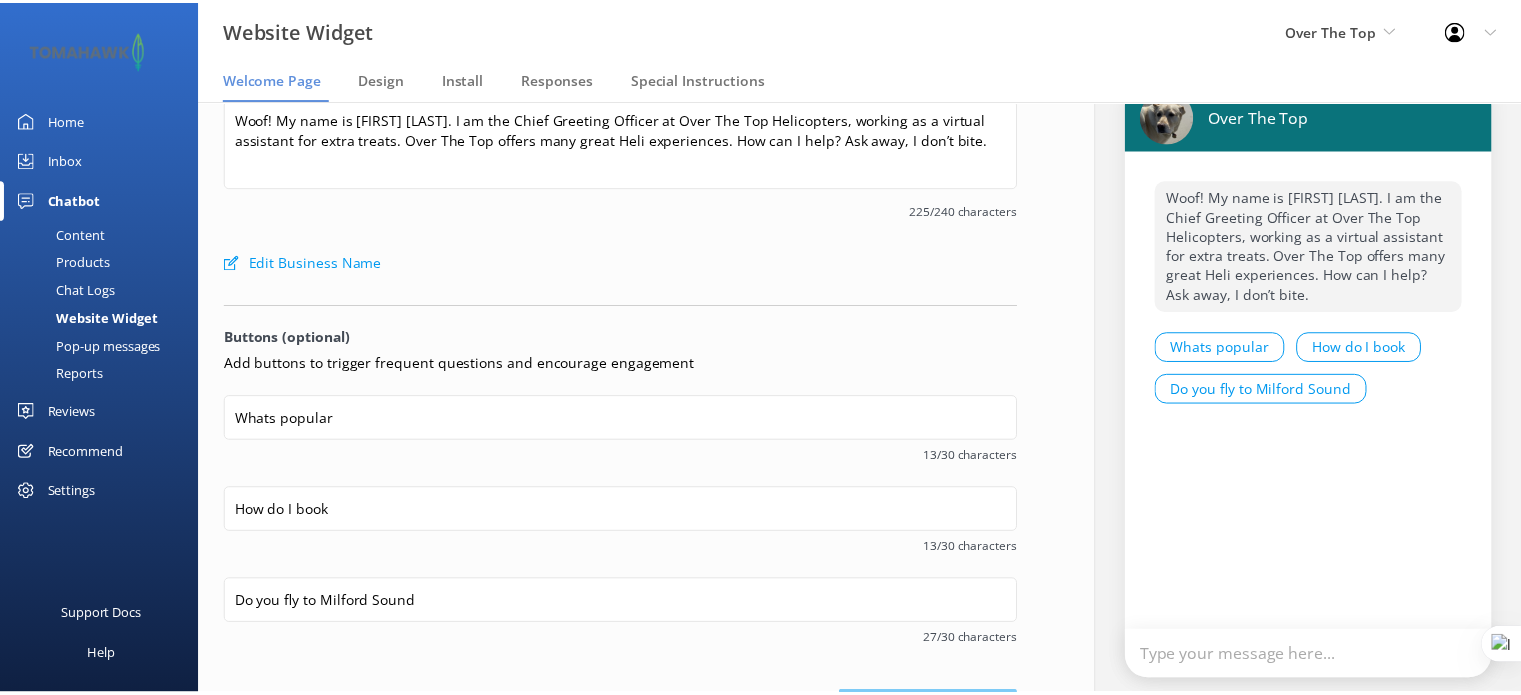 scroll, scrollTop: 50, scrollLeft: 0, axis: vertical 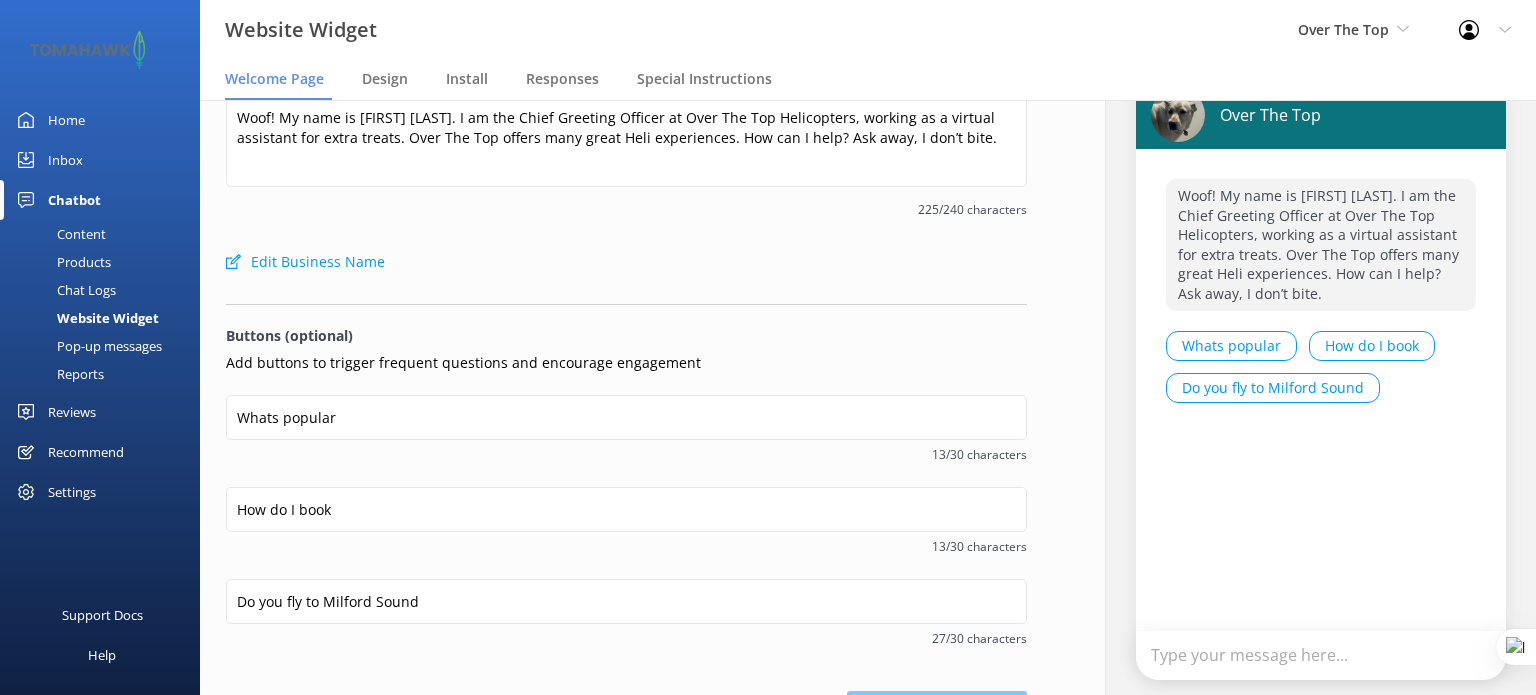 click on "Products" at bounding box center (61, 262) 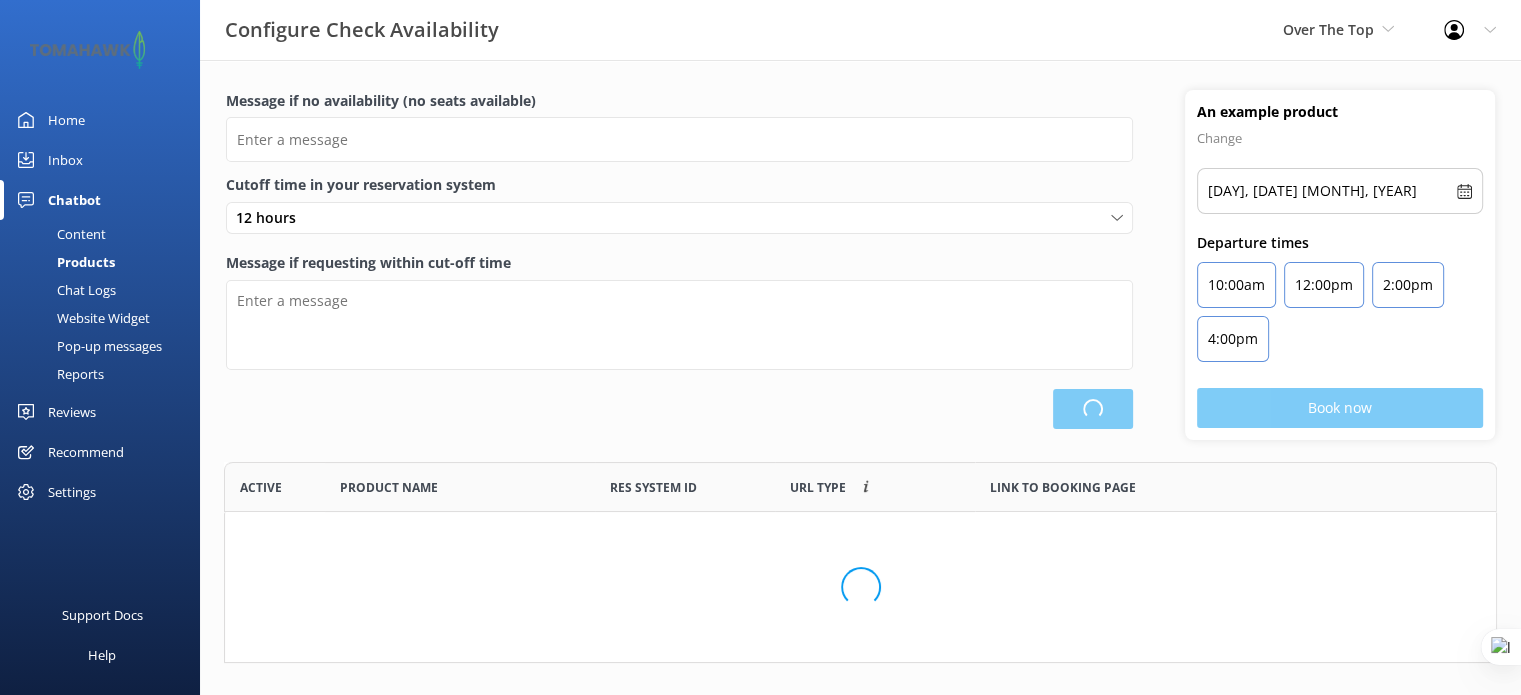 scroll, scrollTop: 16, scrollLeft: 16, axis: both 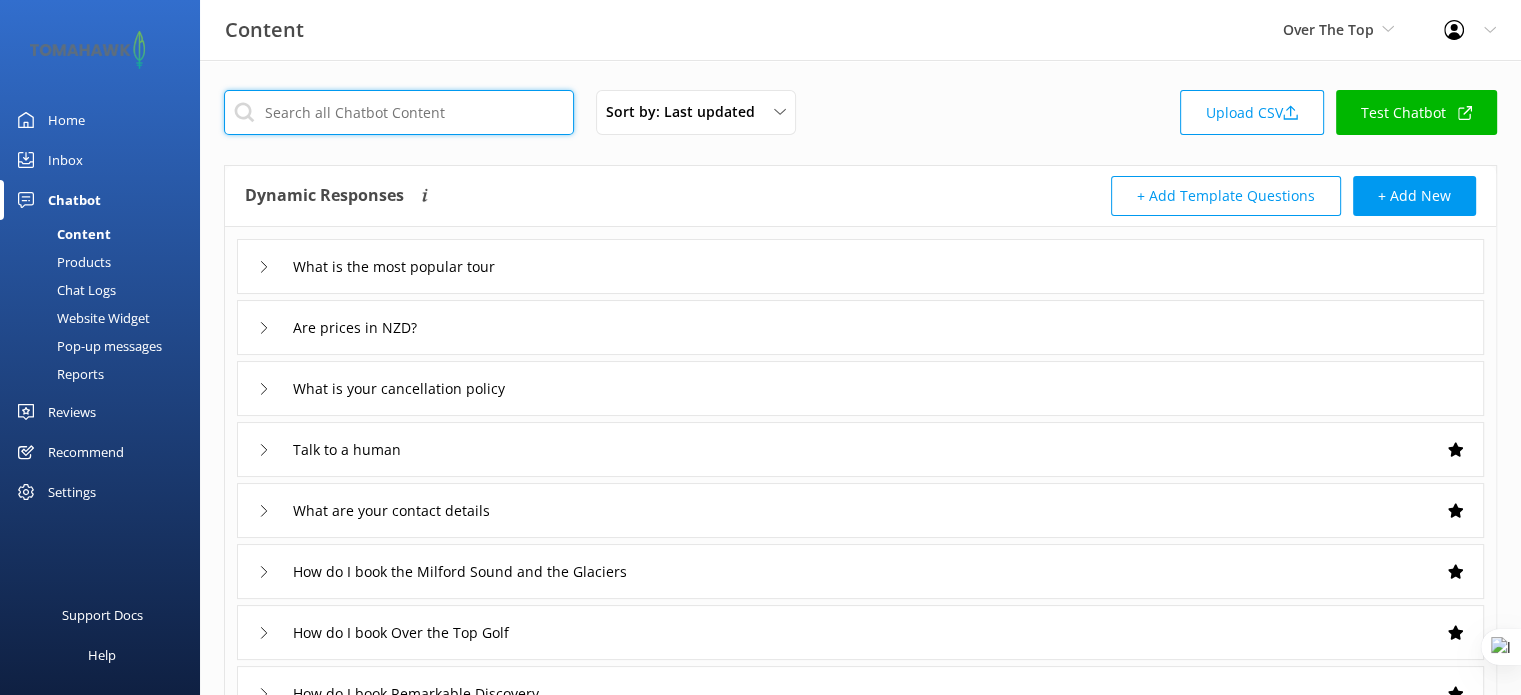 click at bounding box center (399, 112) 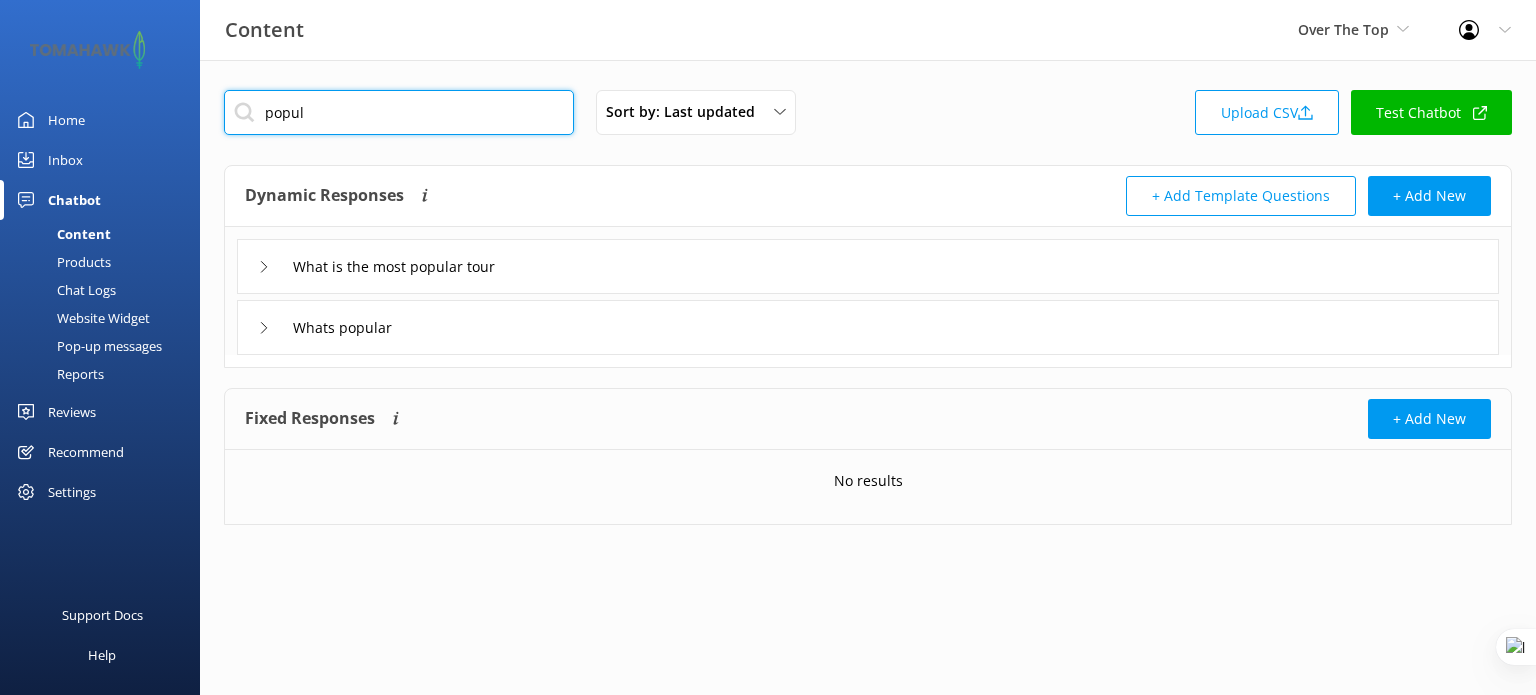 type on "popul" 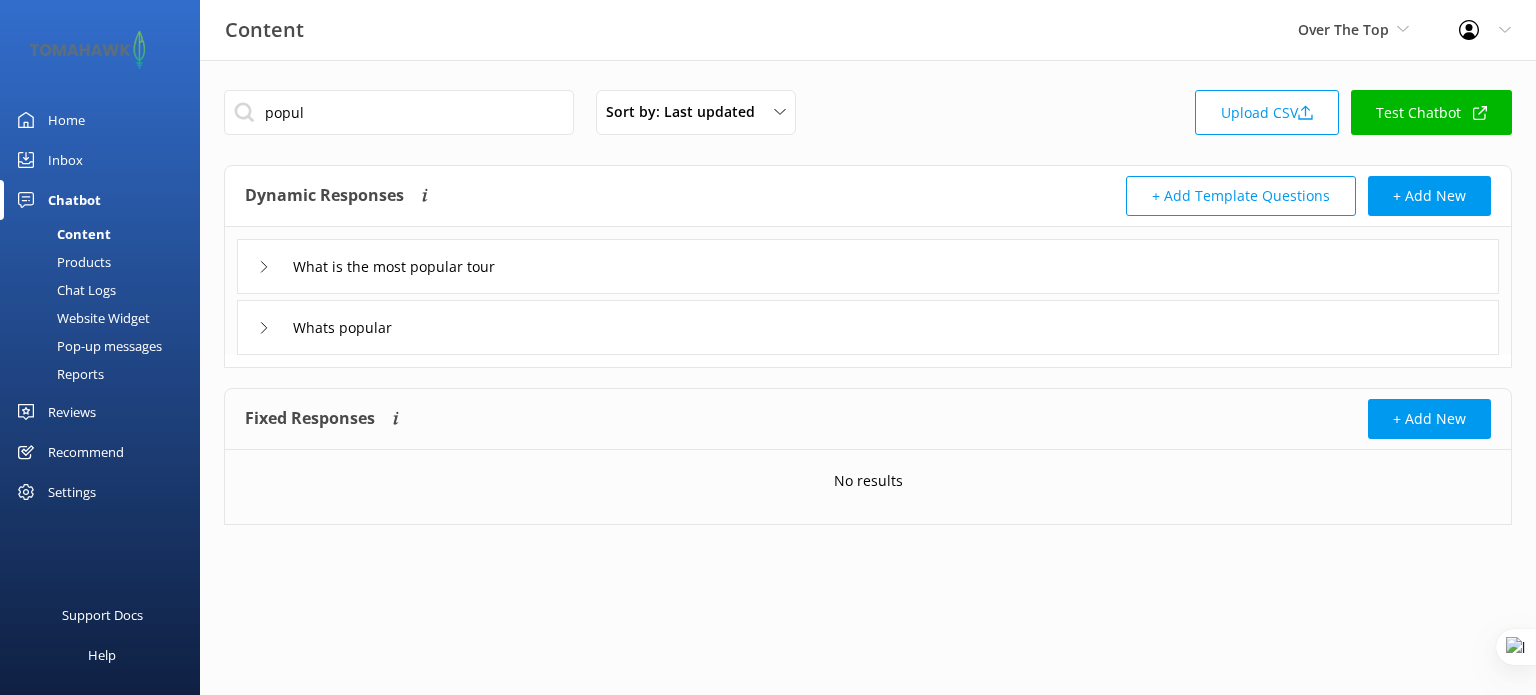 click on "Whats popular" at bounding box center (868, 327) 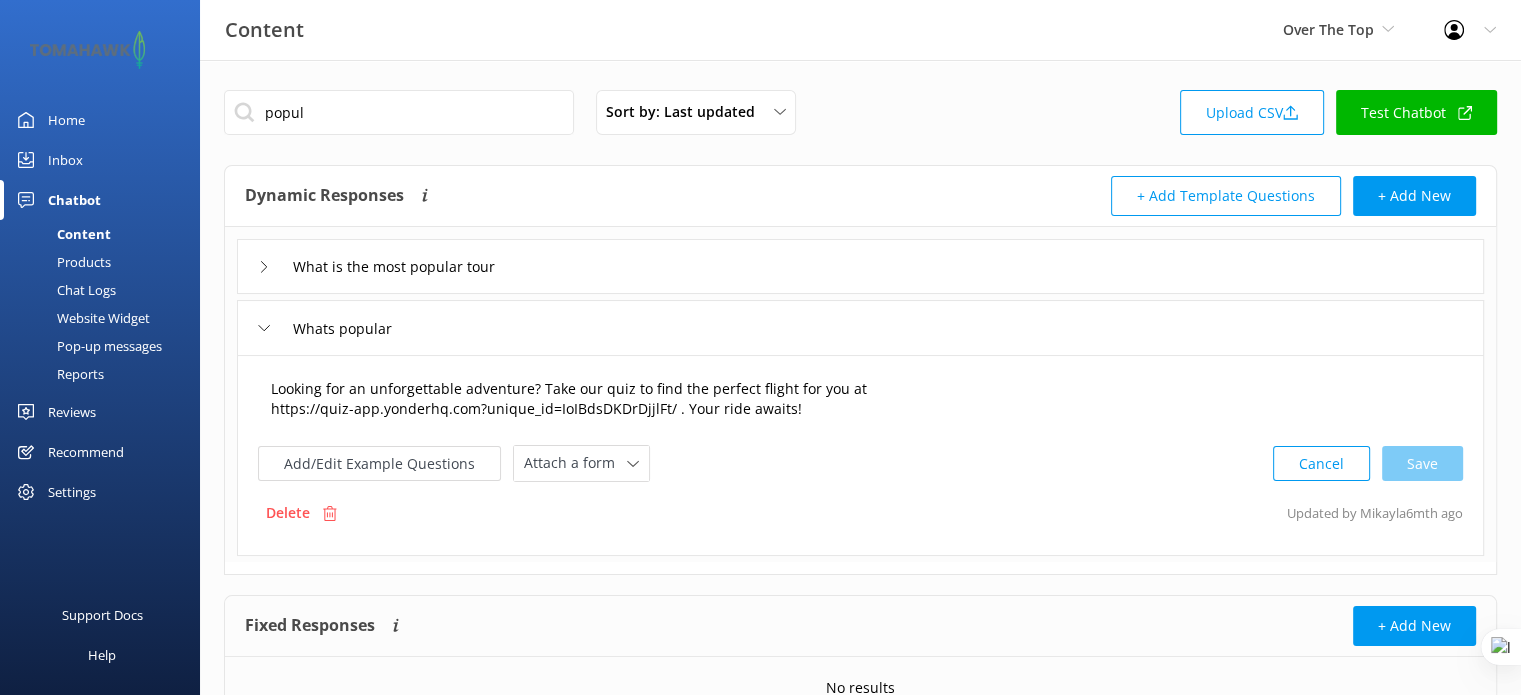 click on "Looking for an unforgettable adventure? Take our quiz to find the perfect flight for you at
https://quiz-app.yonderhq.com?unique_id=IoIBdsDKDrDjjlFt/ . Your ride awaits!" at bounding box center (860, 399) 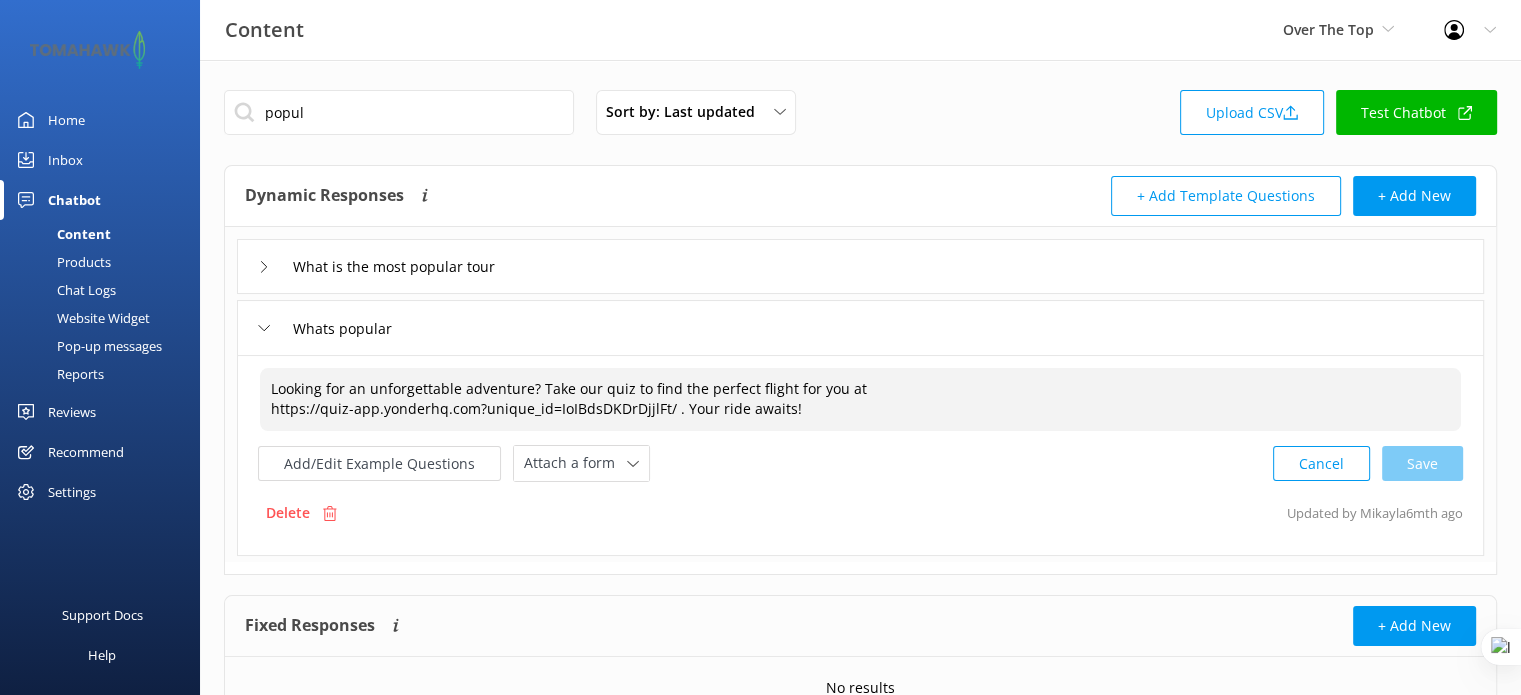 click on "Looking for an unforgettable adventure? Take our quiz to find the perfect flight for you at
https://quiz-app.yonderhq.com?unique_id=IoIBdsDKDrDjjlFt/ . Your ride awaits!" at bounding box center (860, 399) 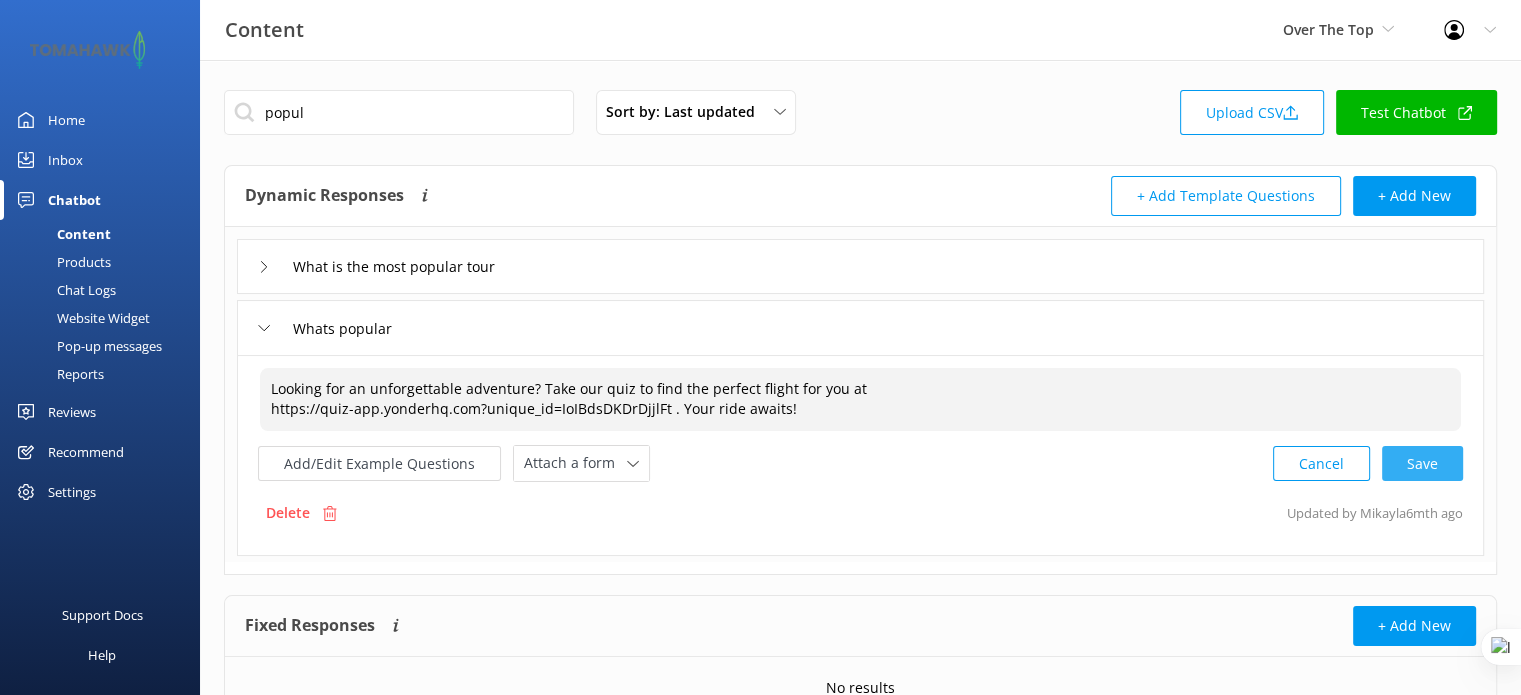 click on "Cancel Save" at bounding box center (1368, 463) 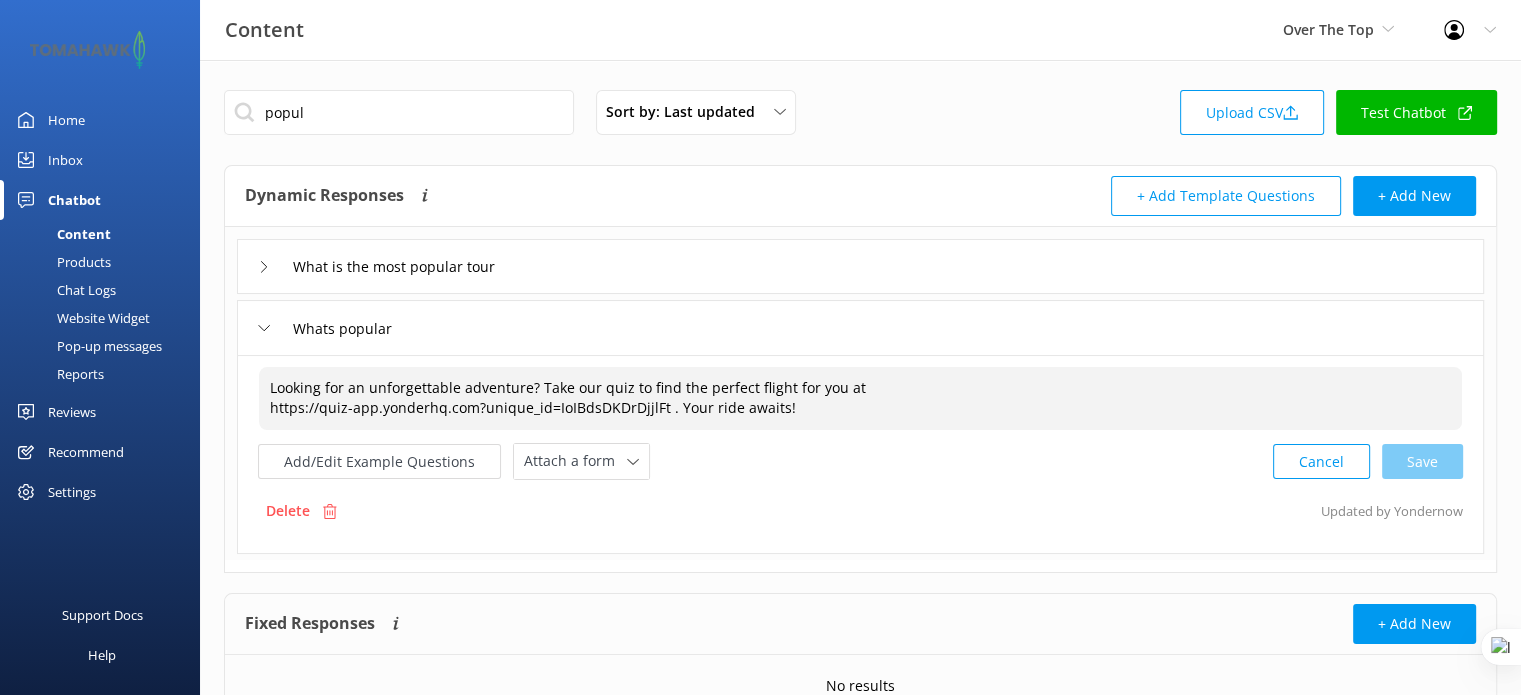 type on "Looking for an unforgettable adventure? Take our quiz to find the perfect flight for you at
https://quiz-app.yonderhq.com?unique_id=IoIBdsDKDrDjjlFt . Your ride awaits!" 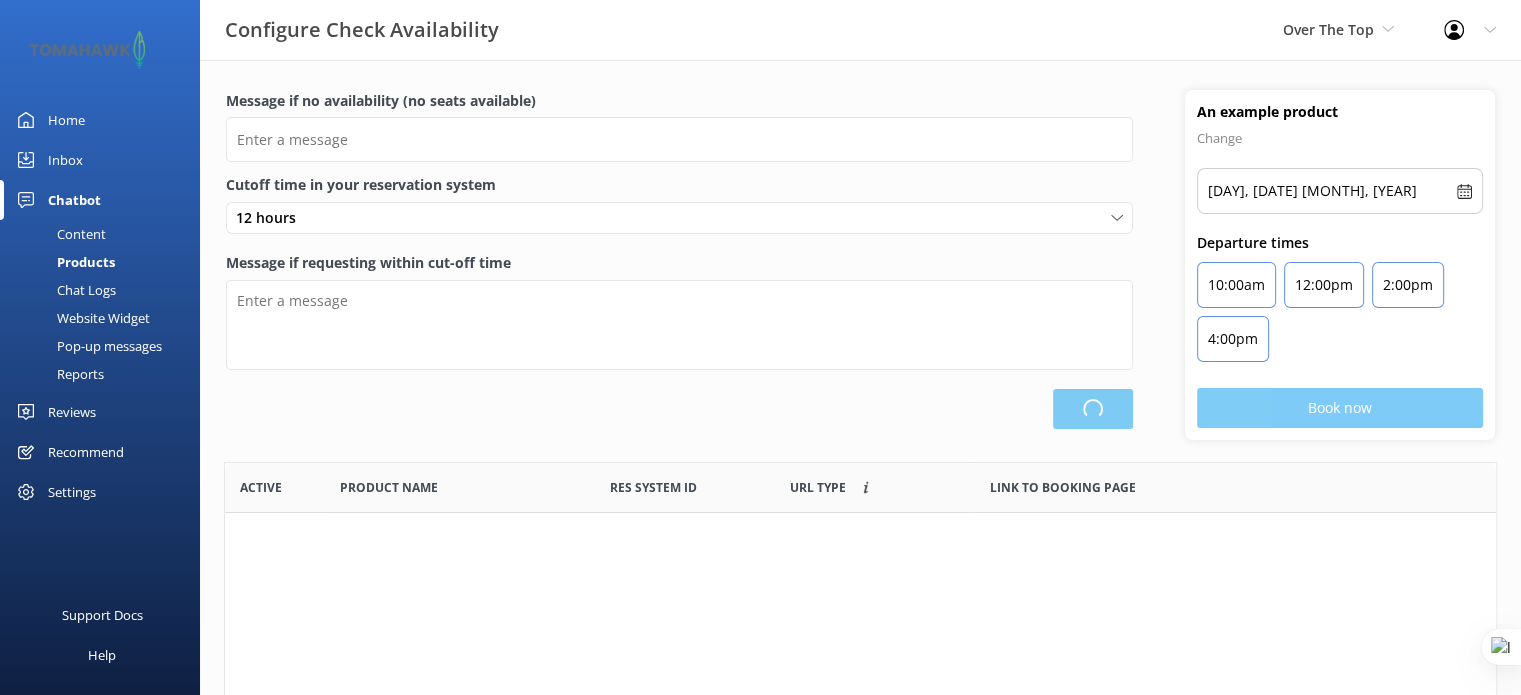 scroll, scrollTop: 16, scrollLeft: 16, axis: both 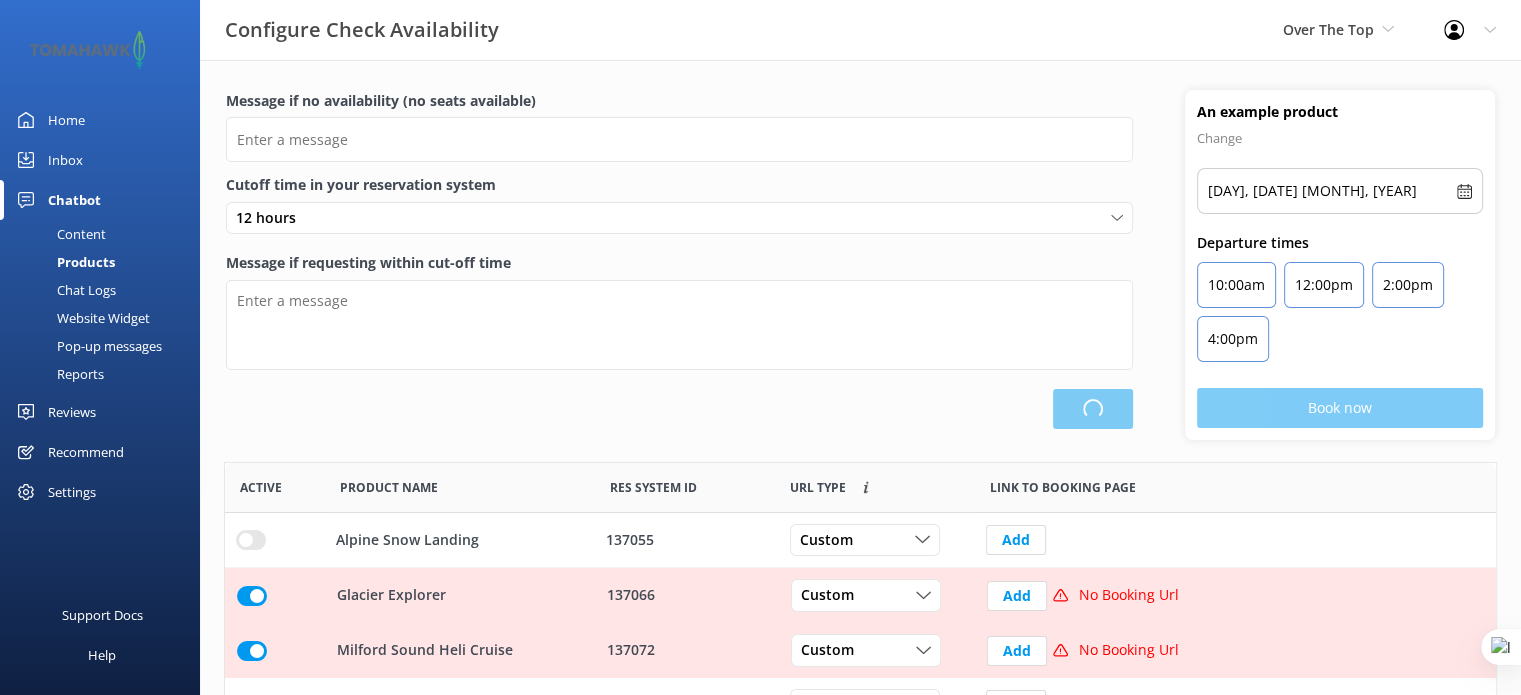 type on "There are no seats available, please check an alternative day" 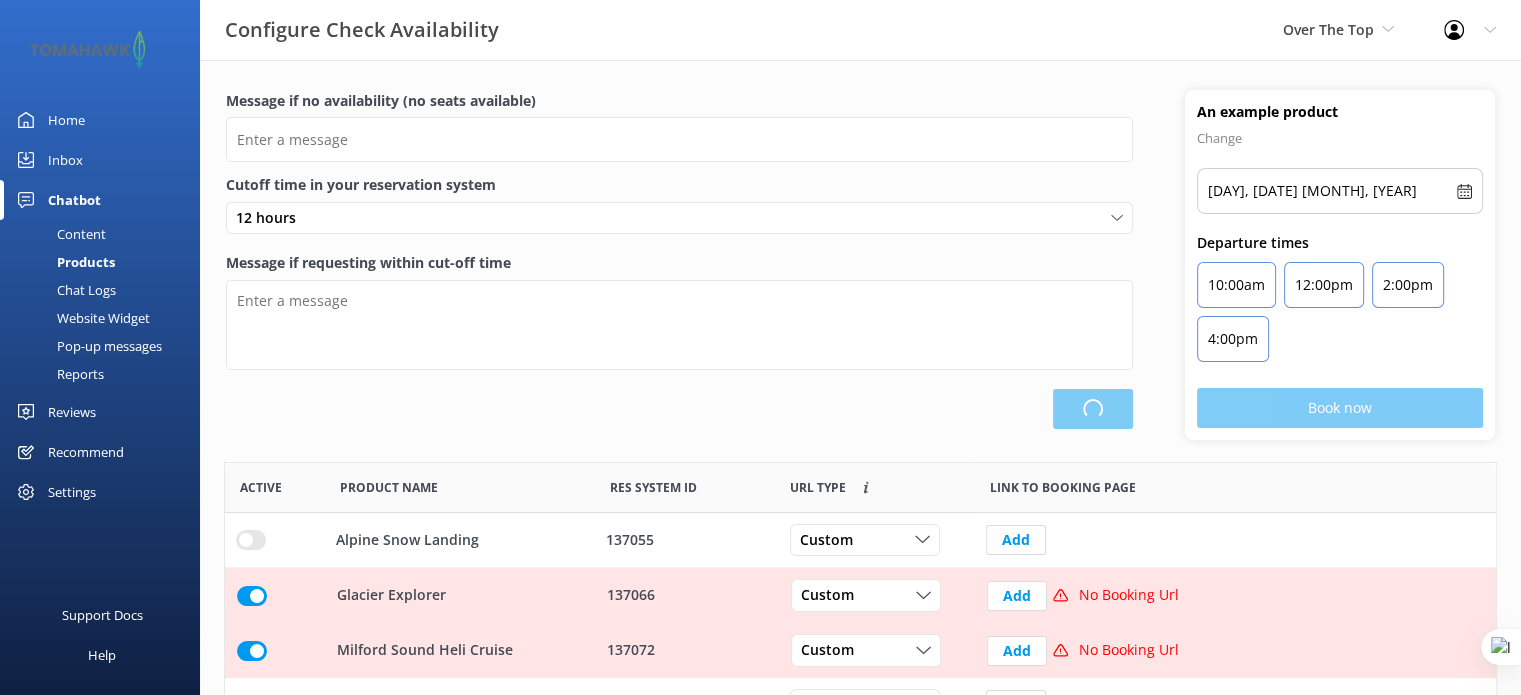 type on "Our online booking system closes {hours} prior to departure. Please contact us to check availability and book." 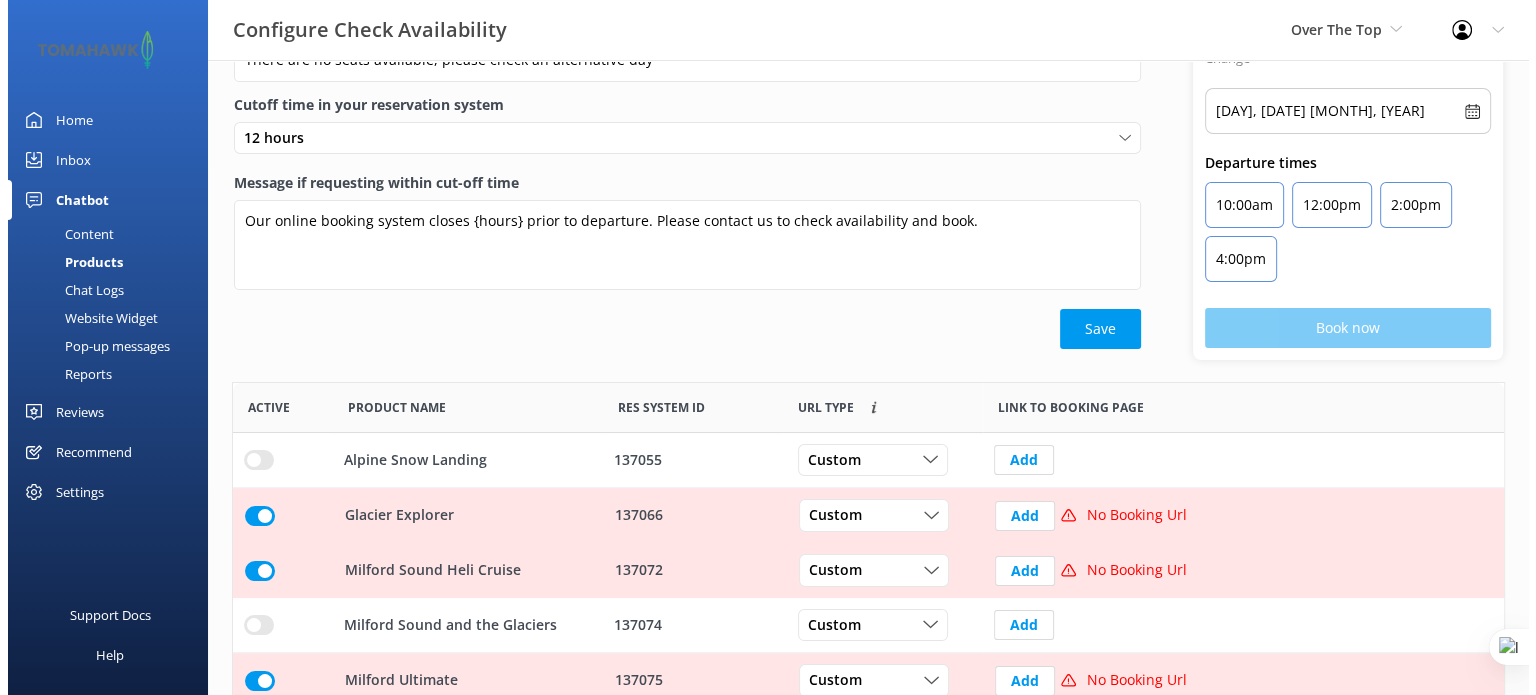 scroll, scrollTop: 0, scrollLeft: 0, axis: both 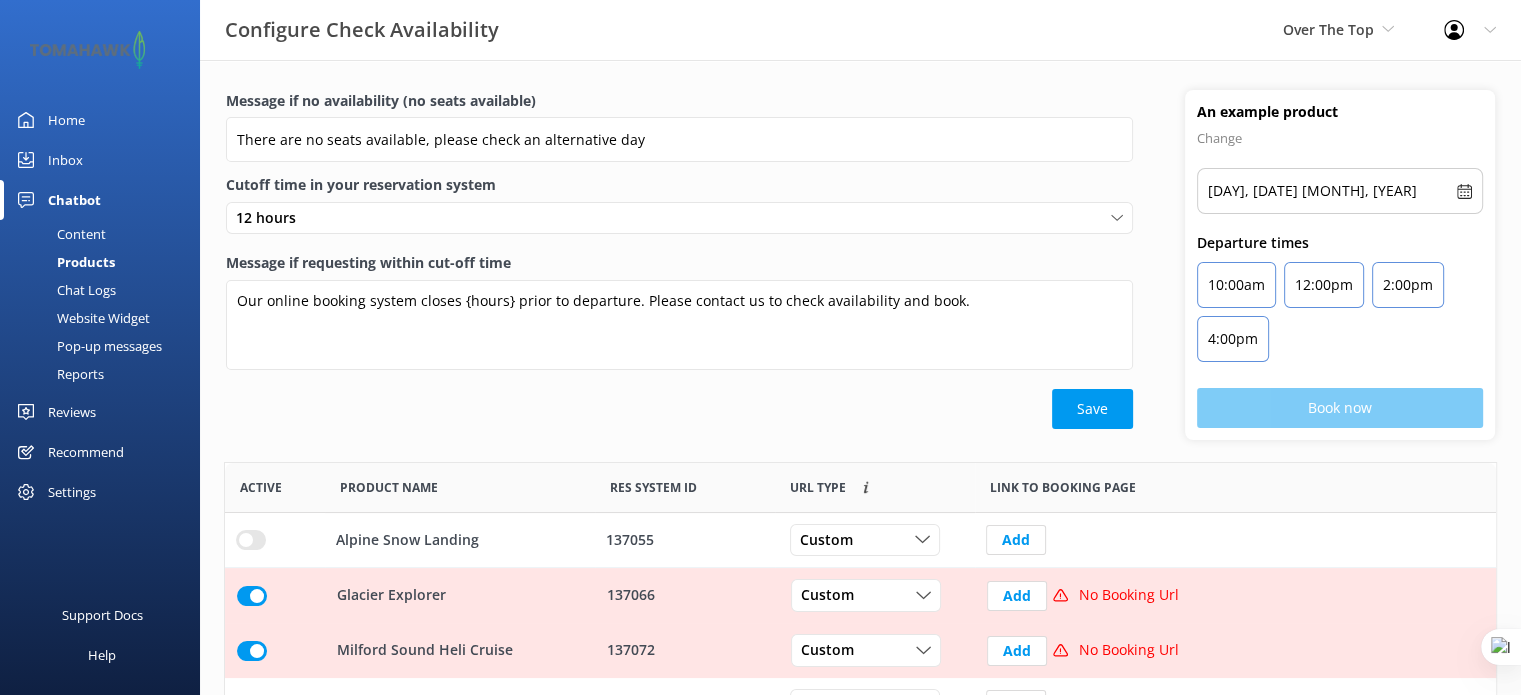 click on "Settings" at bounding box center [100, 492] 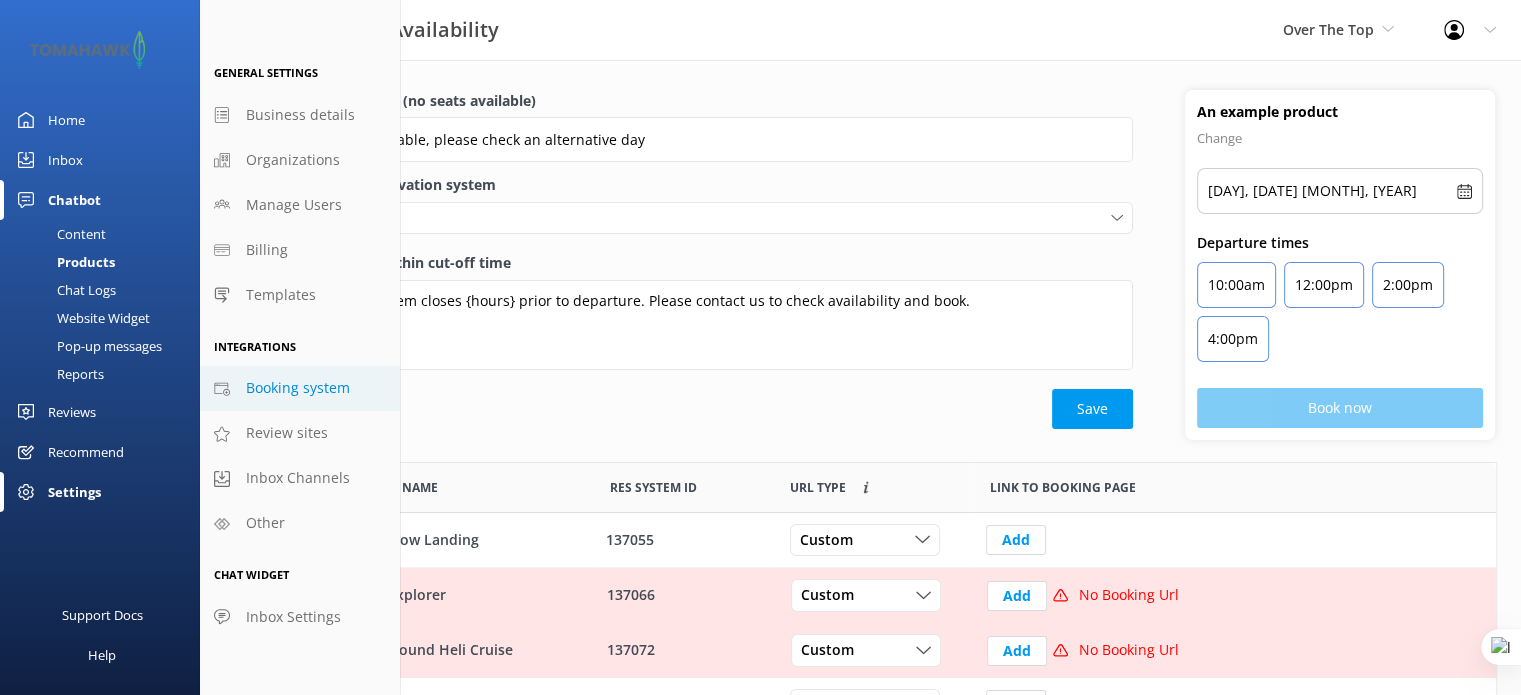 click on "Booking system" at bounding box center [298, 388] 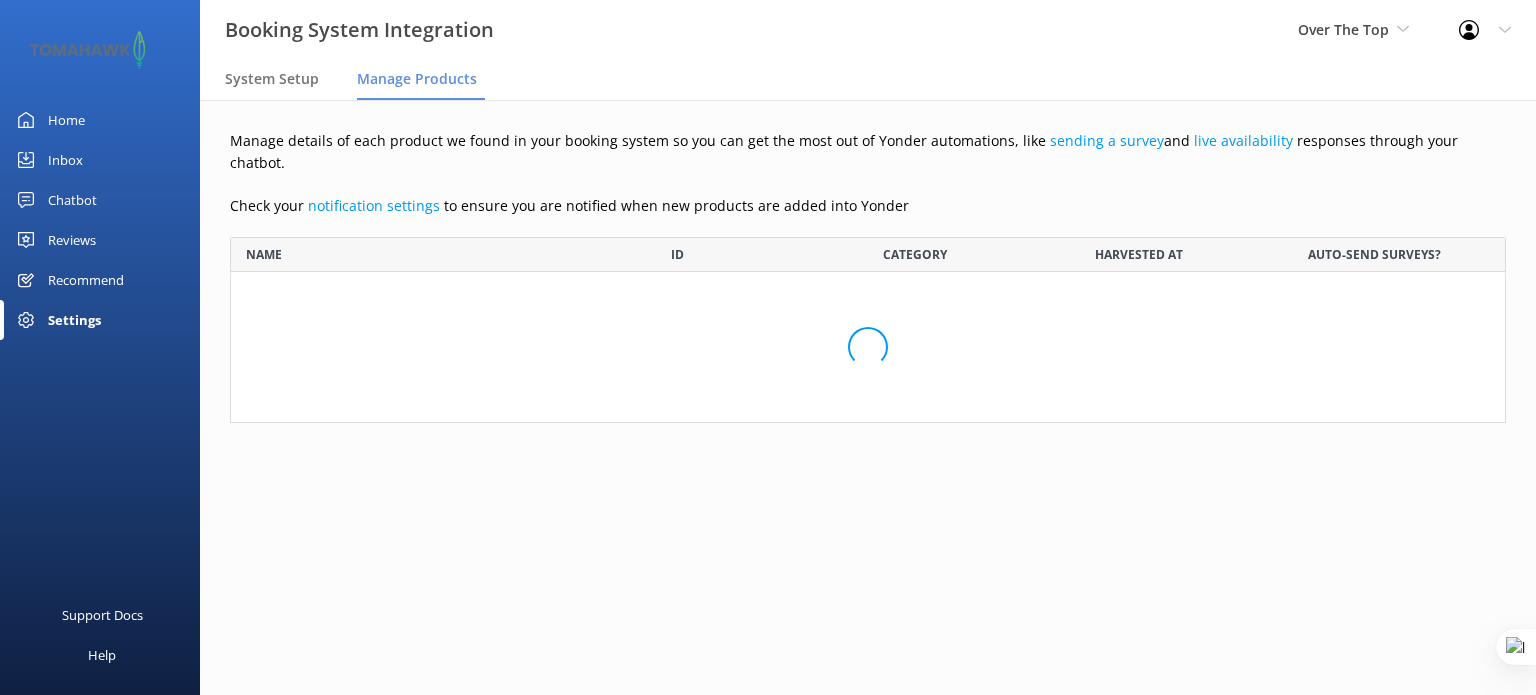 scroll, scrollTop: 16, scrollLeft: 16, axis: both 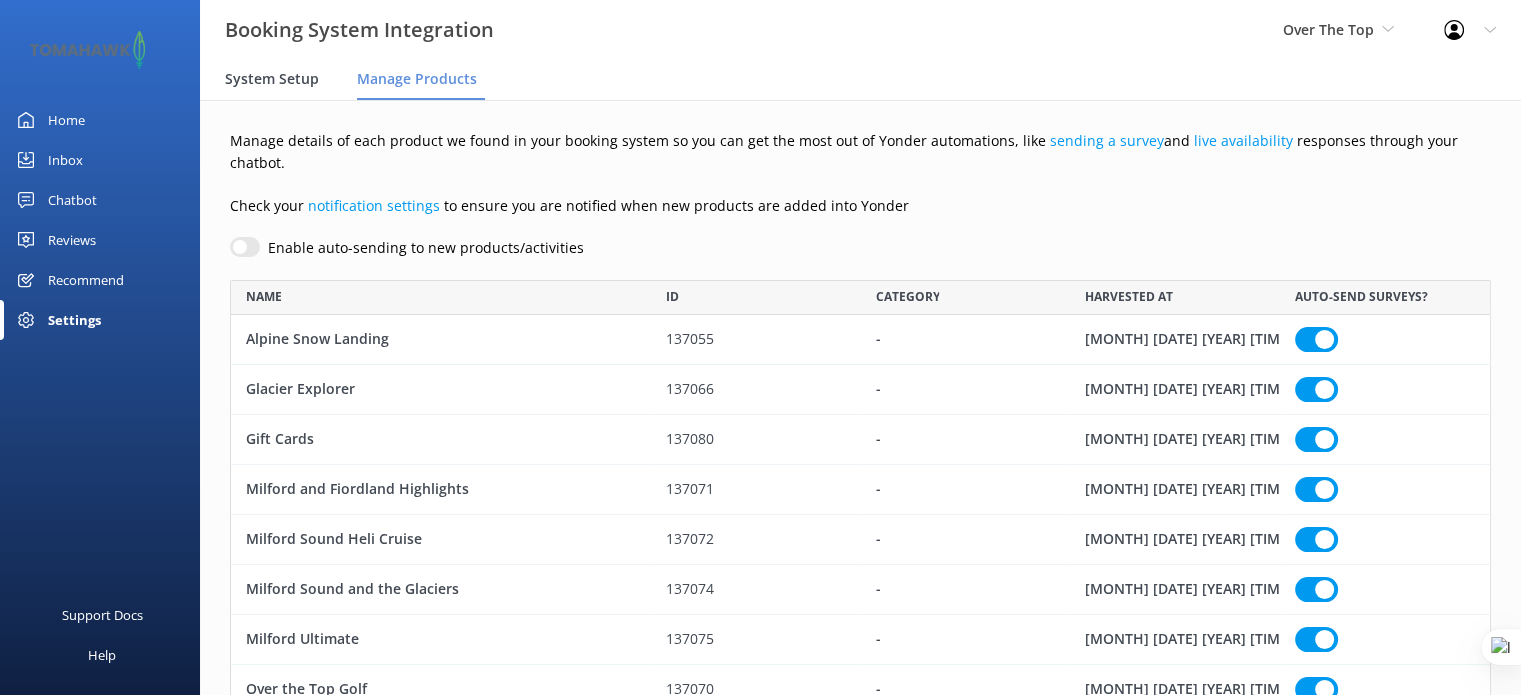 click on "System Setup" at bounding box center [272, 79] 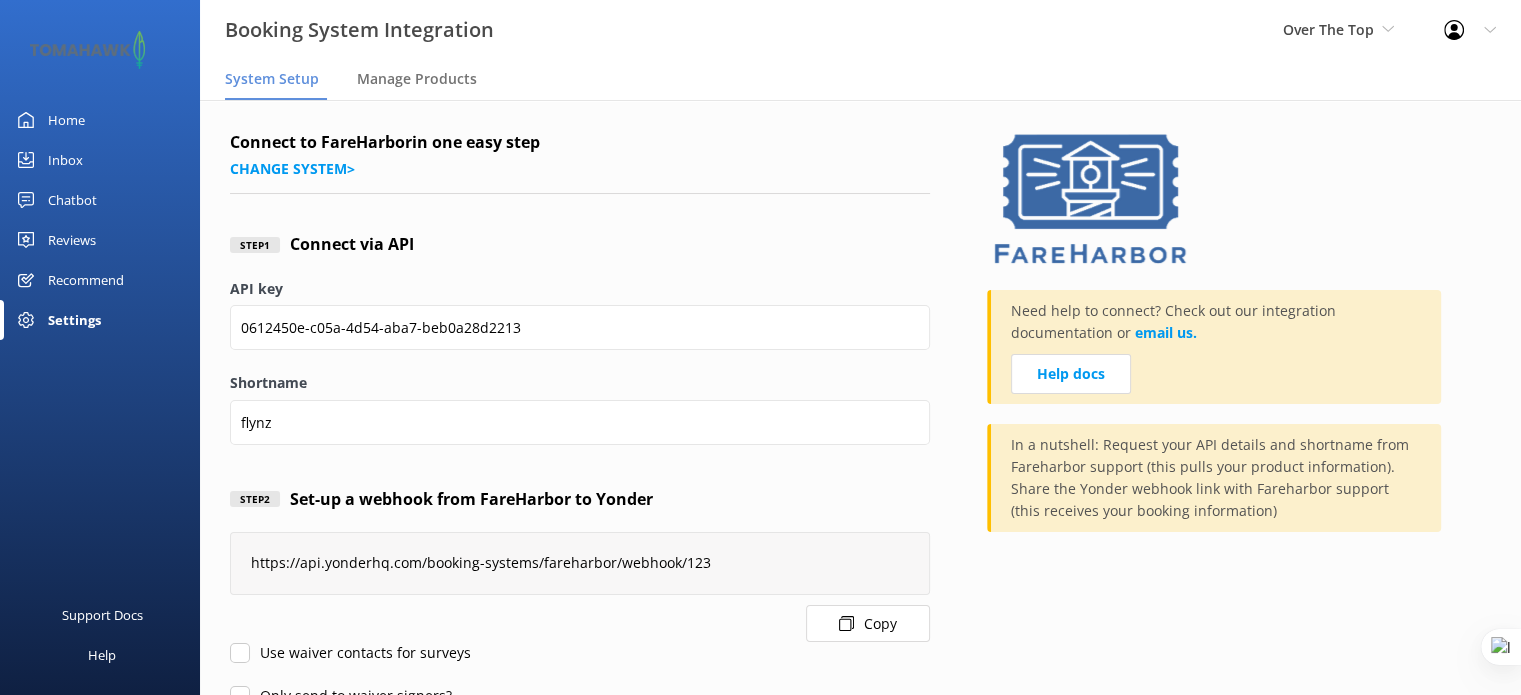 click on "Chatbot" at bounding box center [72, 200] 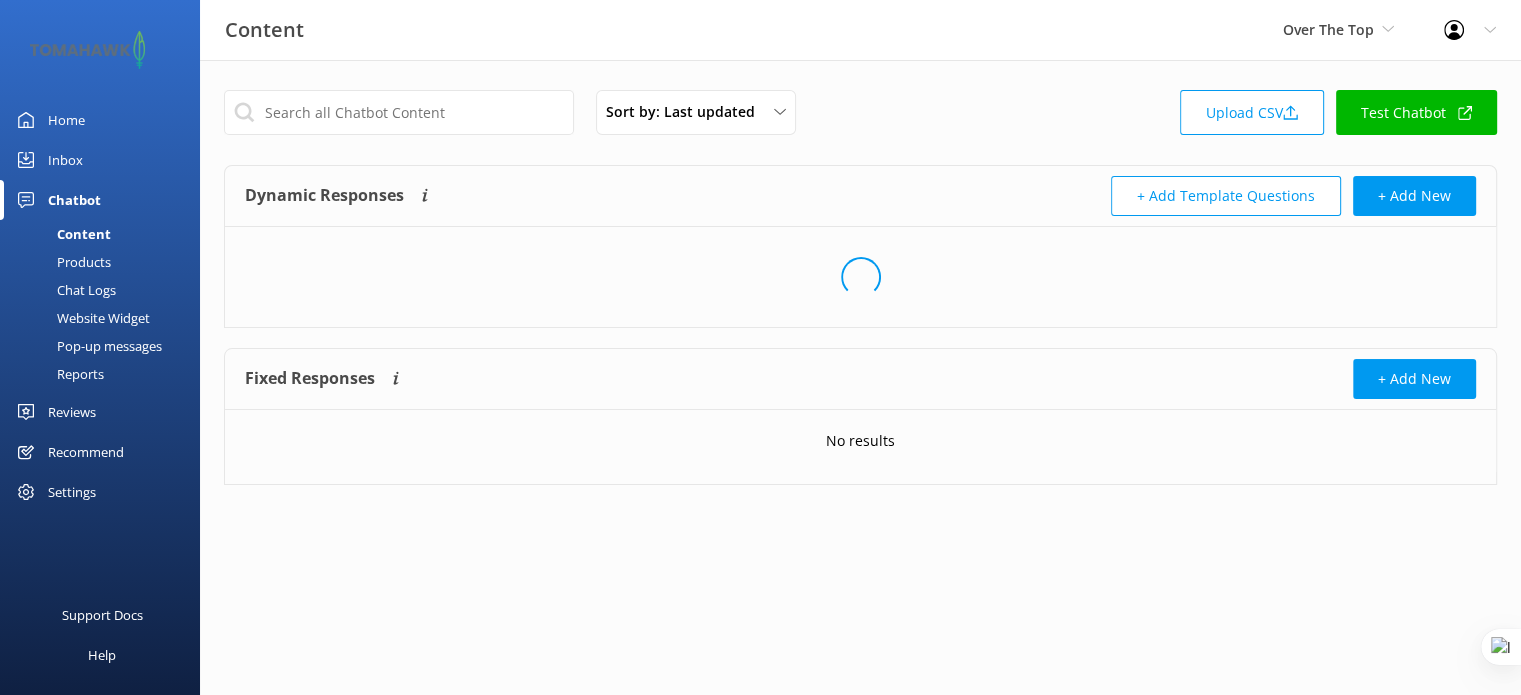 click on "Products" at bounding box center (61, 262) 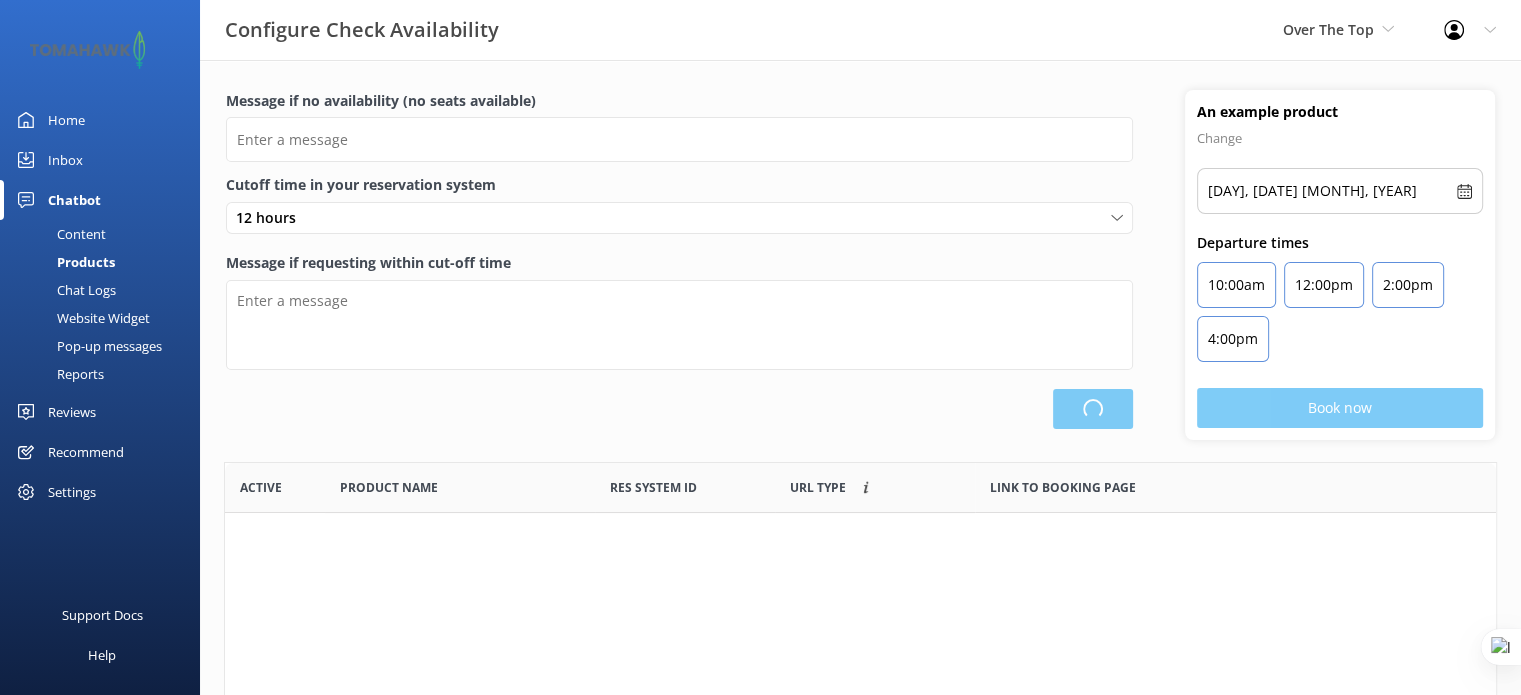 scroll, scrollTop: 16, scrollLeft: 16, axis: both 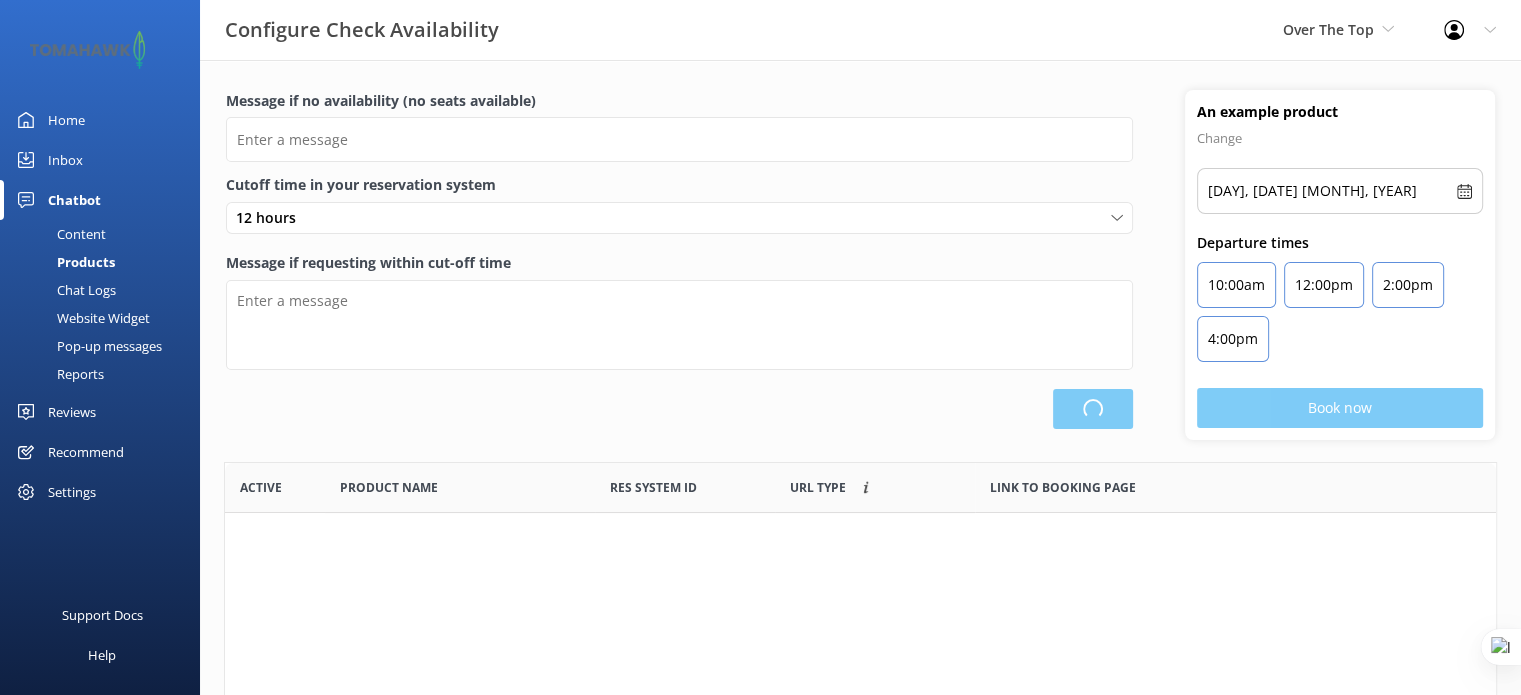 type on "There are no seats available, please check an alternative day" 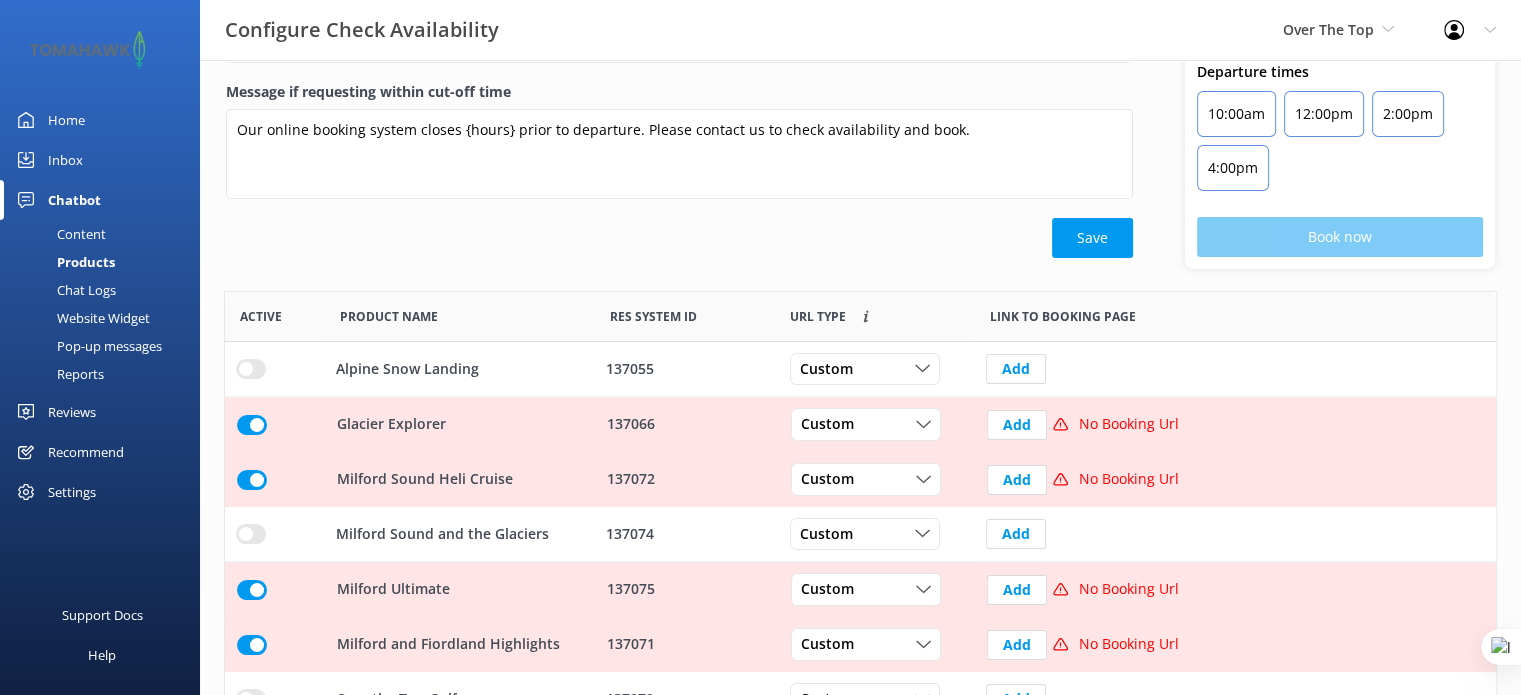 scroll, scrollTop: 175, scrollLeft: 0, axis: vertical 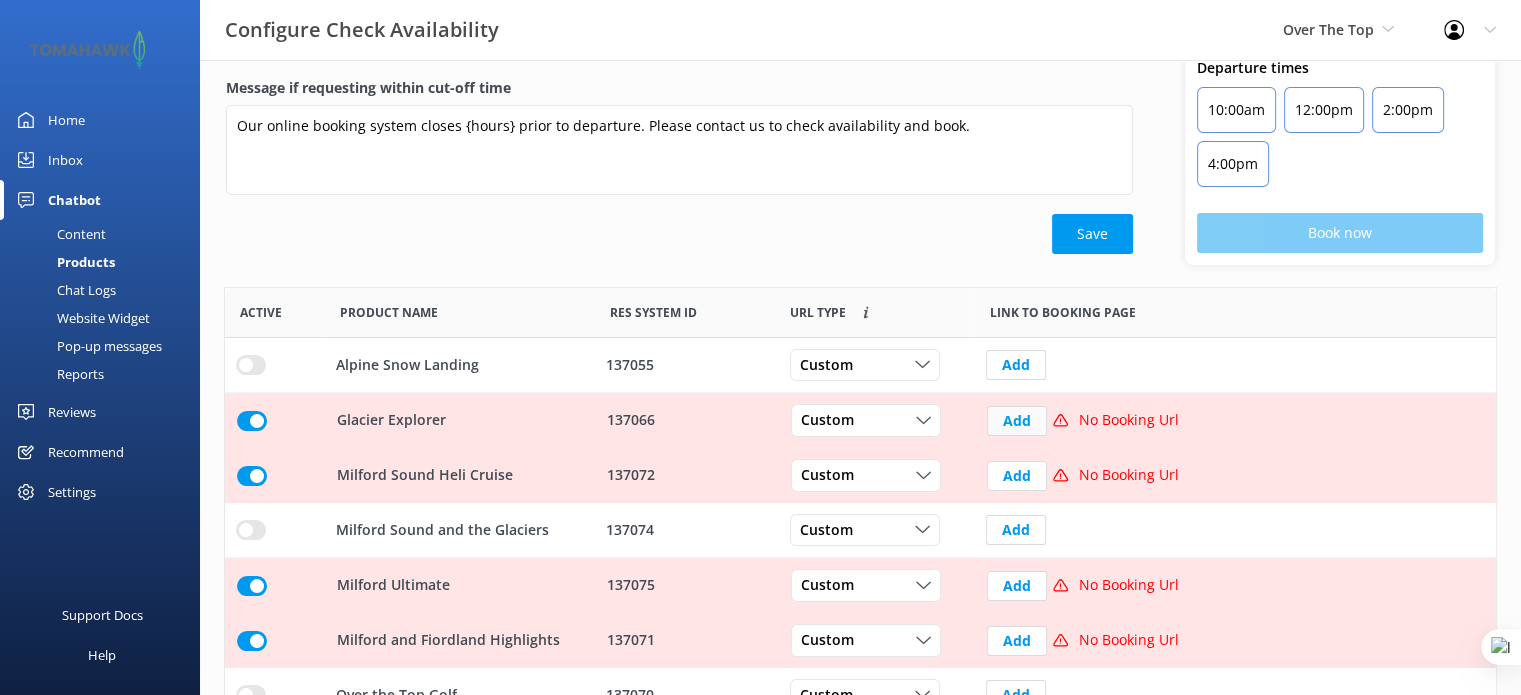 click on "Add" at bounding box center [1017, 421] 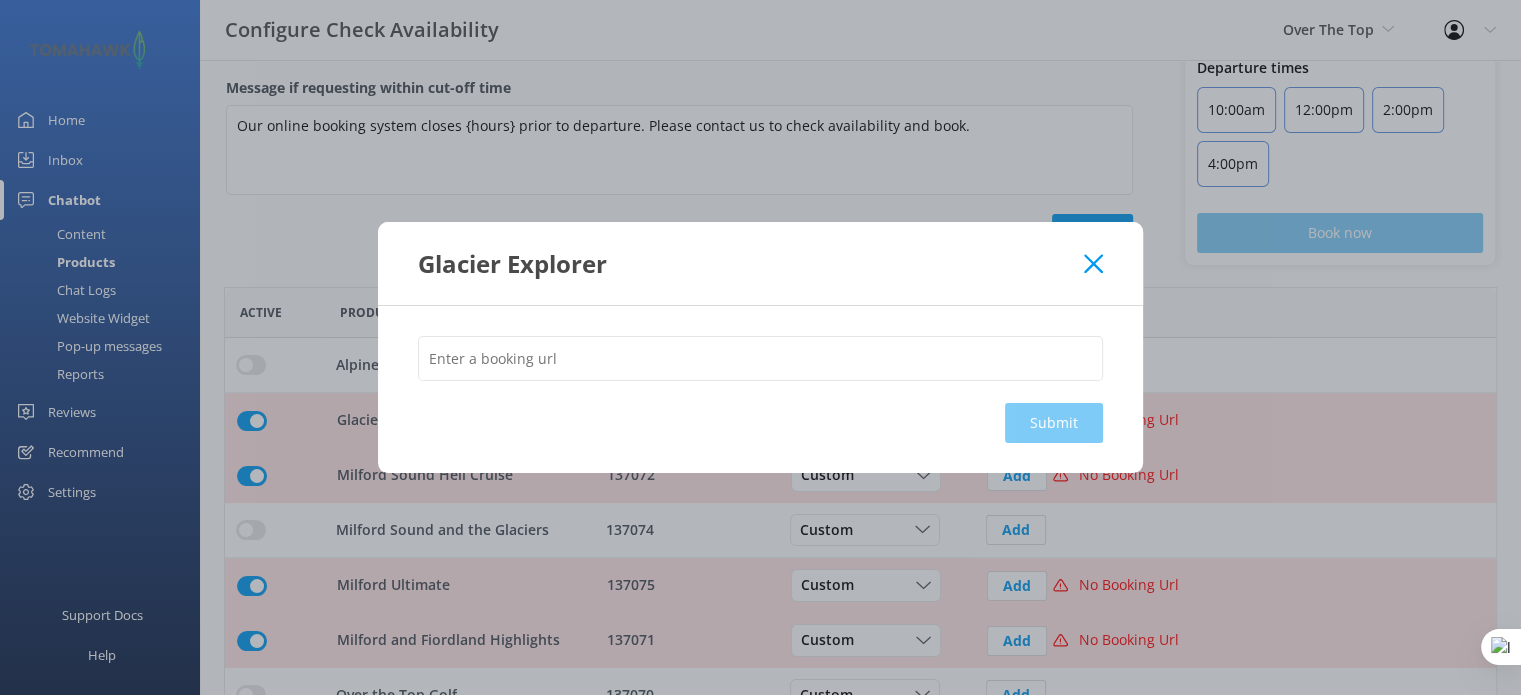click 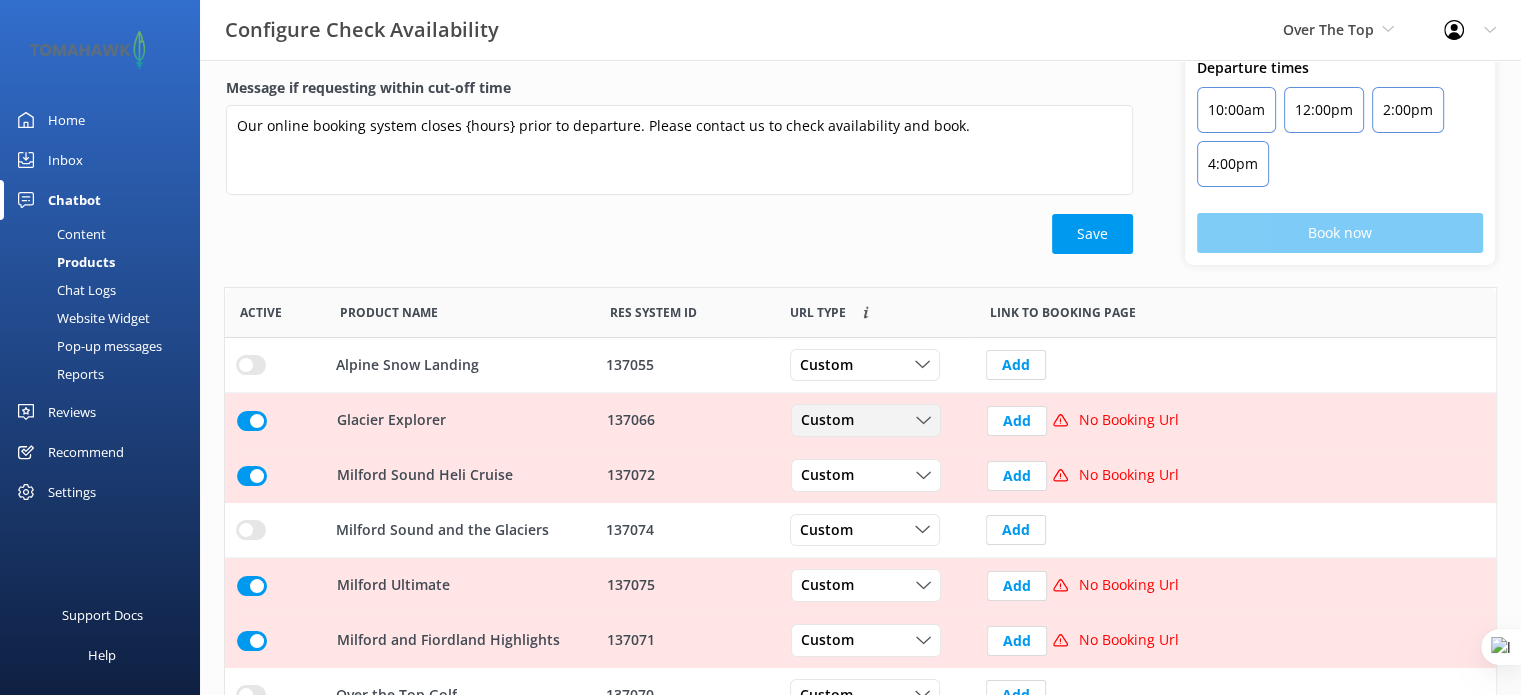 click on "Custom" at bounding box center [866, 421] 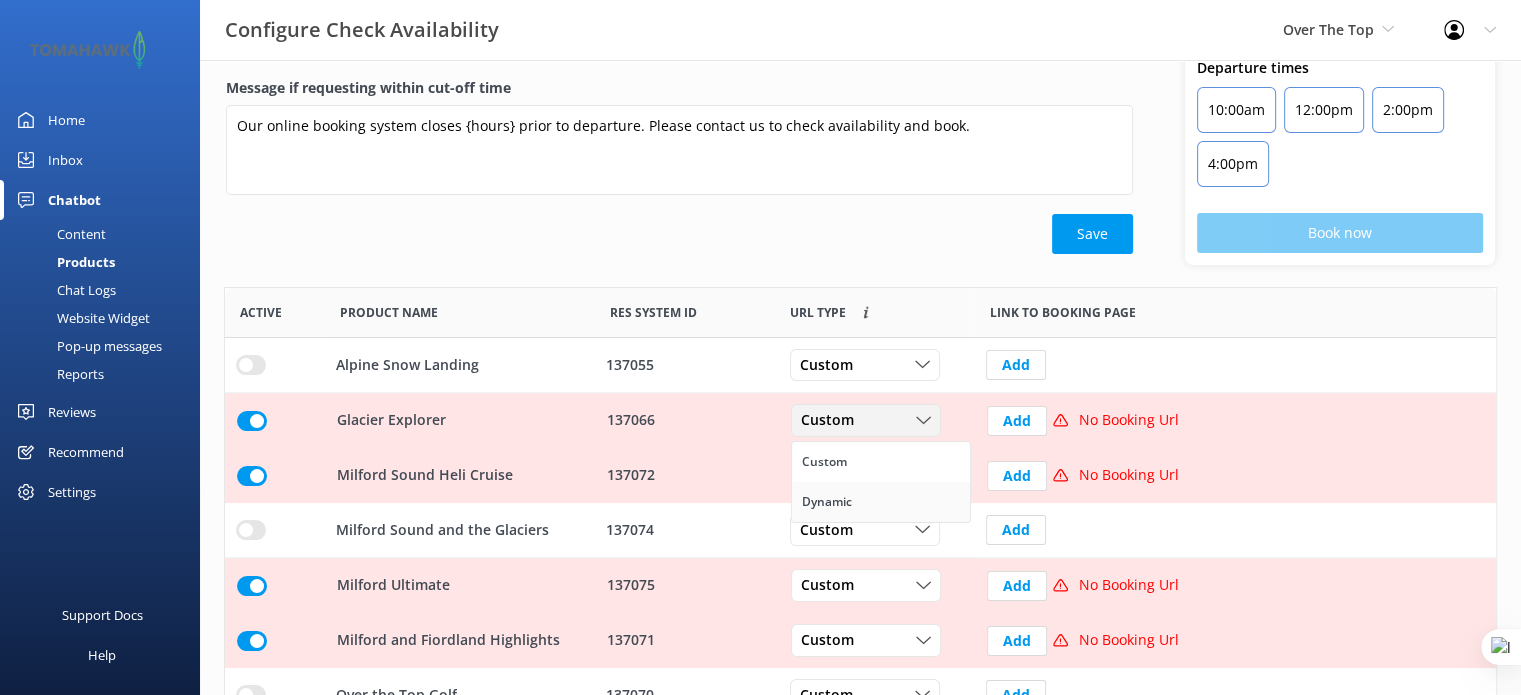 click on "Dynamic" at bounding box center [881, 502] 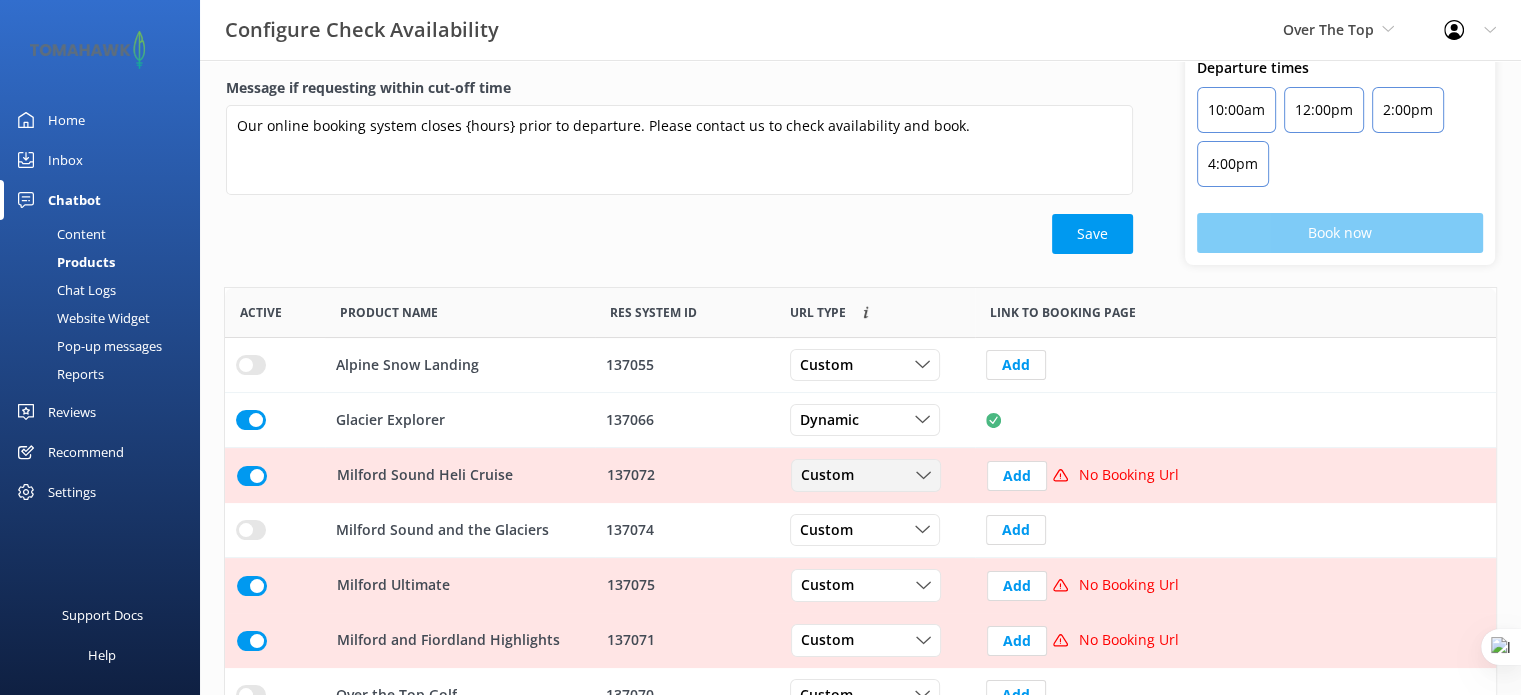 click on "Custom" at bounding box center [866, 476] 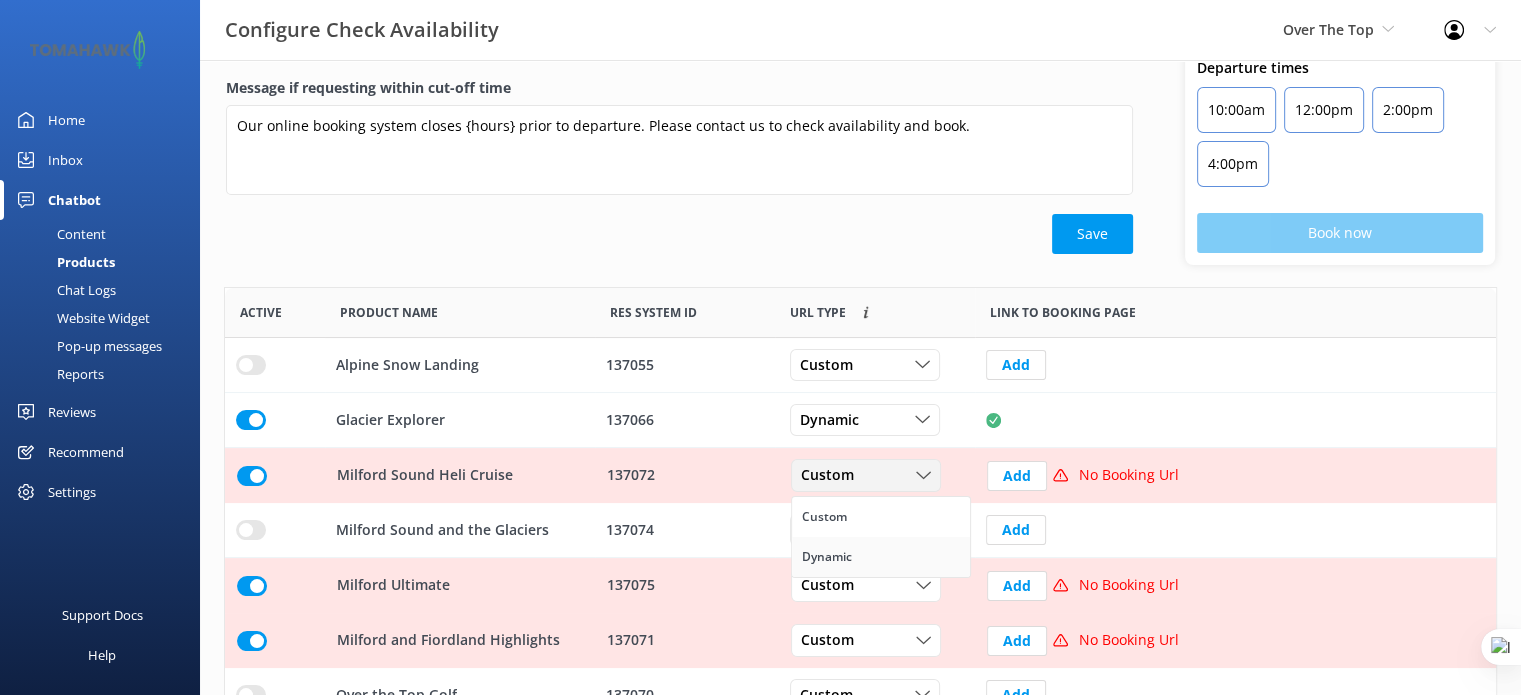 click on "Dynamic" at bounding box center [881, 557] 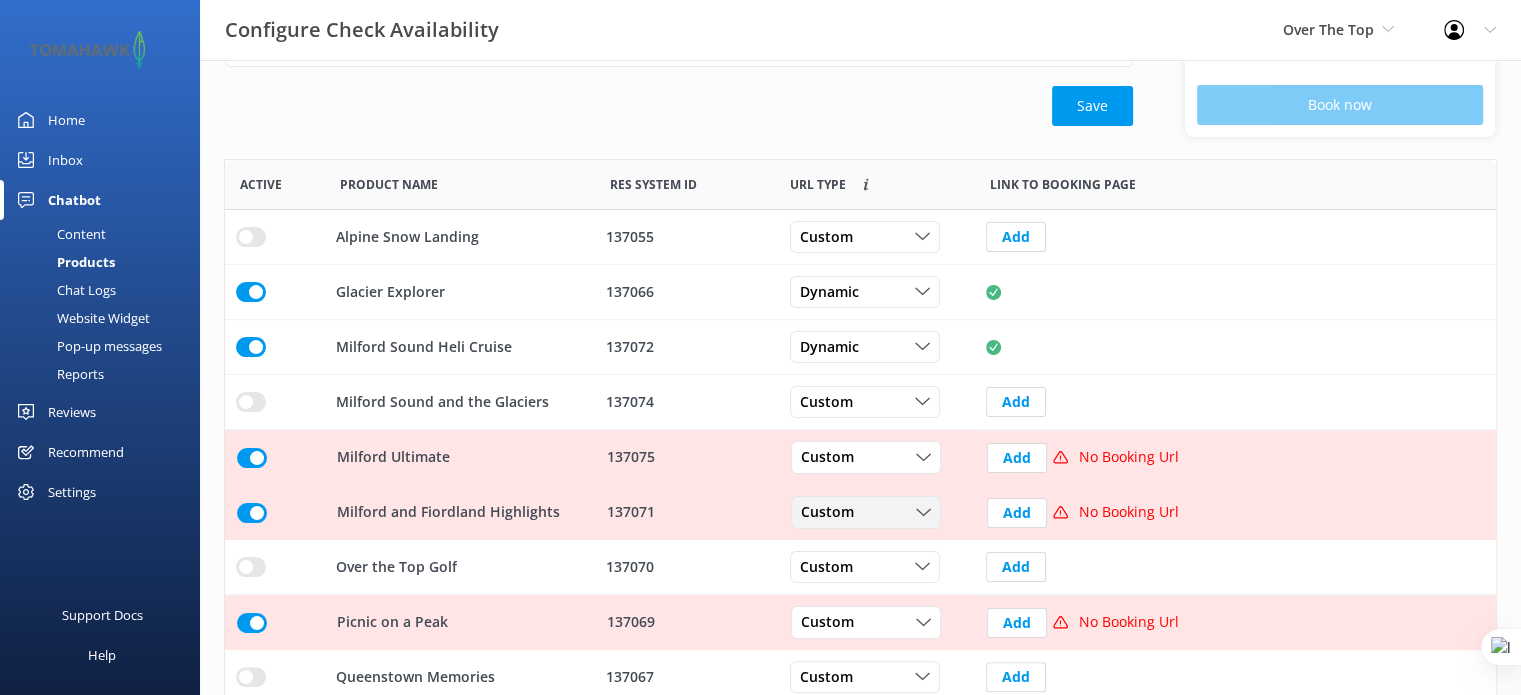 scroll, scrollTop: 350, scrollLeft: 0, axis: vertical 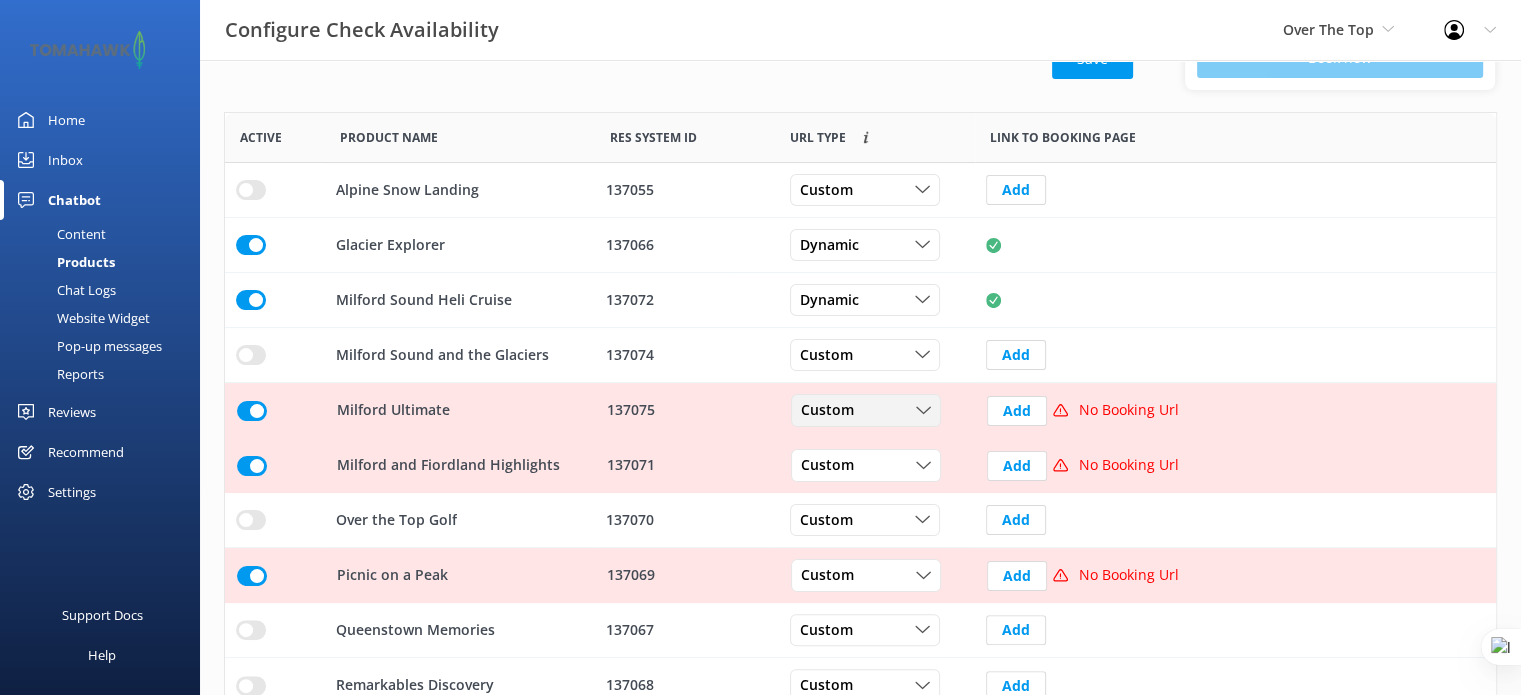 click on "Custom" at bounding box center [866, 411] 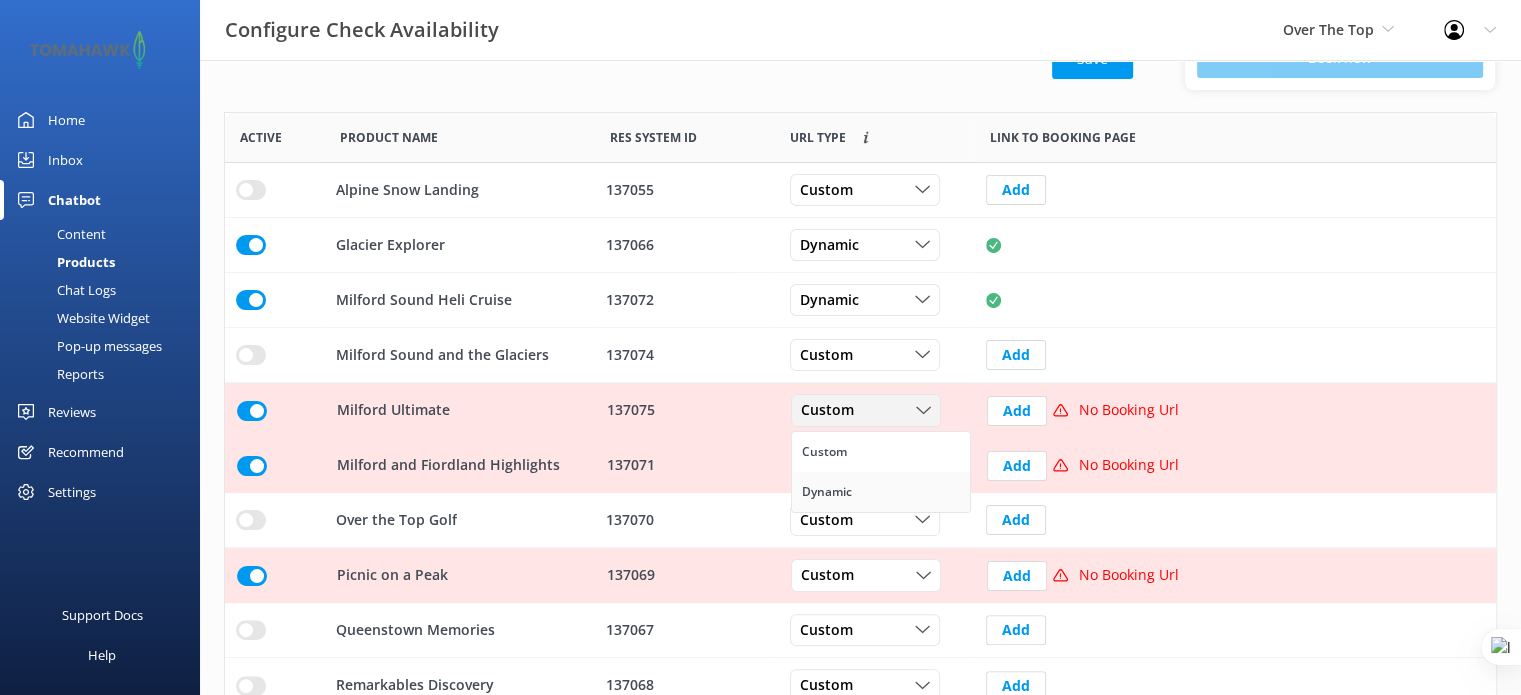 click on "Dynamic" at bounding box center (881, 492) 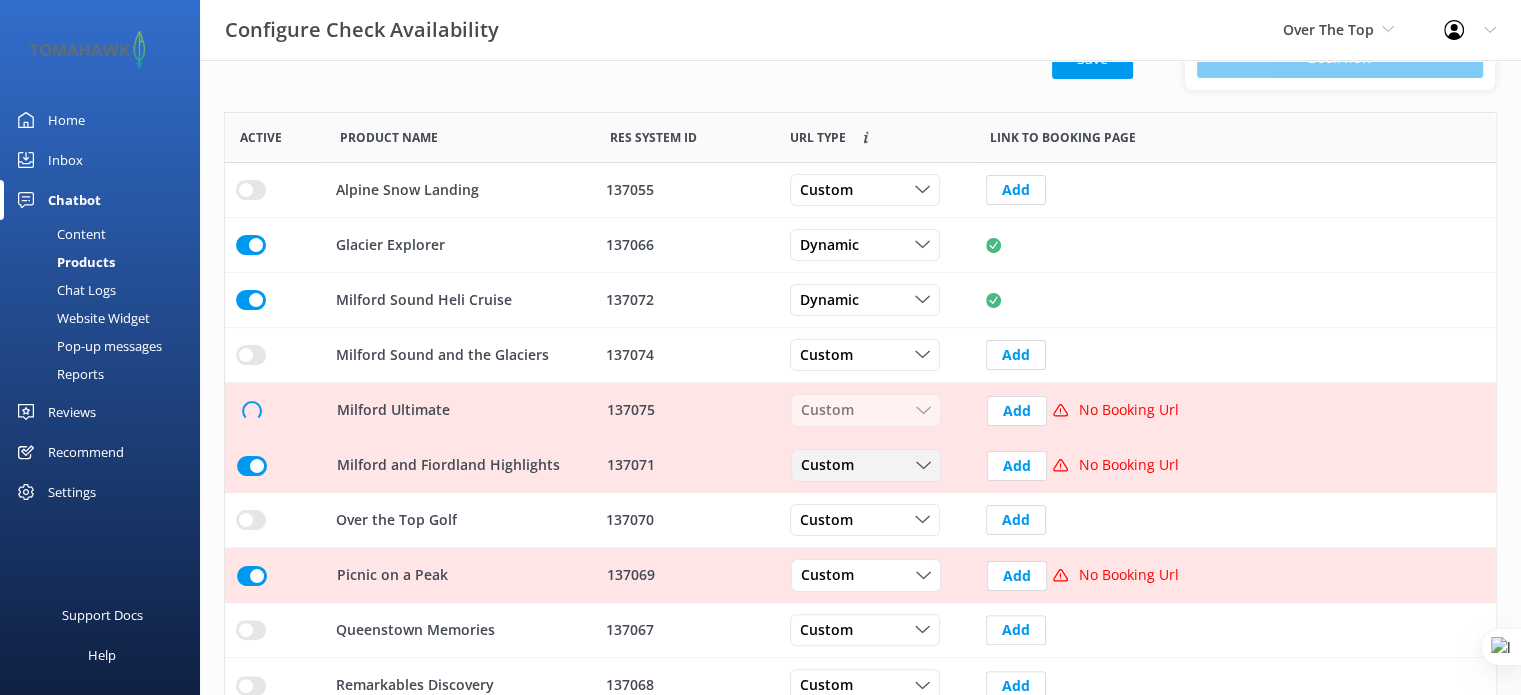 click on "Custom" at bounding box center [866, 466] 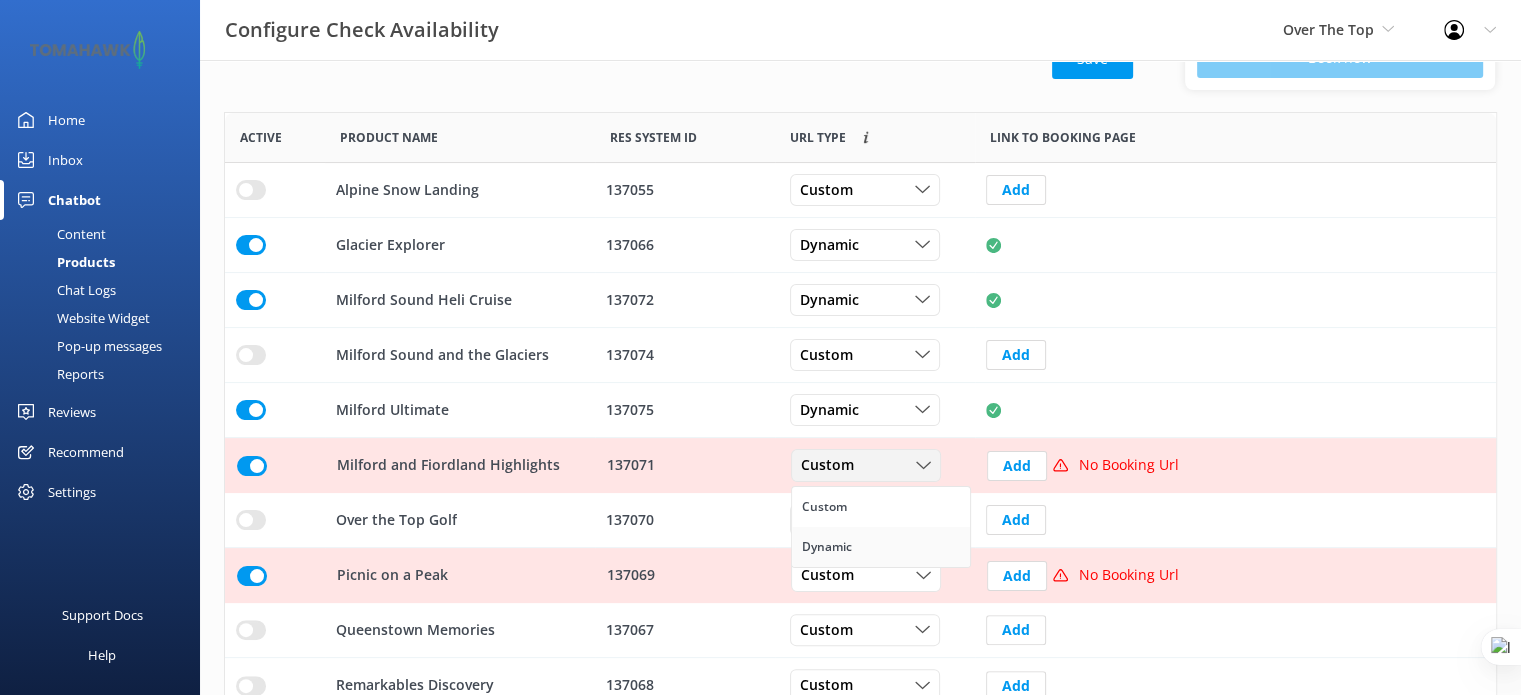 click on "Dynamic" at bounding box center [881, 547] 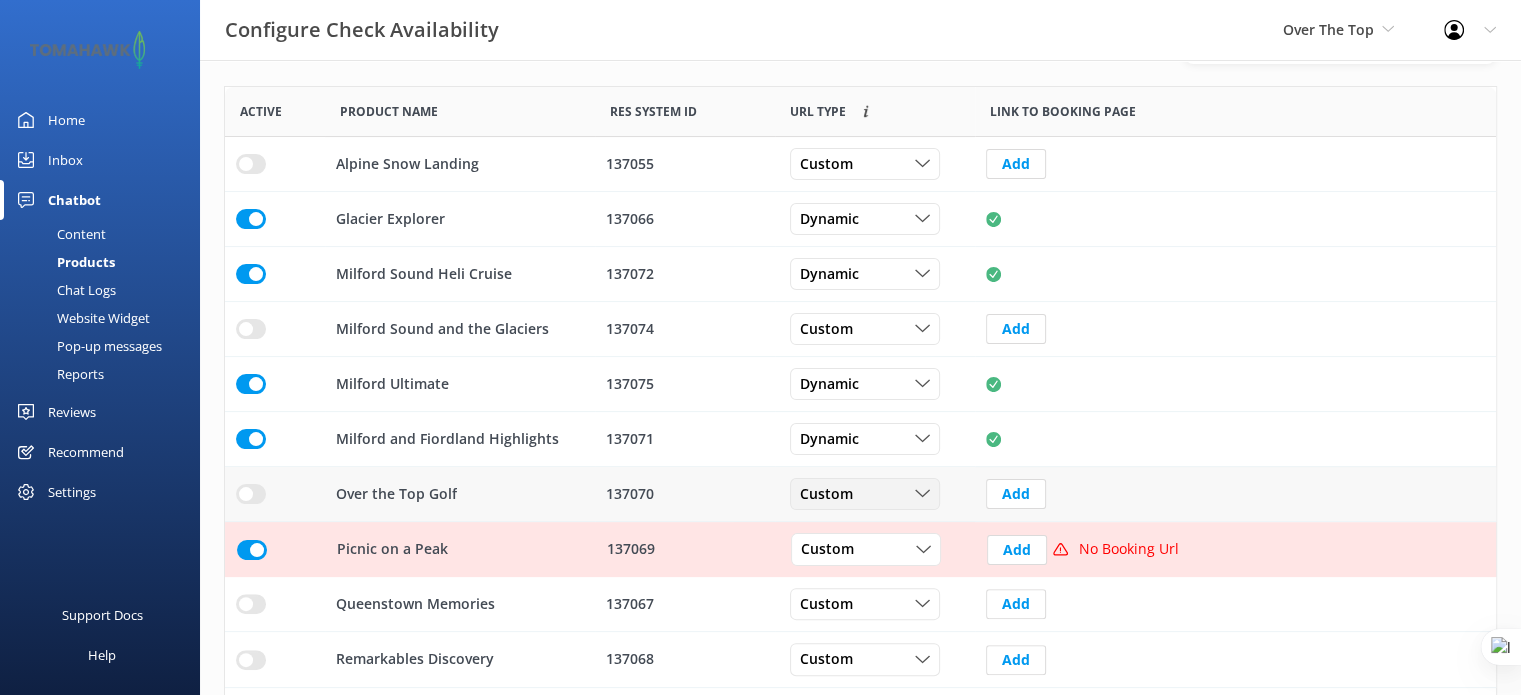 scroll, scrollTop: 400, scrollLeft: 0, axis: vertical 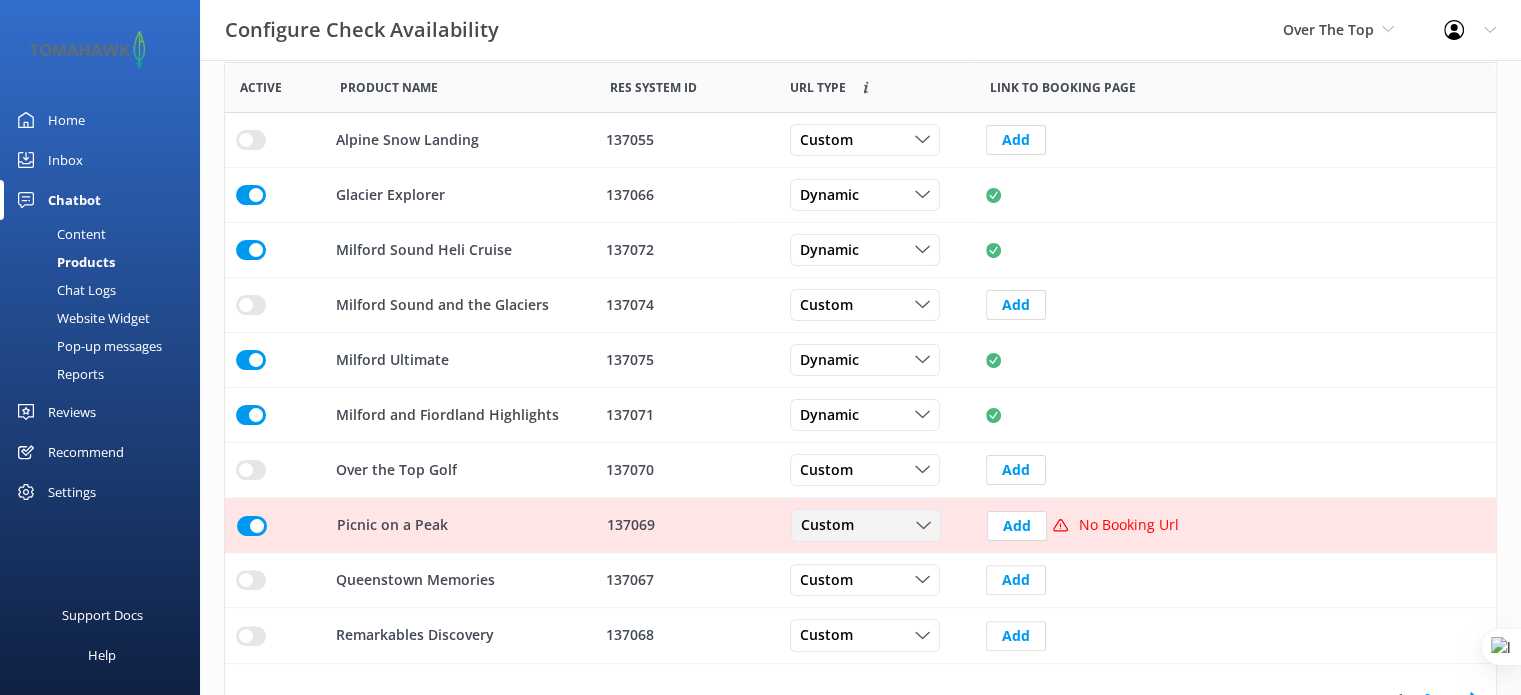 click on "Custom" at bounding box center [866, 526] 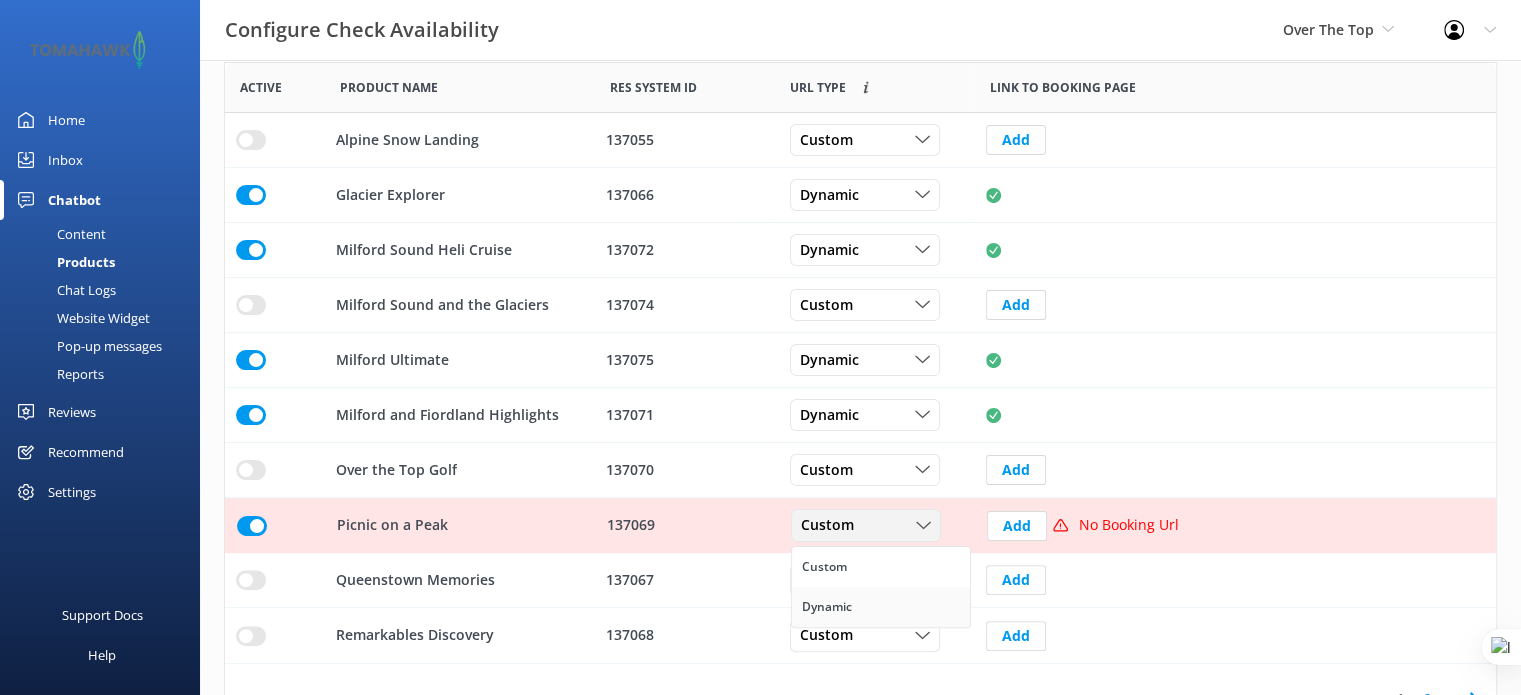 click on "Dynamic" at bounding box center (881, 607) 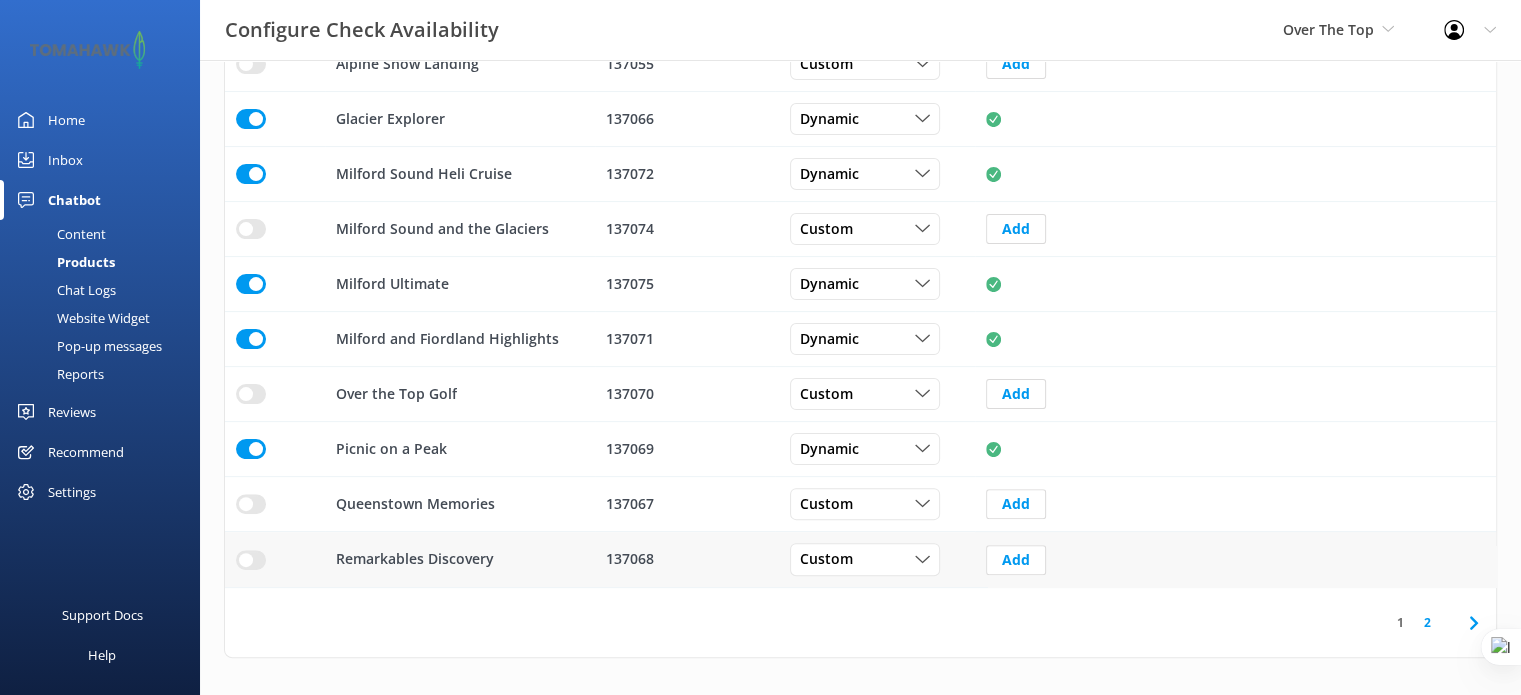 scroll, scrollTop: 477, scrollLeft: 0, axis: vertical 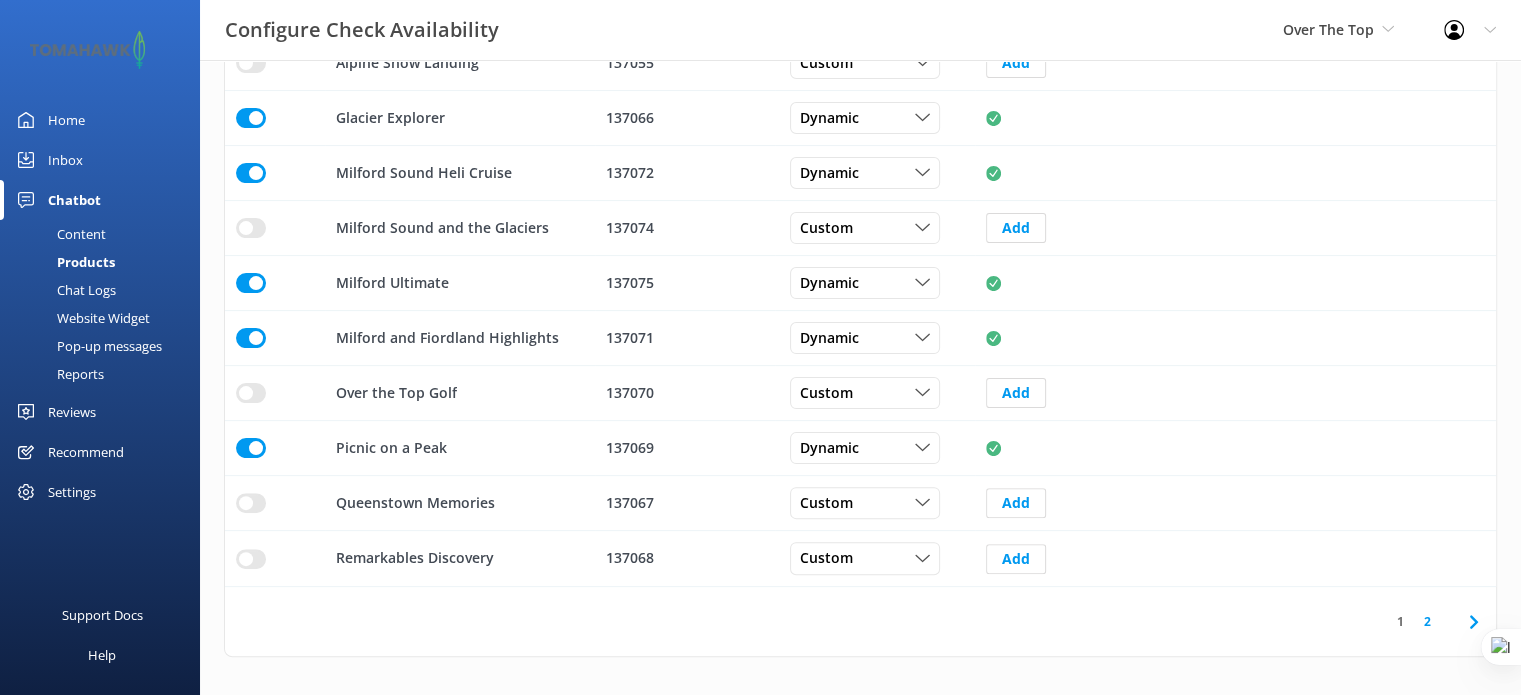 click on "2" at bounding box center (1427, 621) 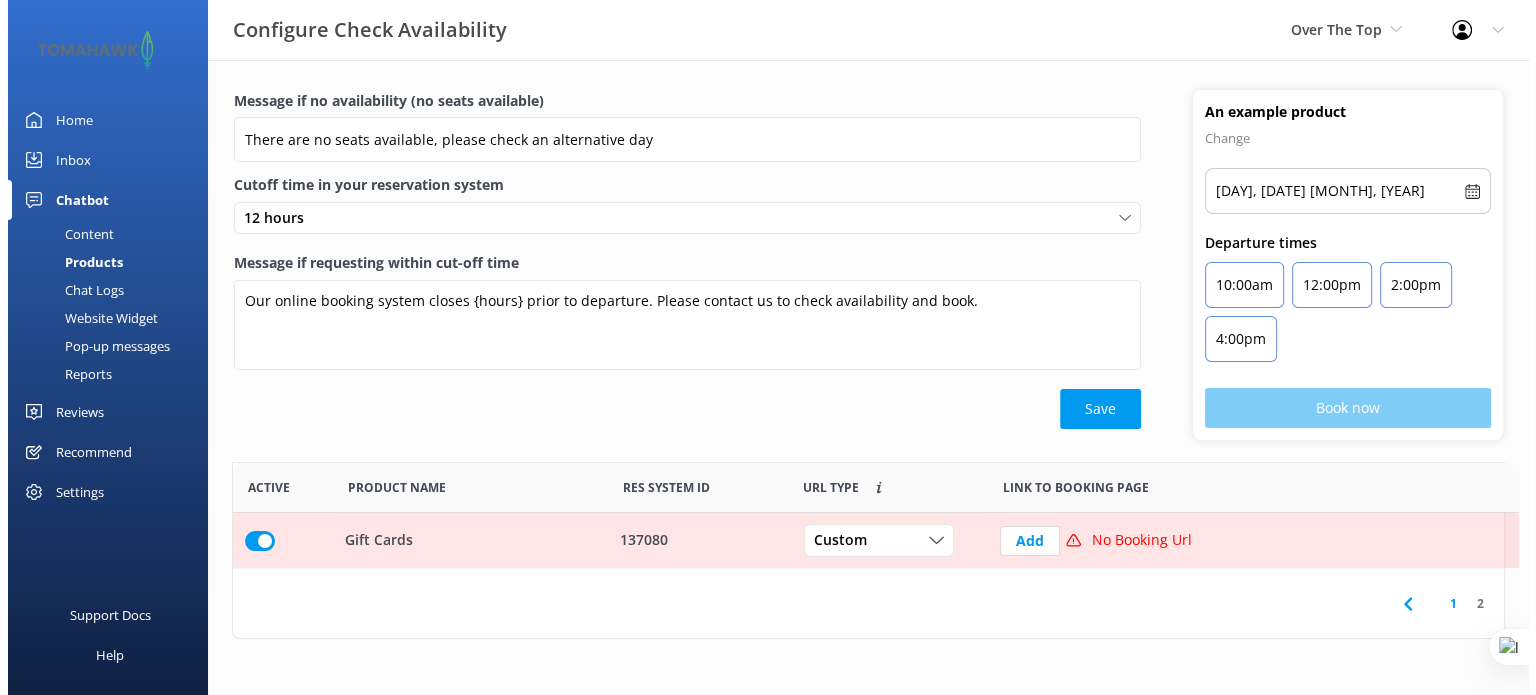 scroll, scrollTop: 0, scrollLeft: 0, axis: both 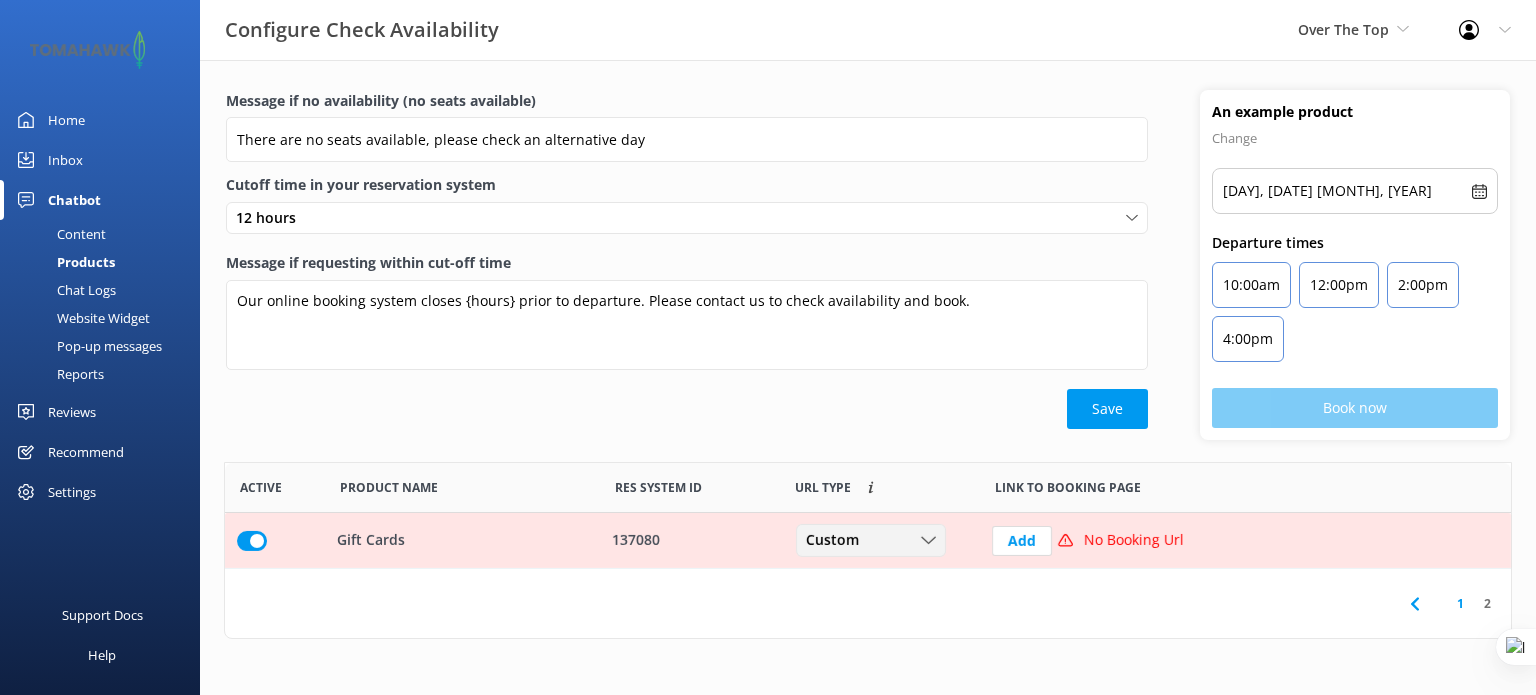 click on "Custom" at bounding box center (871, 541) 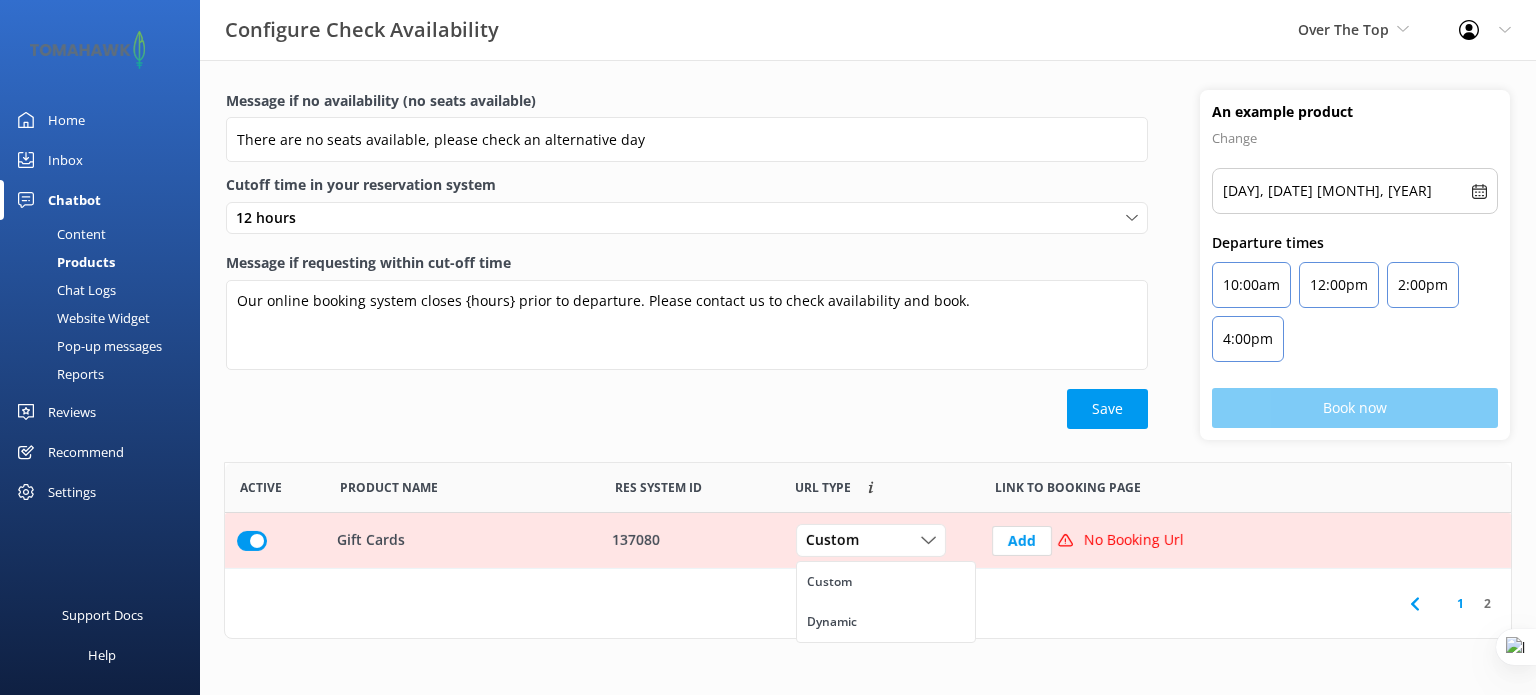 click at bounding box center [252, 541] 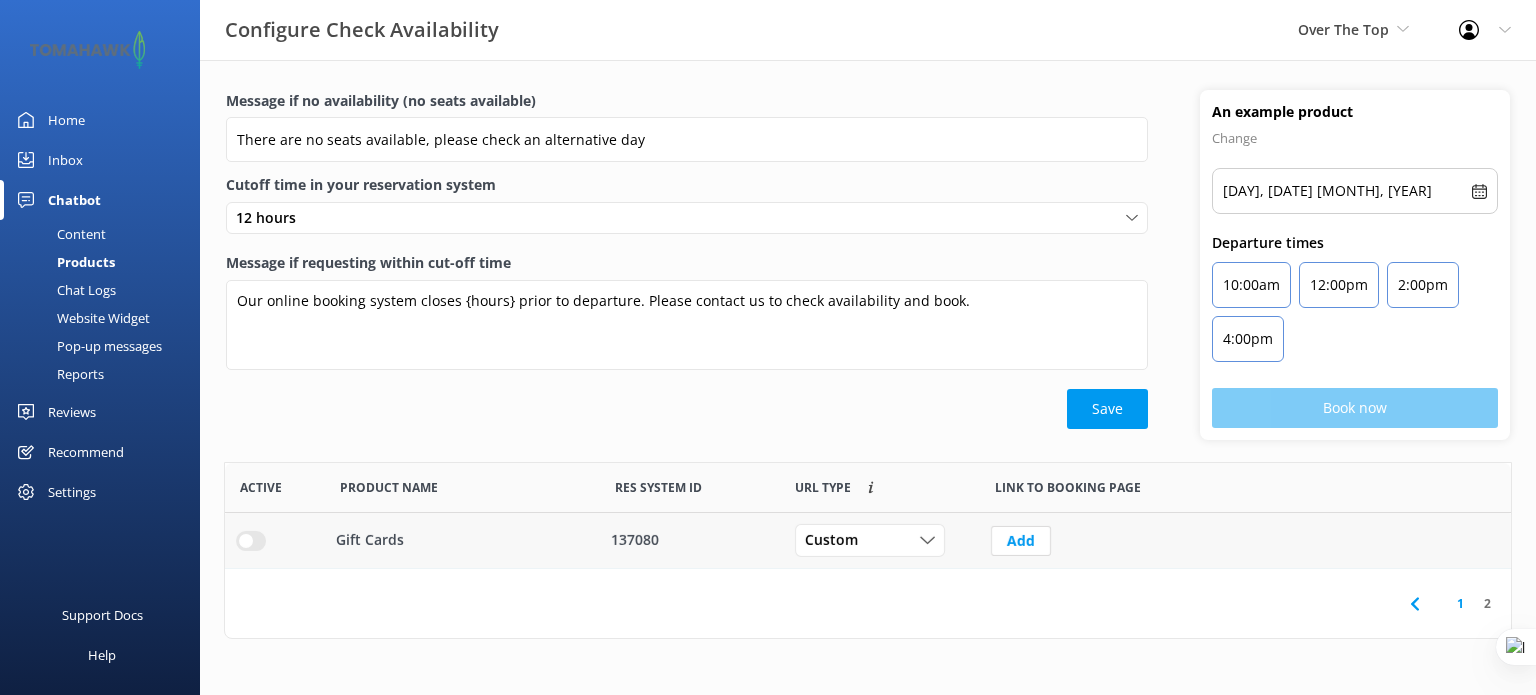 click on "1" at bounding box center (1460, 603) 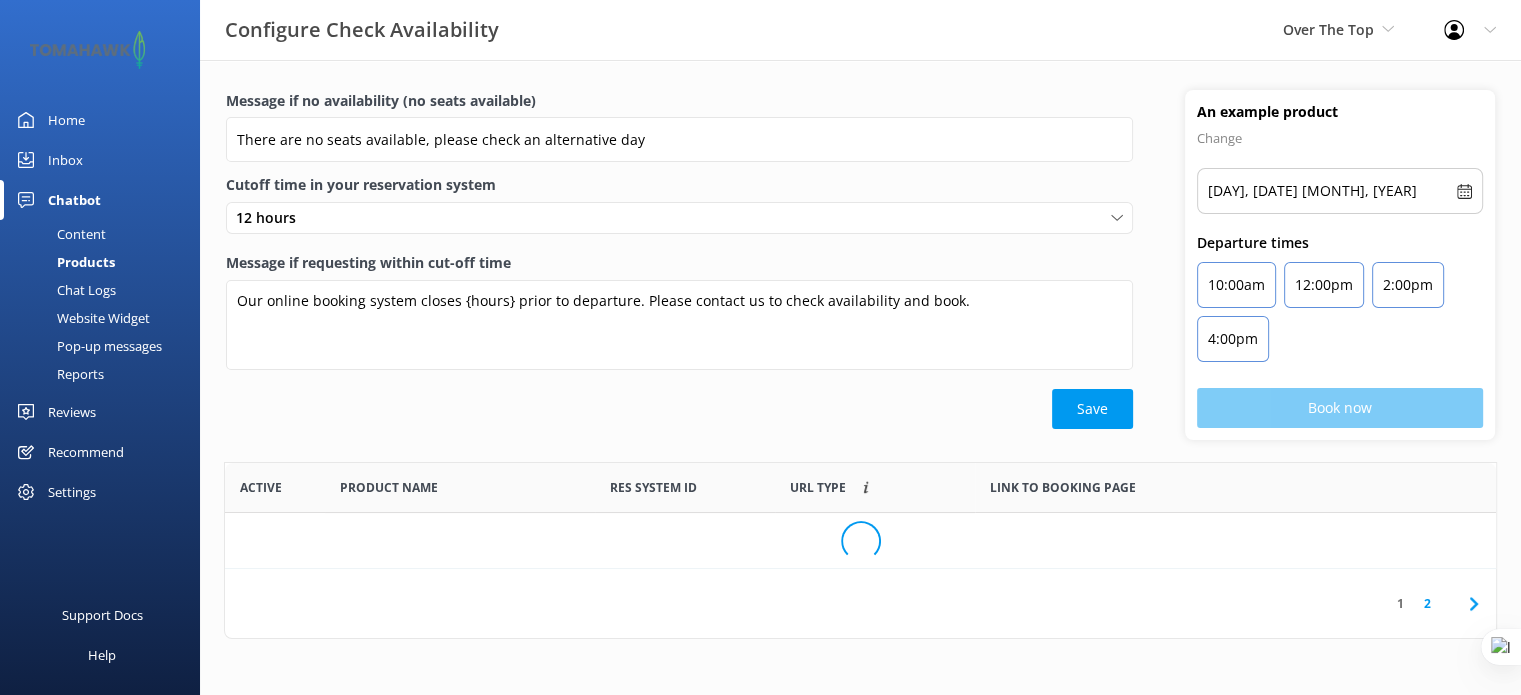 scroll, scrollTop: 91, scrollLeft: 1256, axis: both 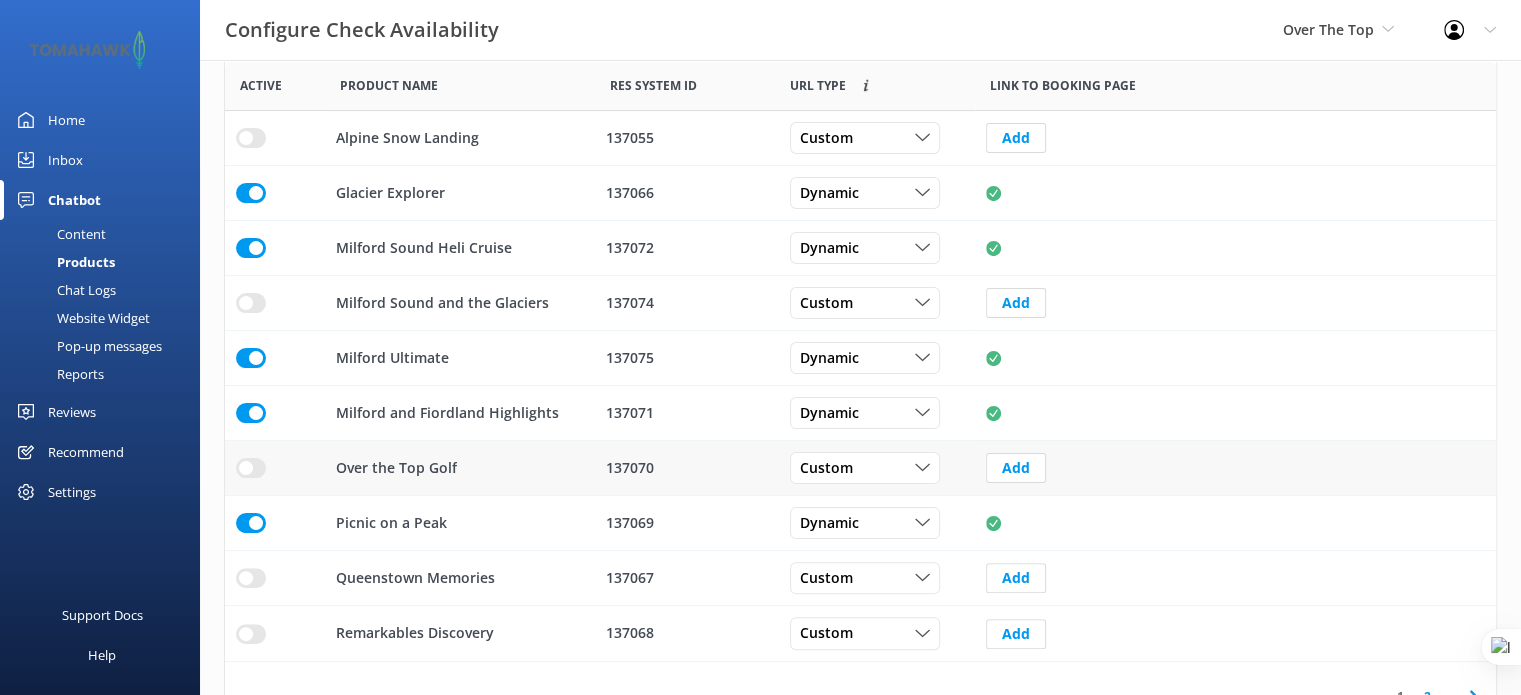click at bounding box center (251, 138) 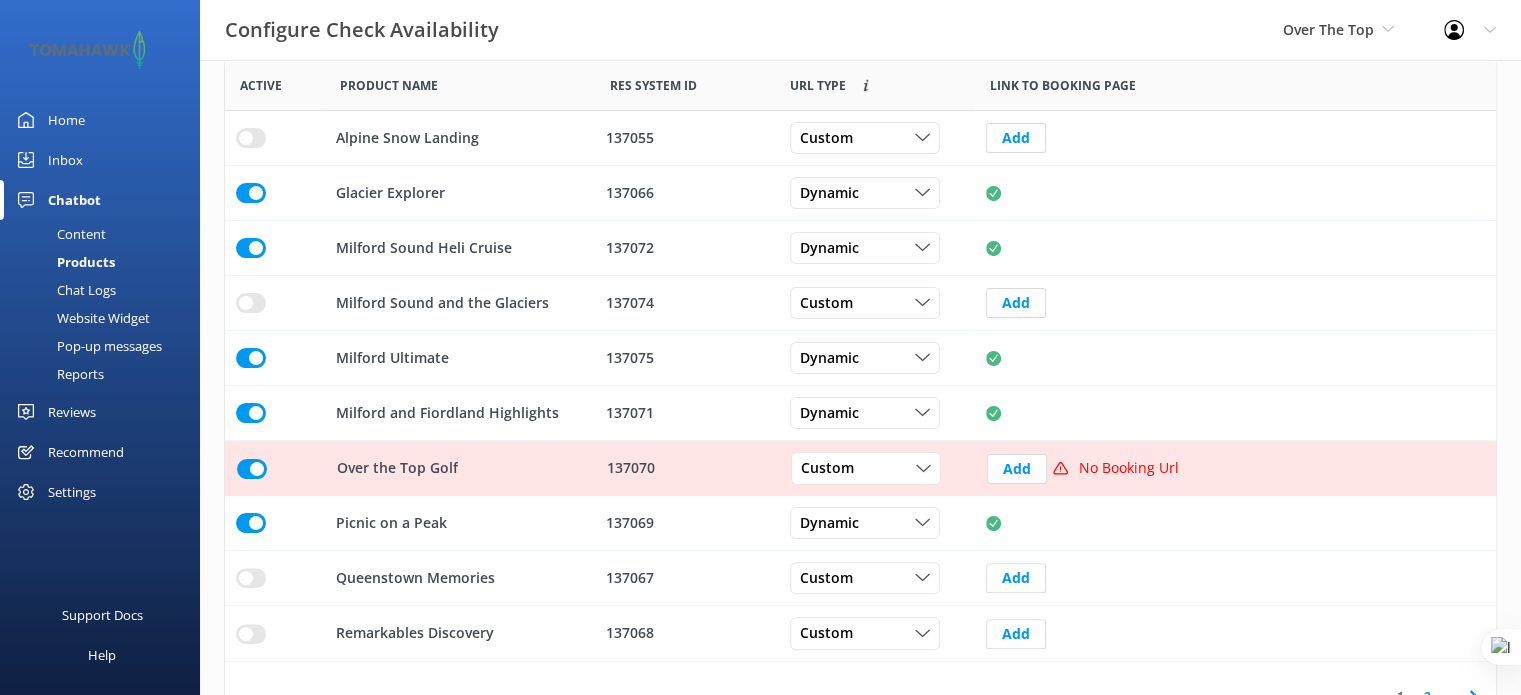 click on "No Booking Url" at bounding box center (1113, 469) 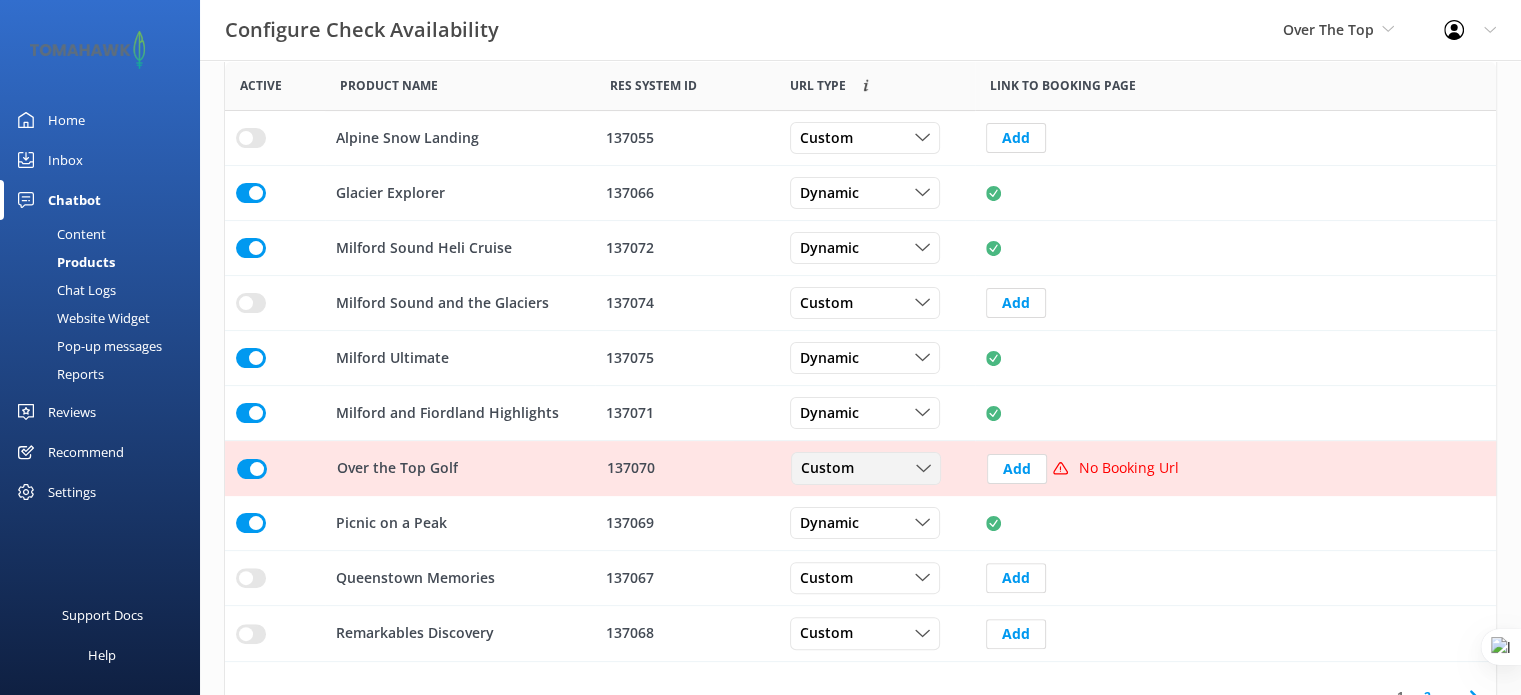 click on "Custom" at bounding box center [866, 469] 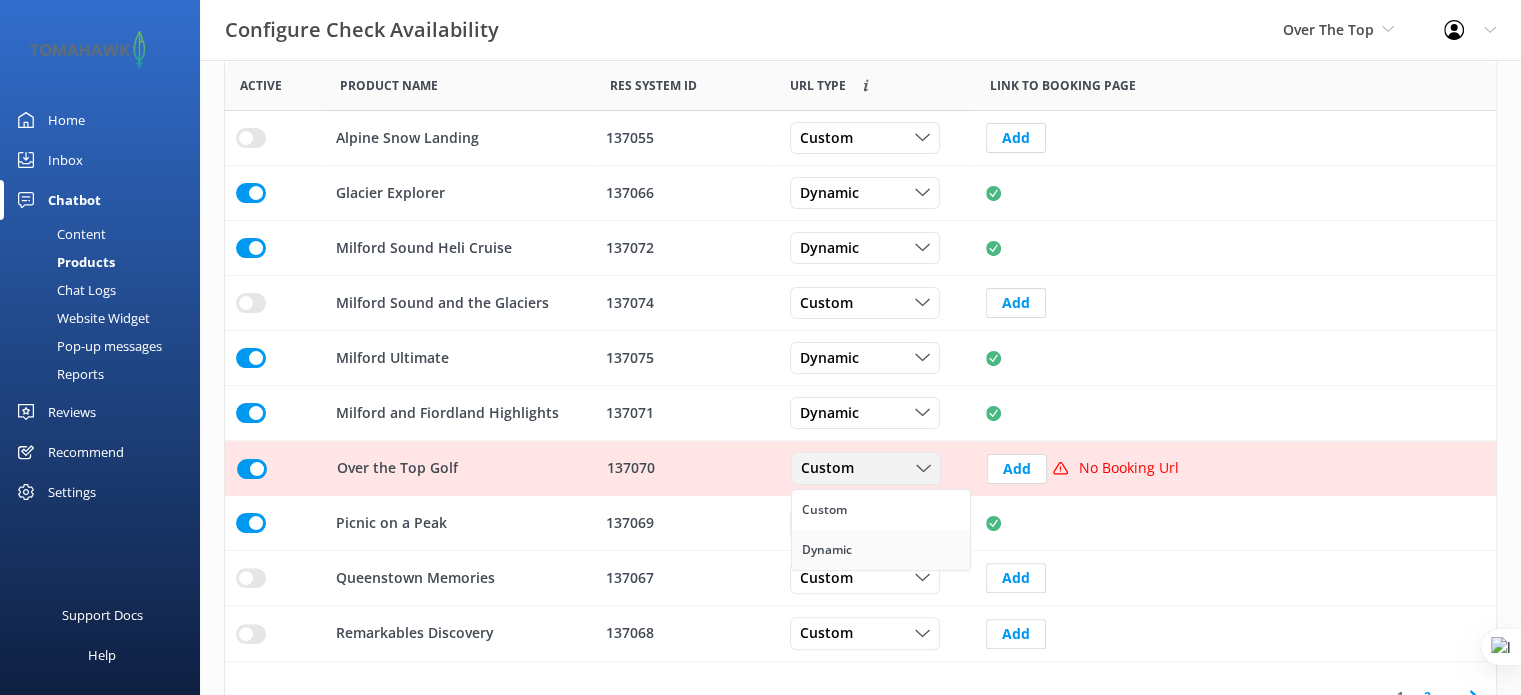 click on "Dynamic" at bounding box center [881, 550] 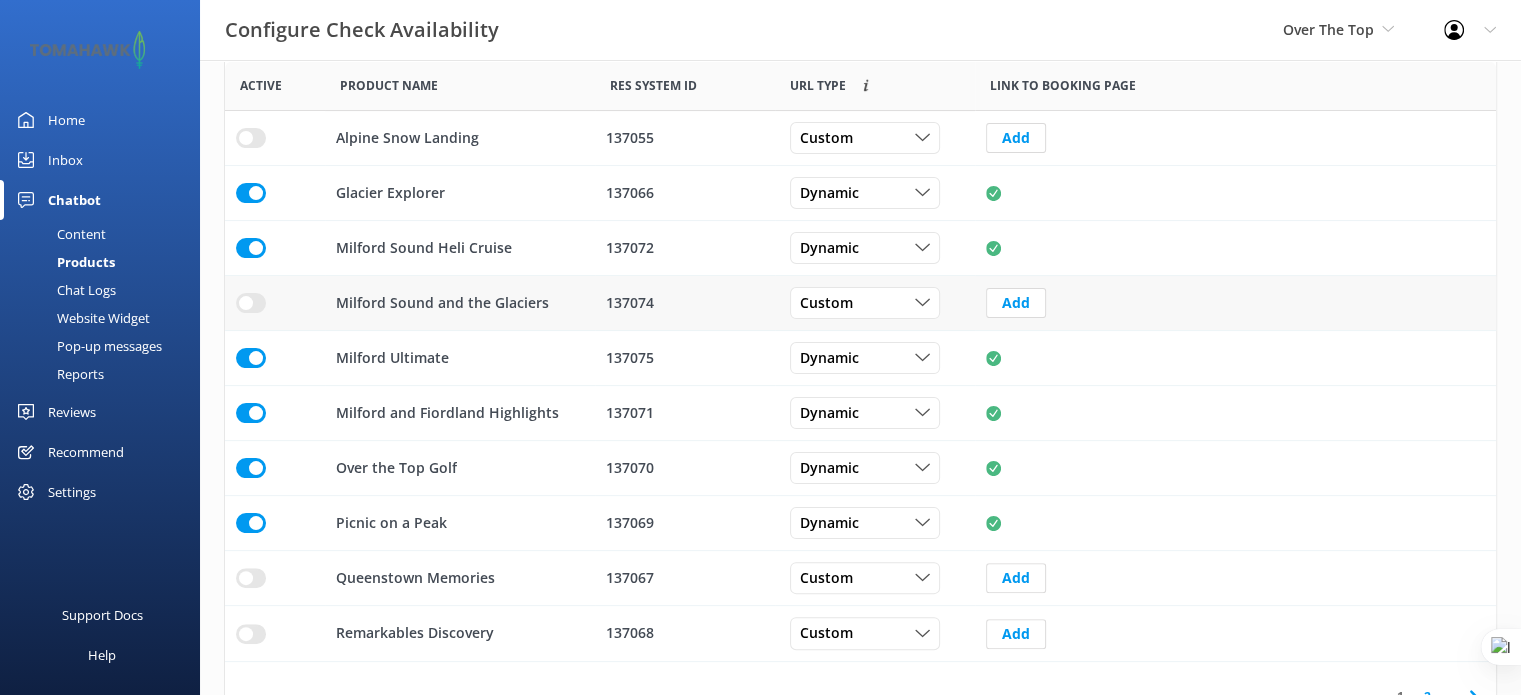 click at bounding box center (251, 138) 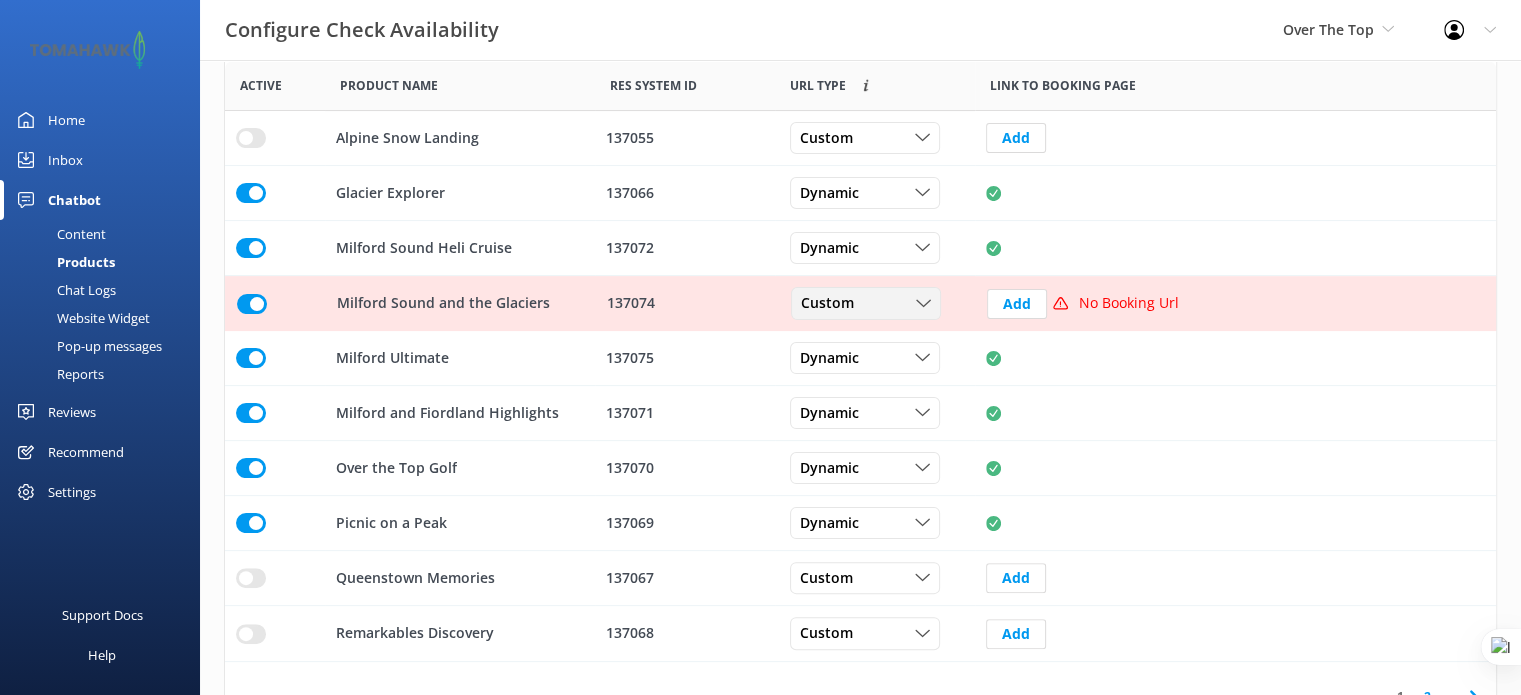 click on "Custom" at bounding box center [866, 304] 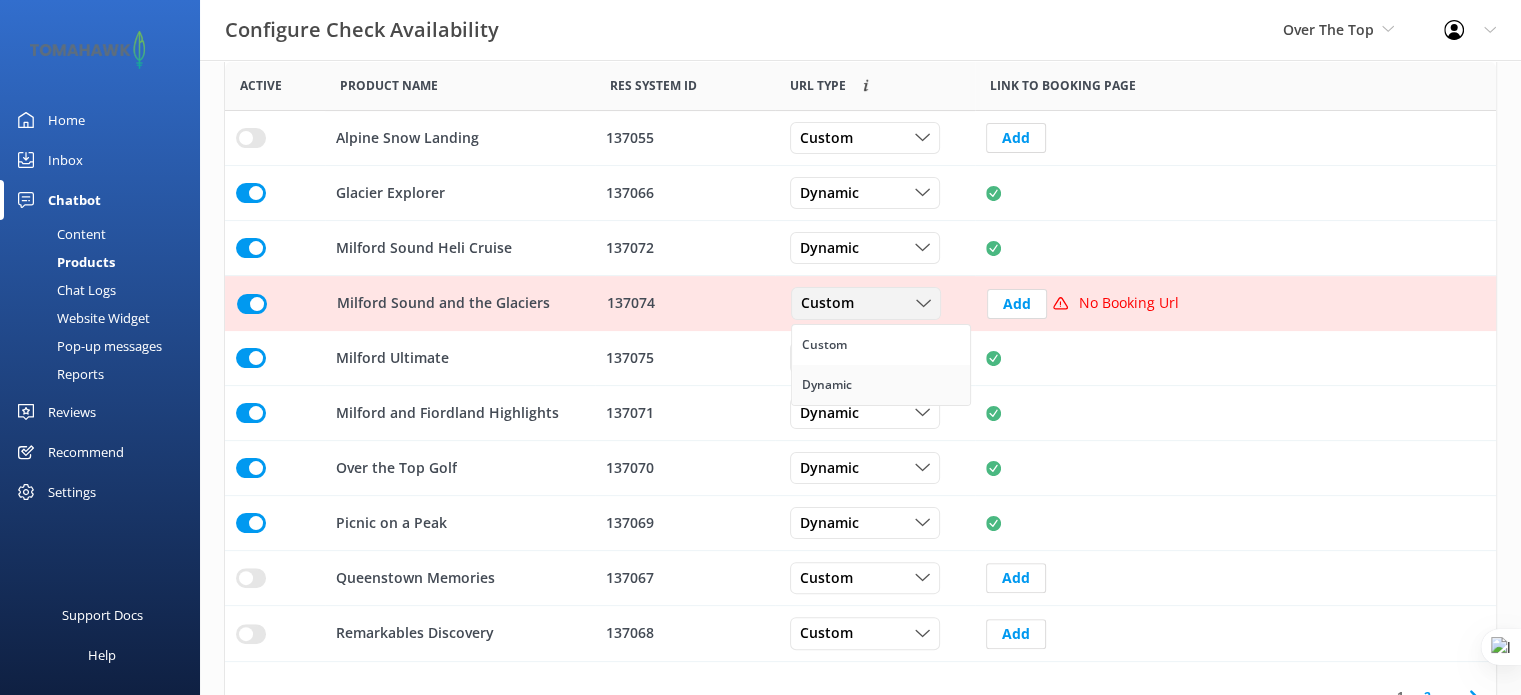 click on "Dynamic" at bounding box center (881, 385) 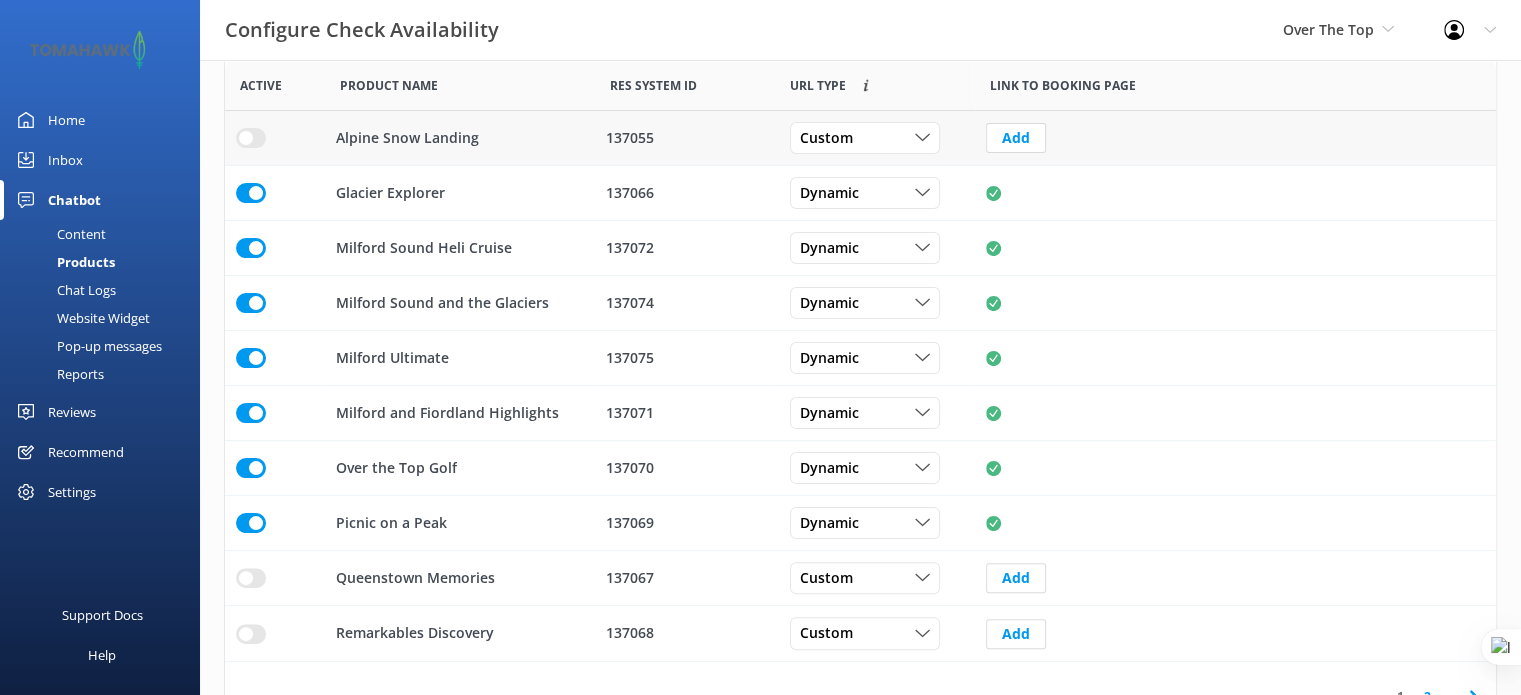 click at bounding box center [251, 138] 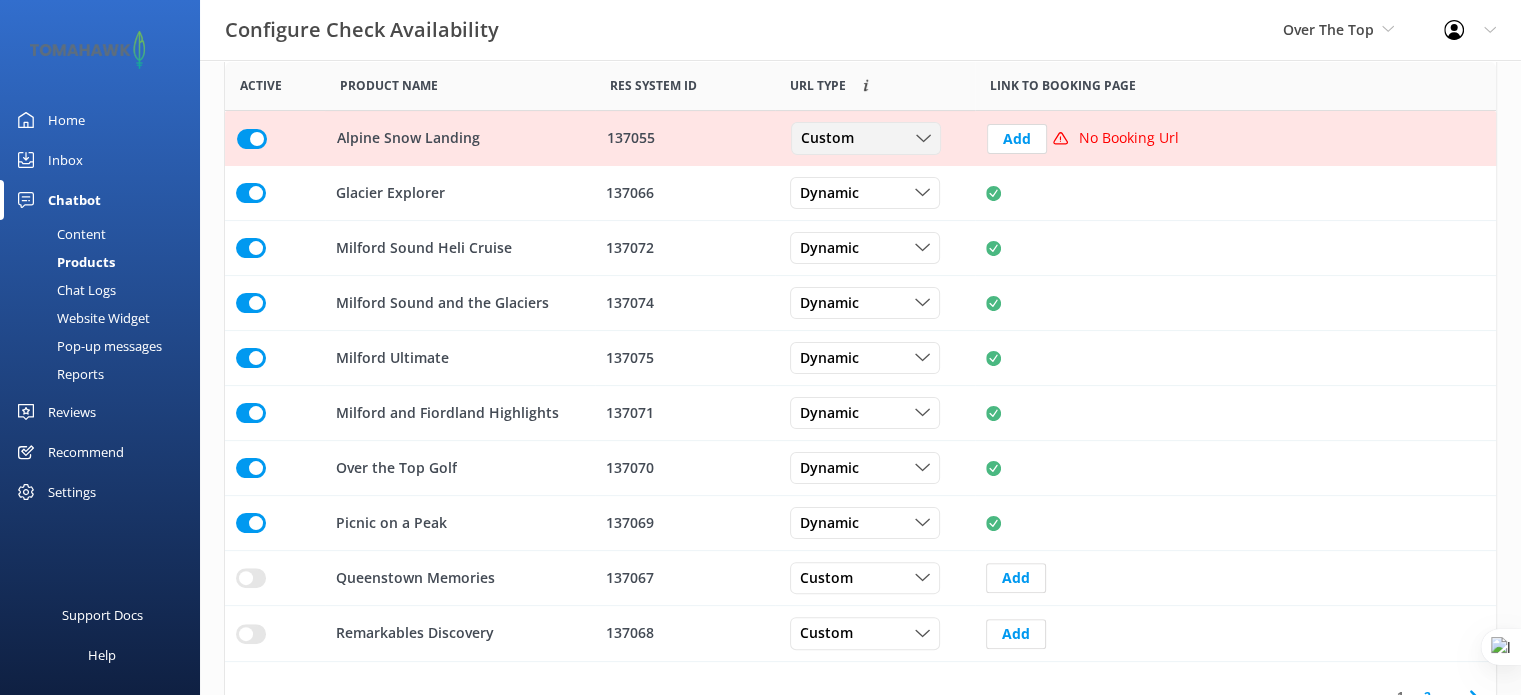 click on "Custom" at bounding box center [866, 139] 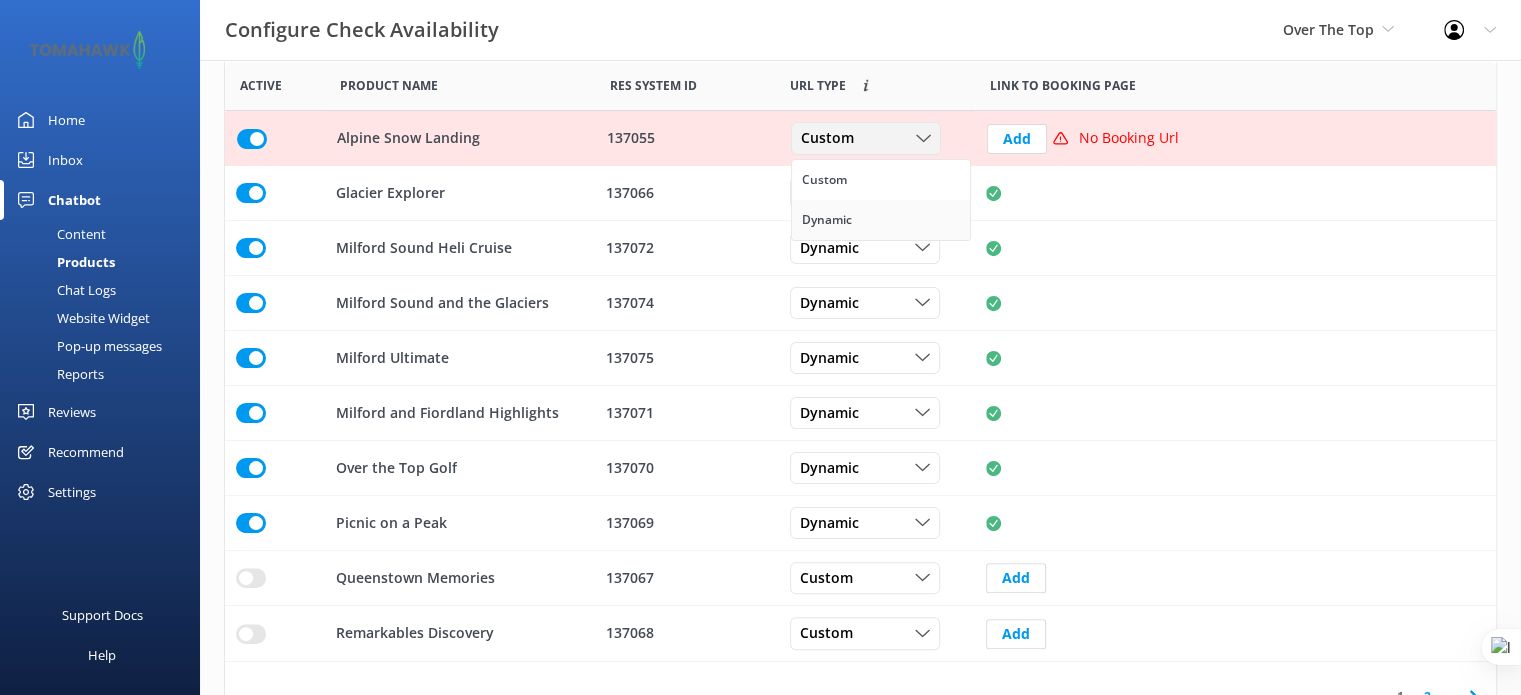 click on "Dynamic" at bounding box center (881, 220) 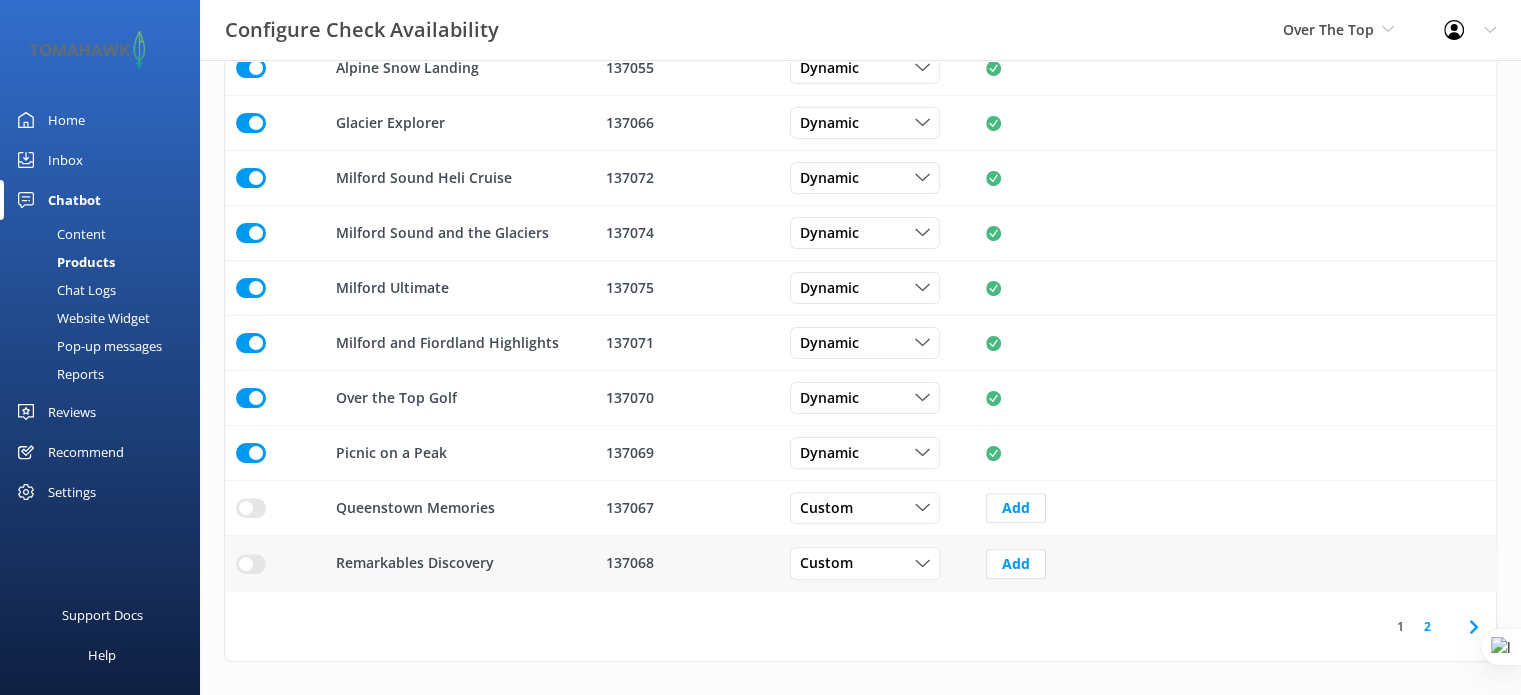 scroll, scrollTop: 477, scrollLeft: 0, axis: vertical 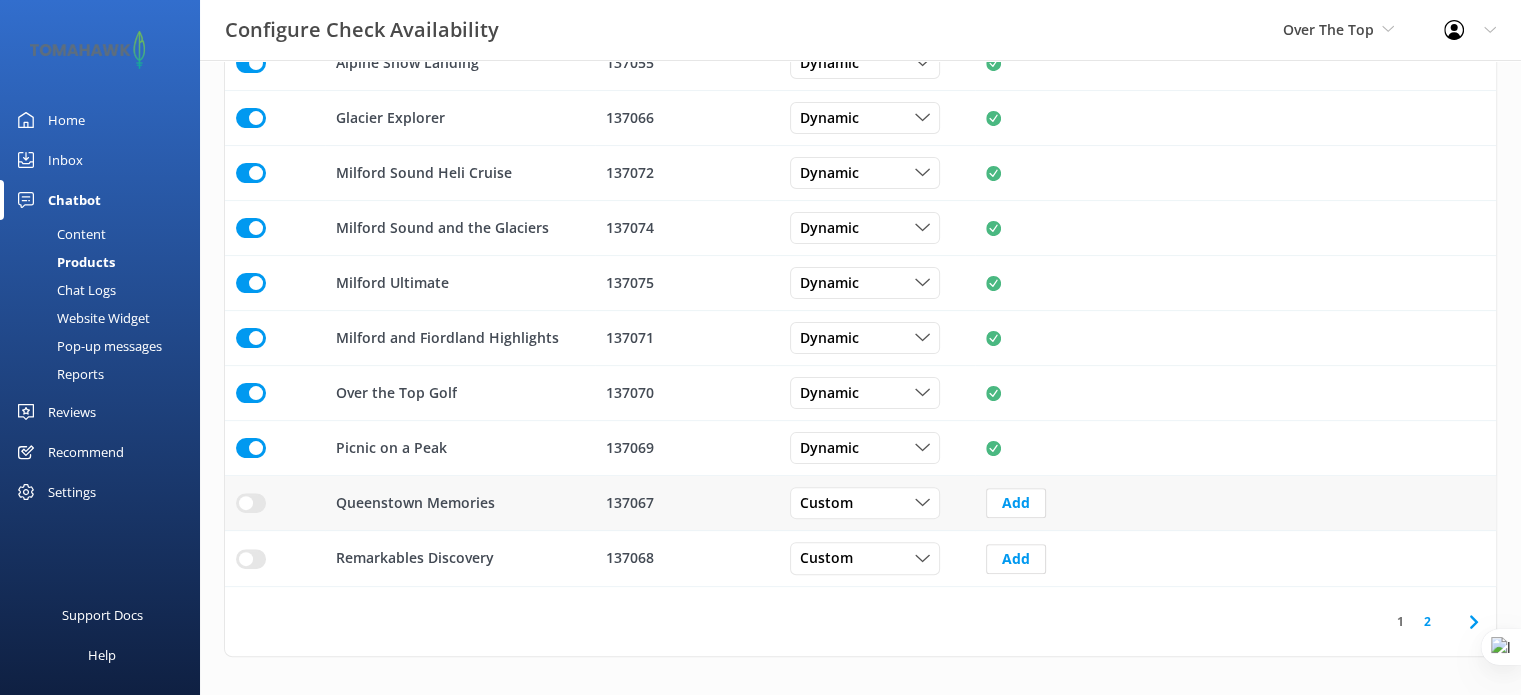 click at bounding box center [251, 63] 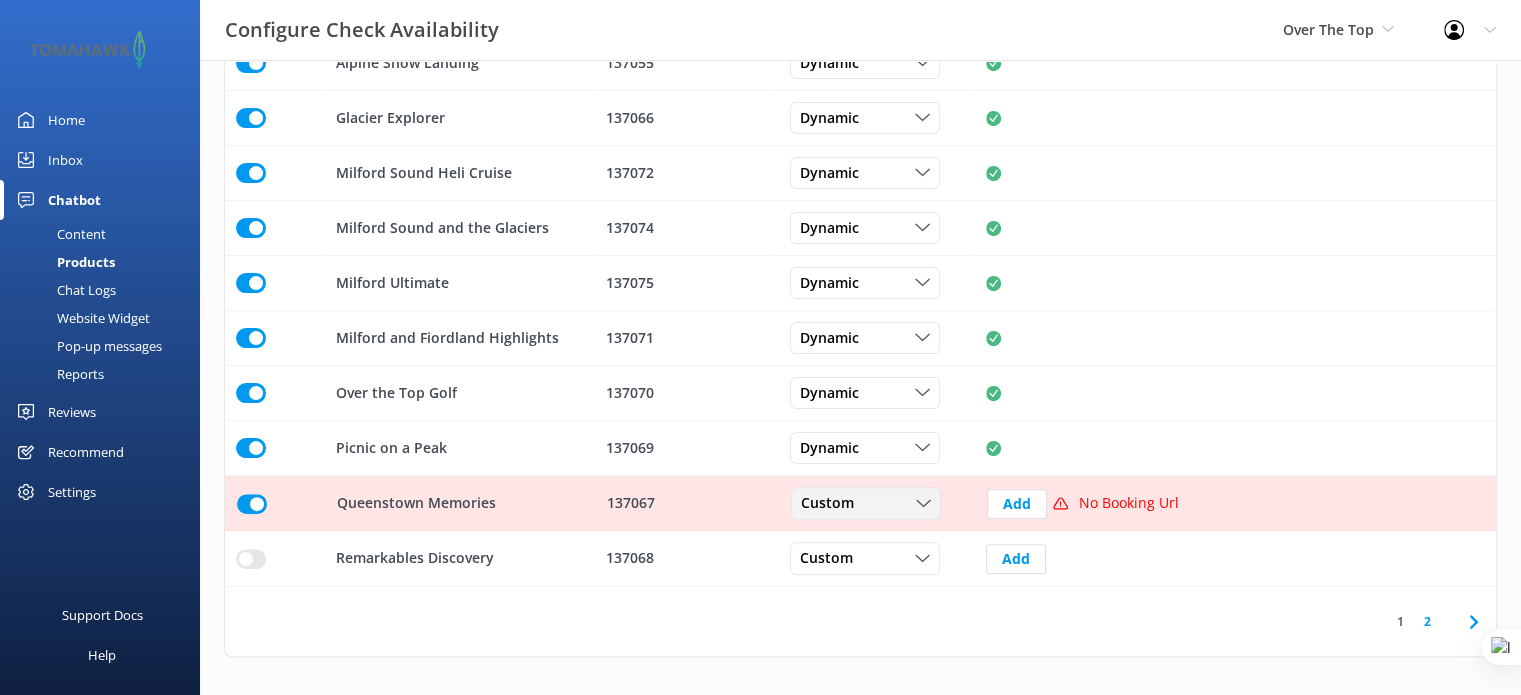 click on "Custom" at bounding box center [866, 504] 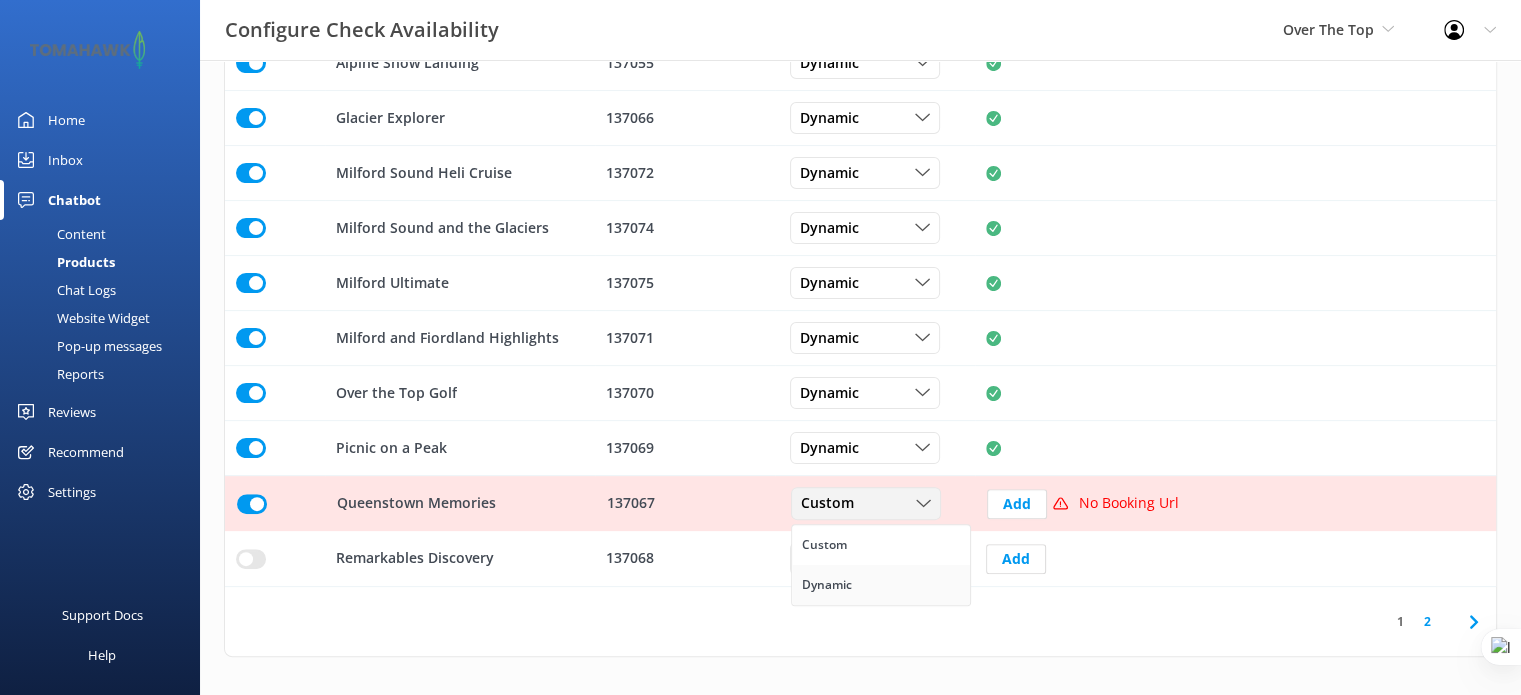 click on "Dynamic" at bounding box center (881, 585) 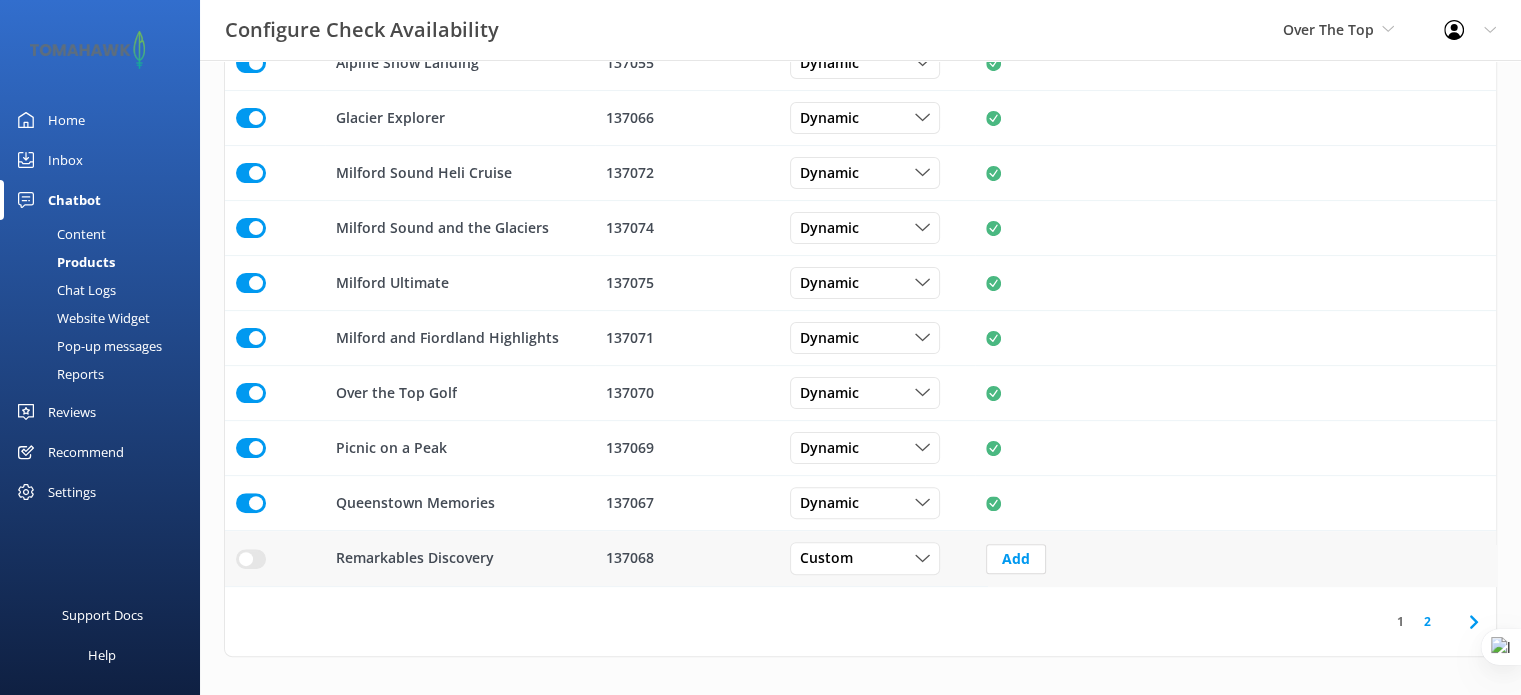 click at bounding box center (251, 63) 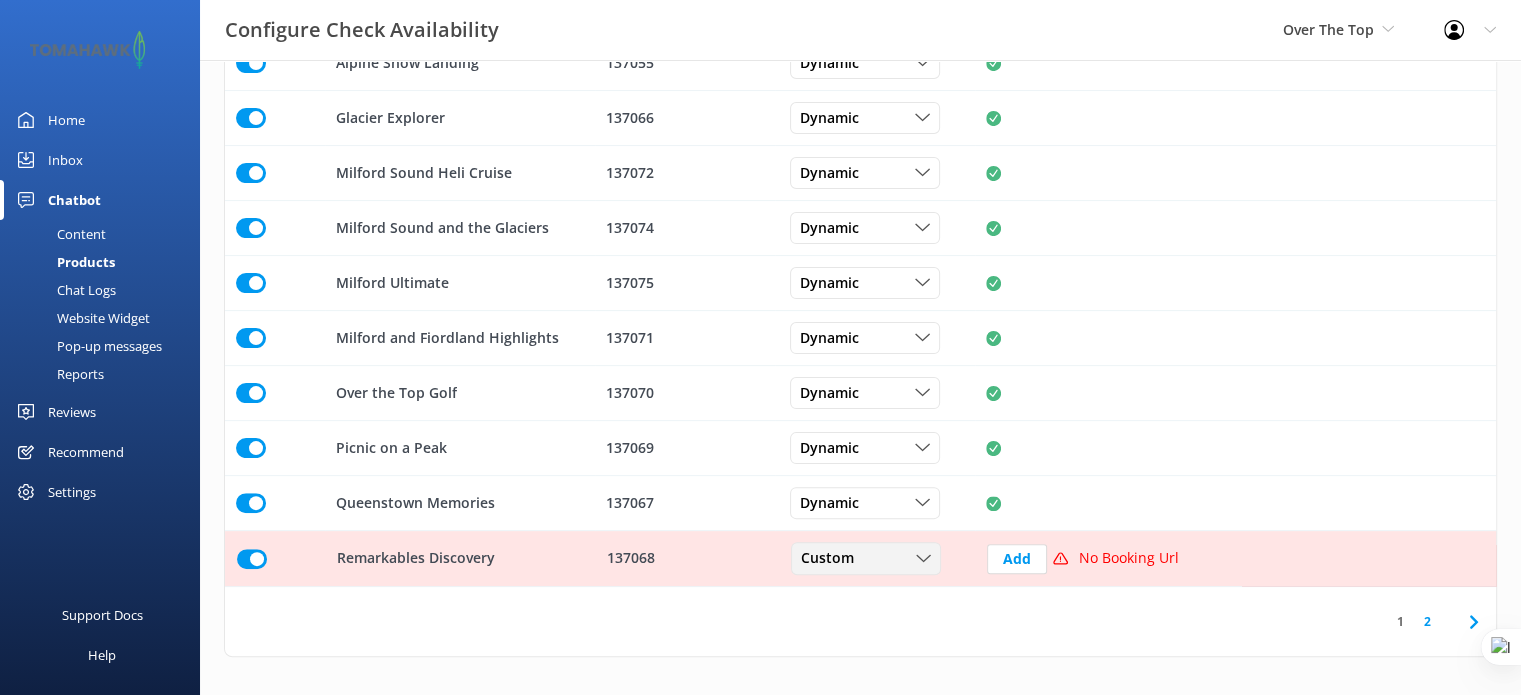 click on "Custom" at bounding box center [833, 559] 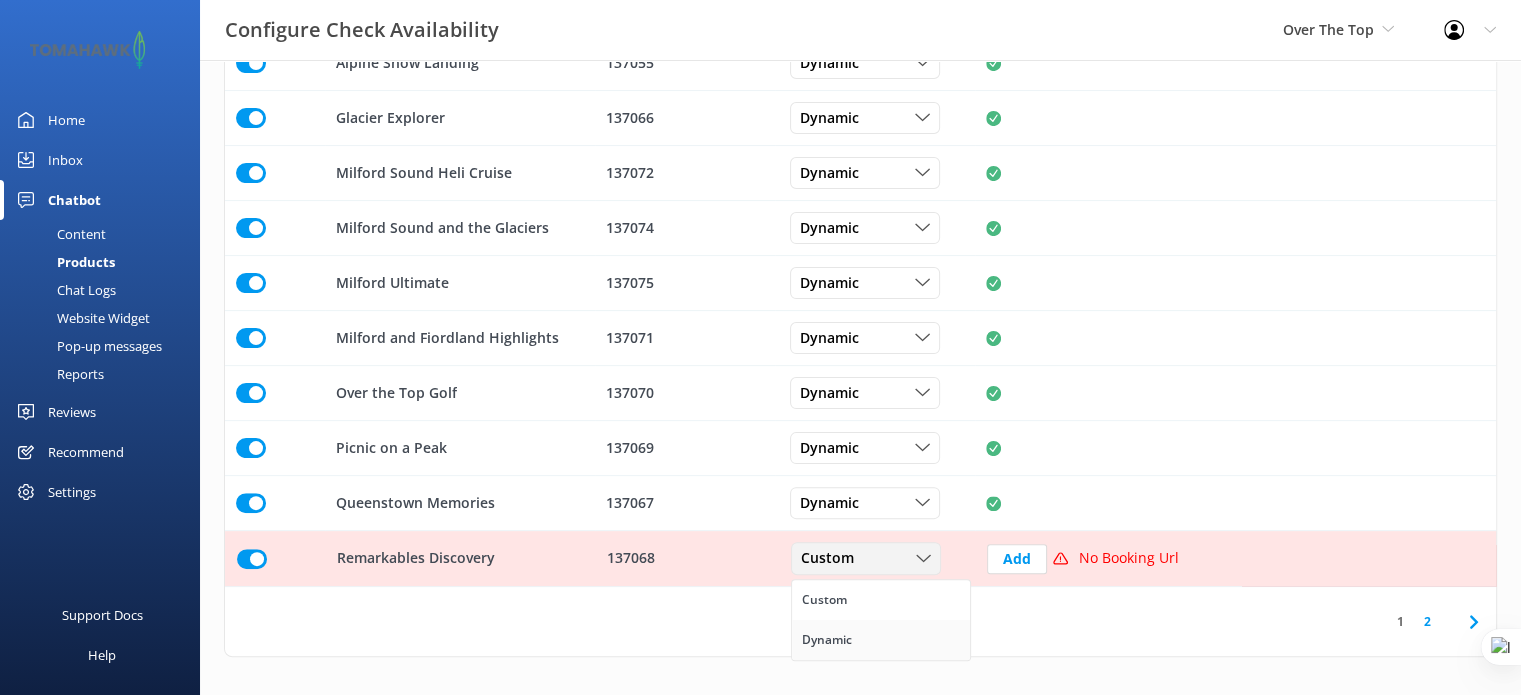 click on "Dynamic" at bounding box center [881, 640] 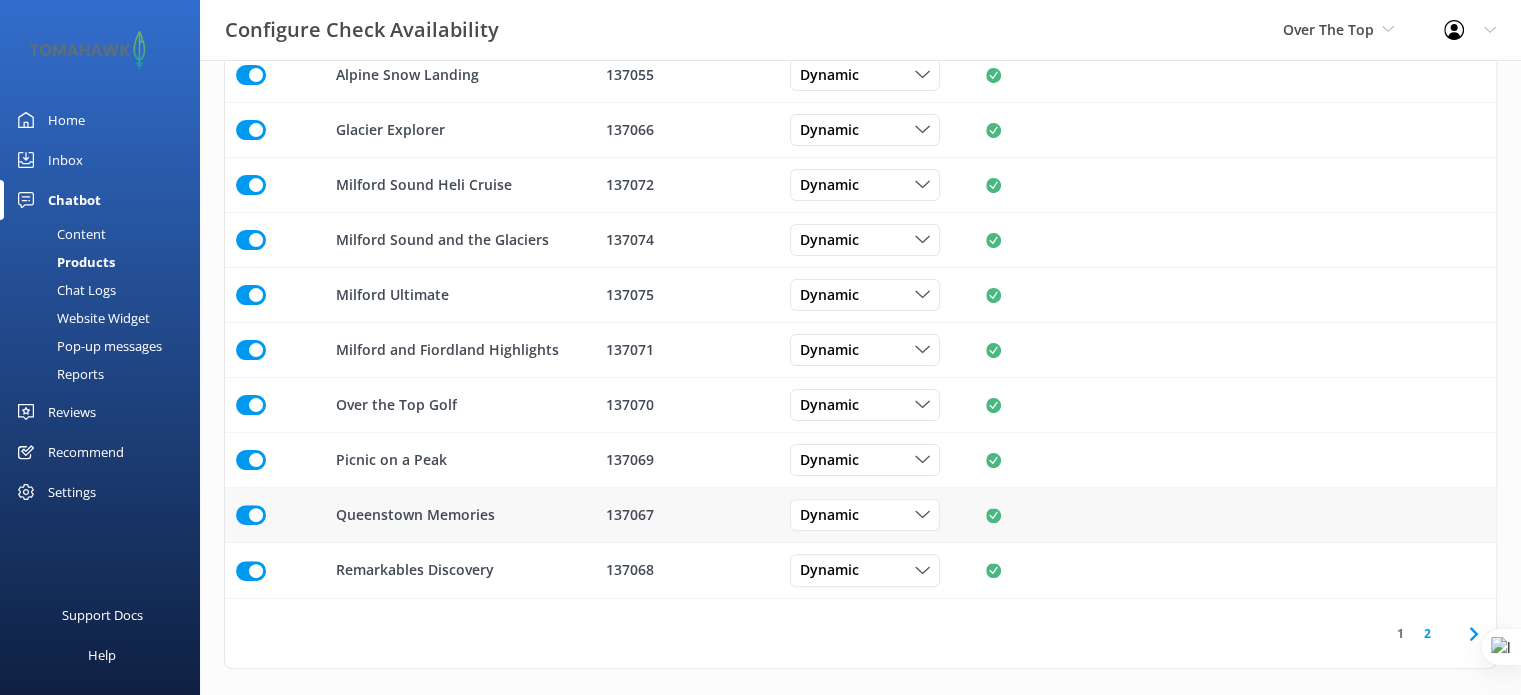 scroll, scrollTop: 477, scrollLeft: 0, axis: vertical 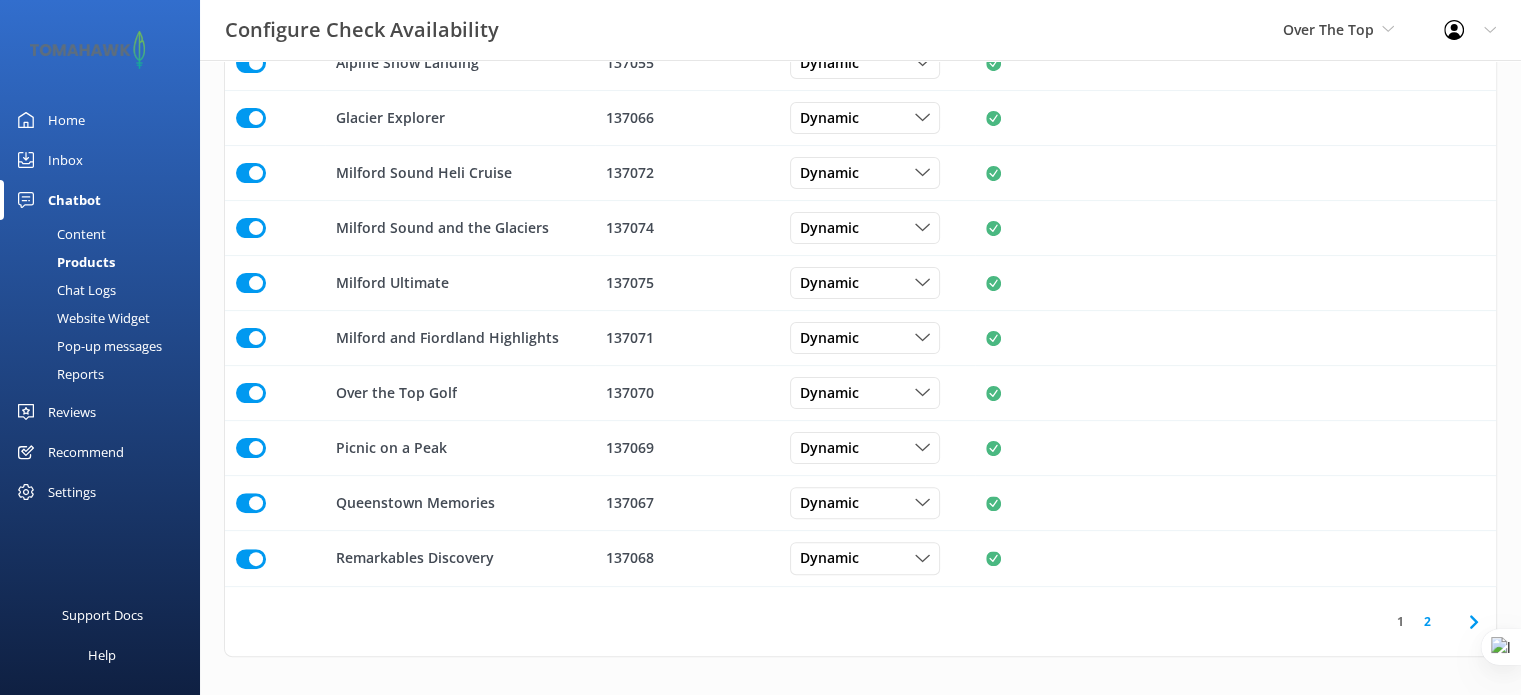 click on "2" at bounding box center [1427, 621] 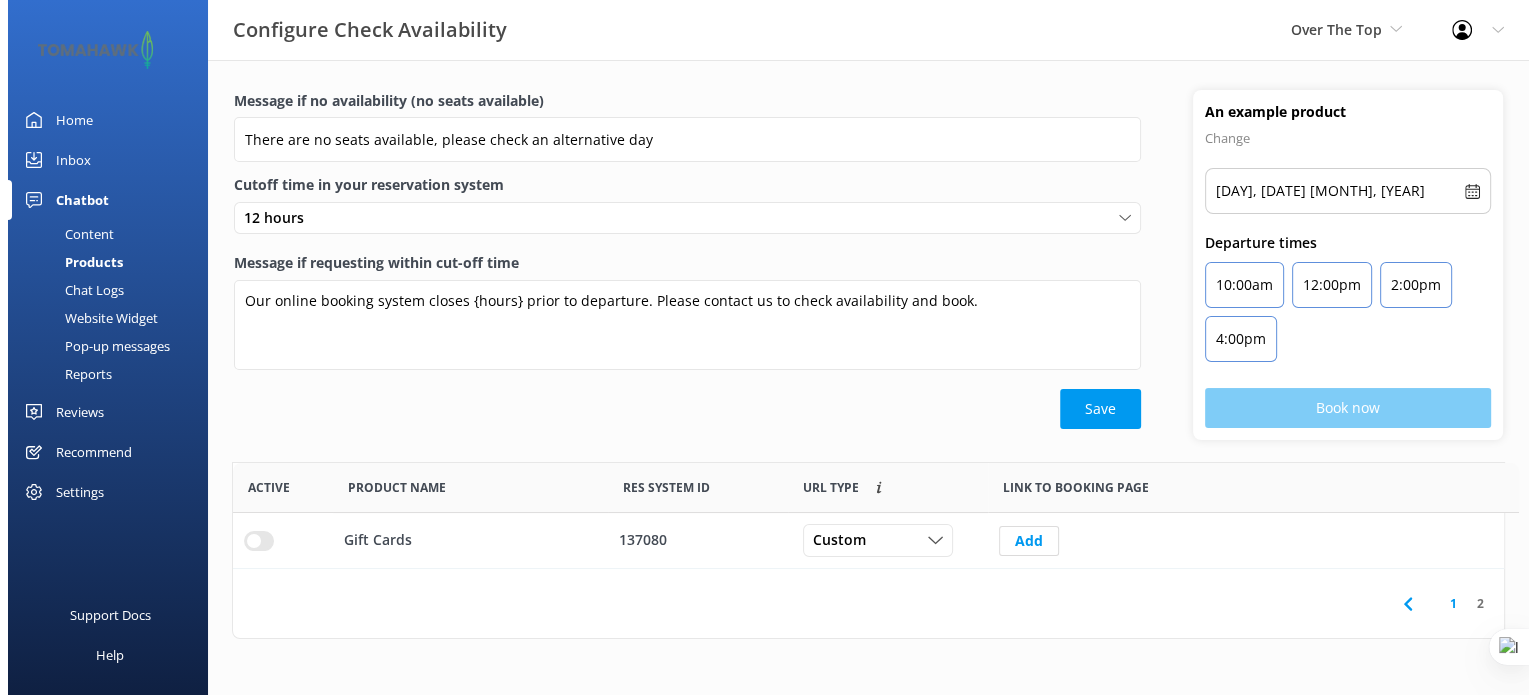 scroll, scrollTop: 0, scrollLeft: 0, axis: both 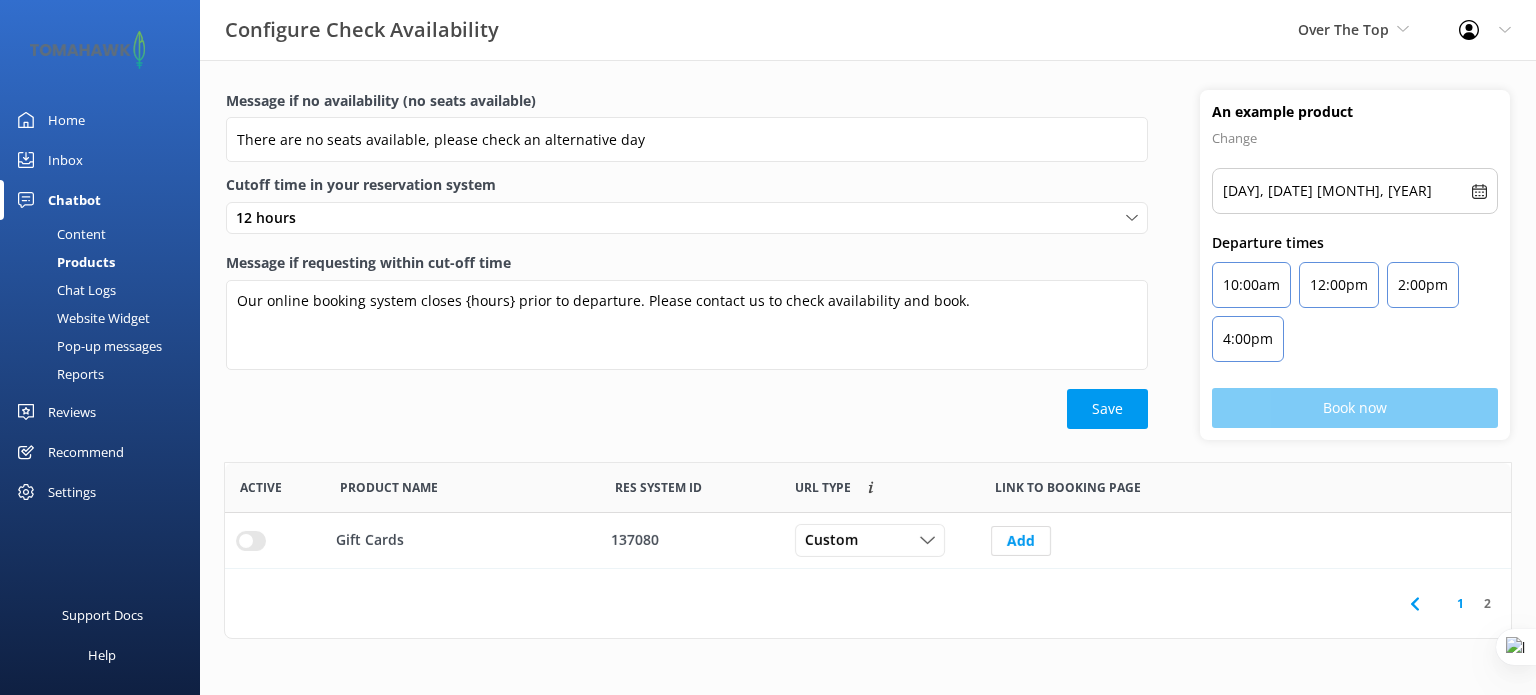 click on "Home" at bounding box center [66, 120] 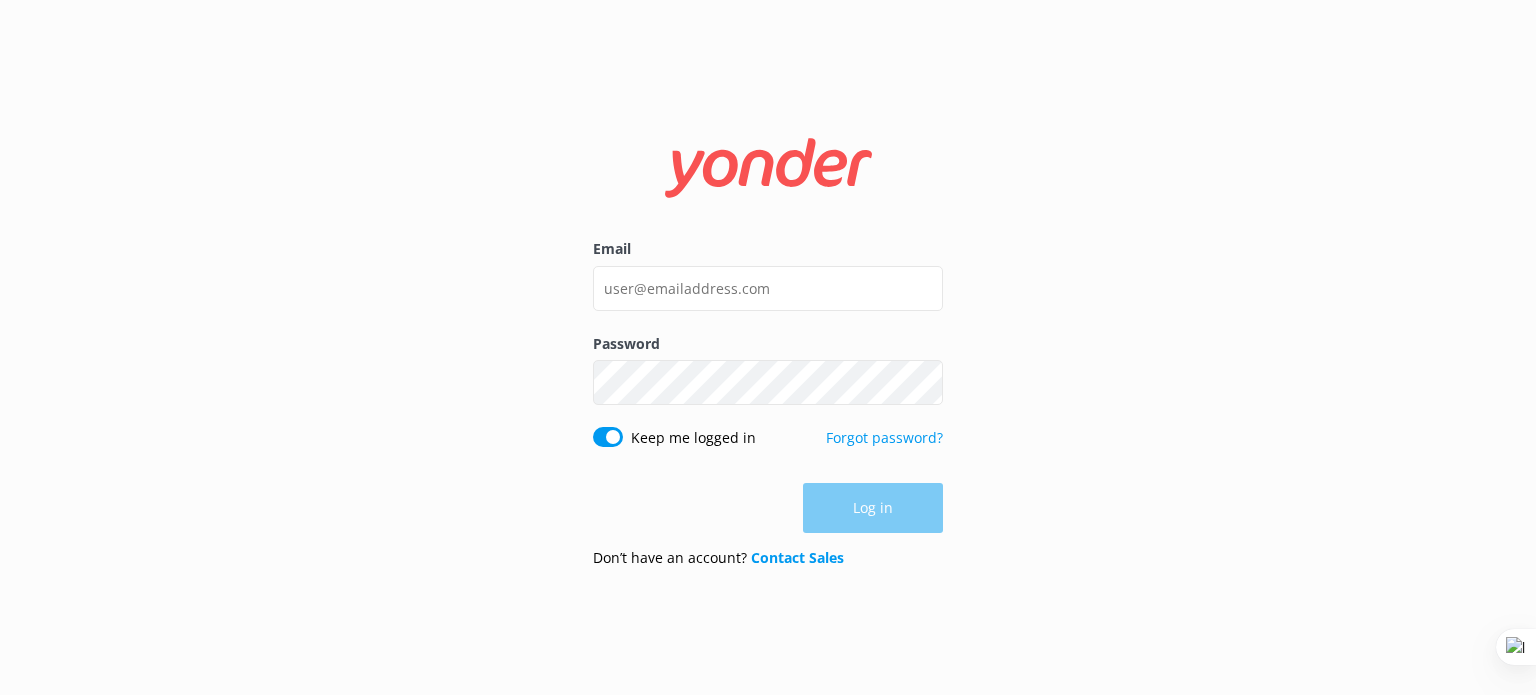 scroll, scrollTop: 0, scrollLeft: 0, axis: both 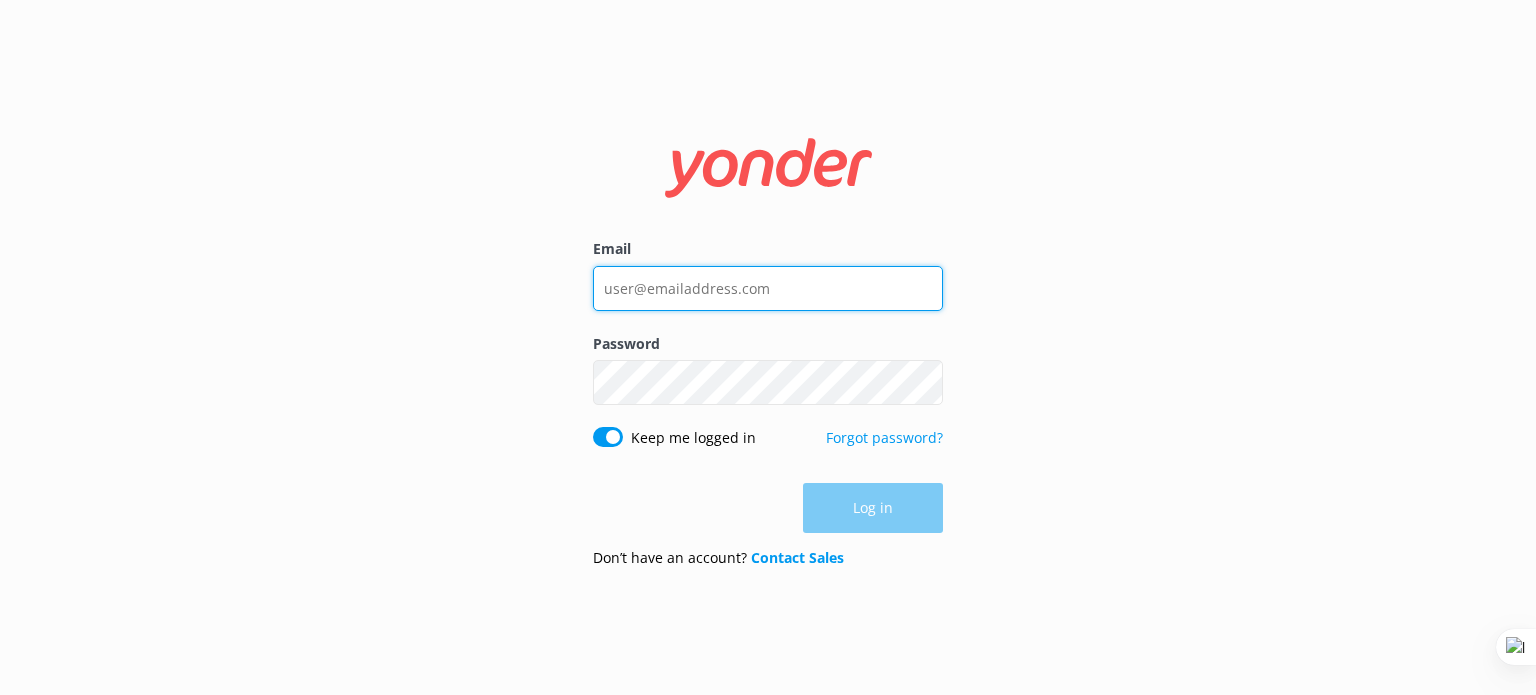 type on "[EMAIL]" 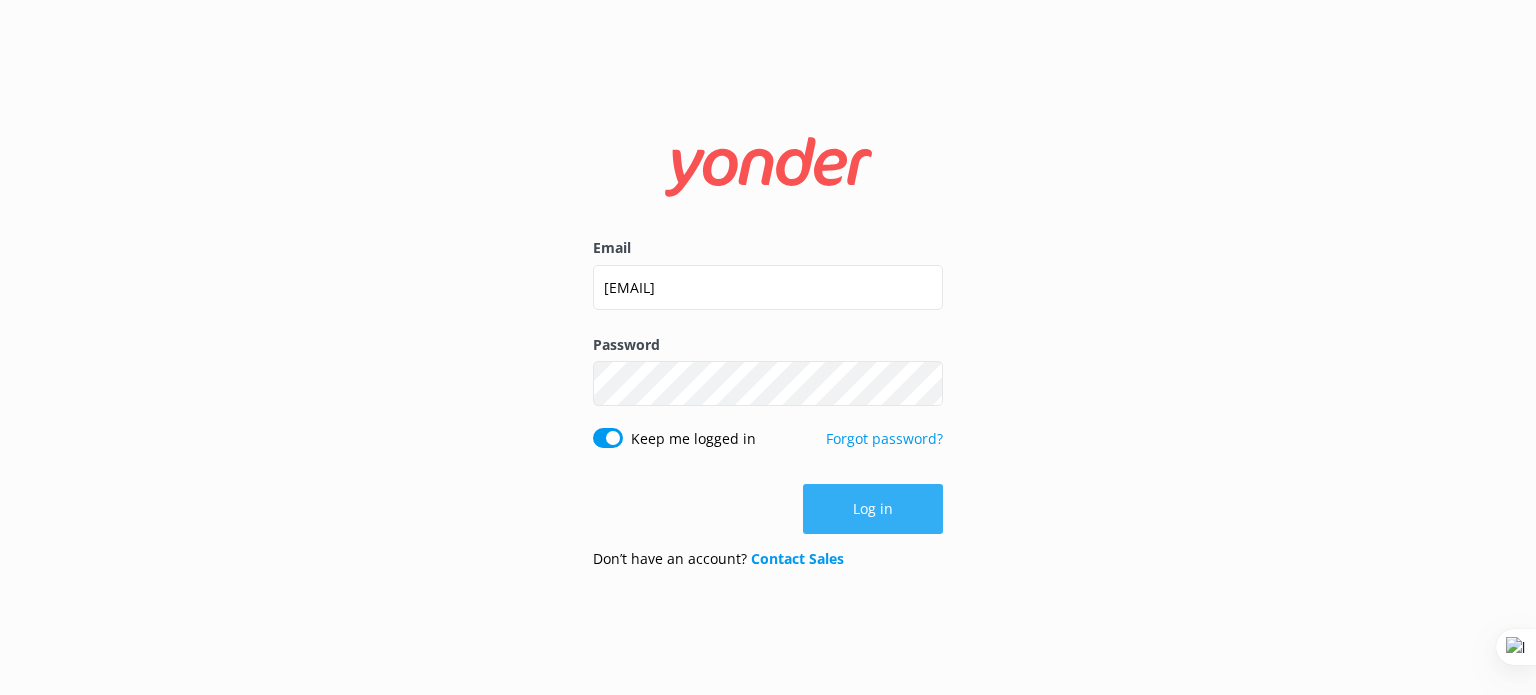 click on "Log in" at bounding box center (873, 509) 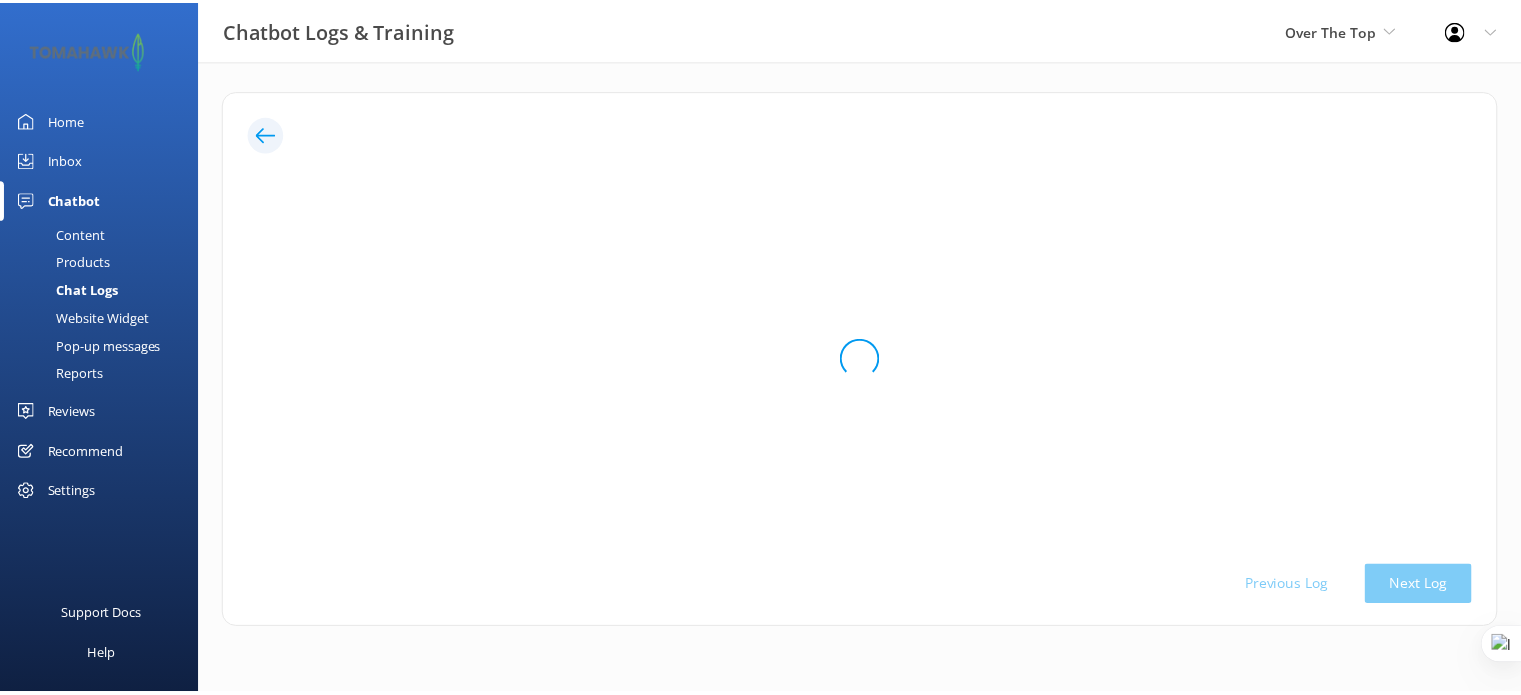 scroll, scrollTop: 0, scrollLeft: 0, axis: both 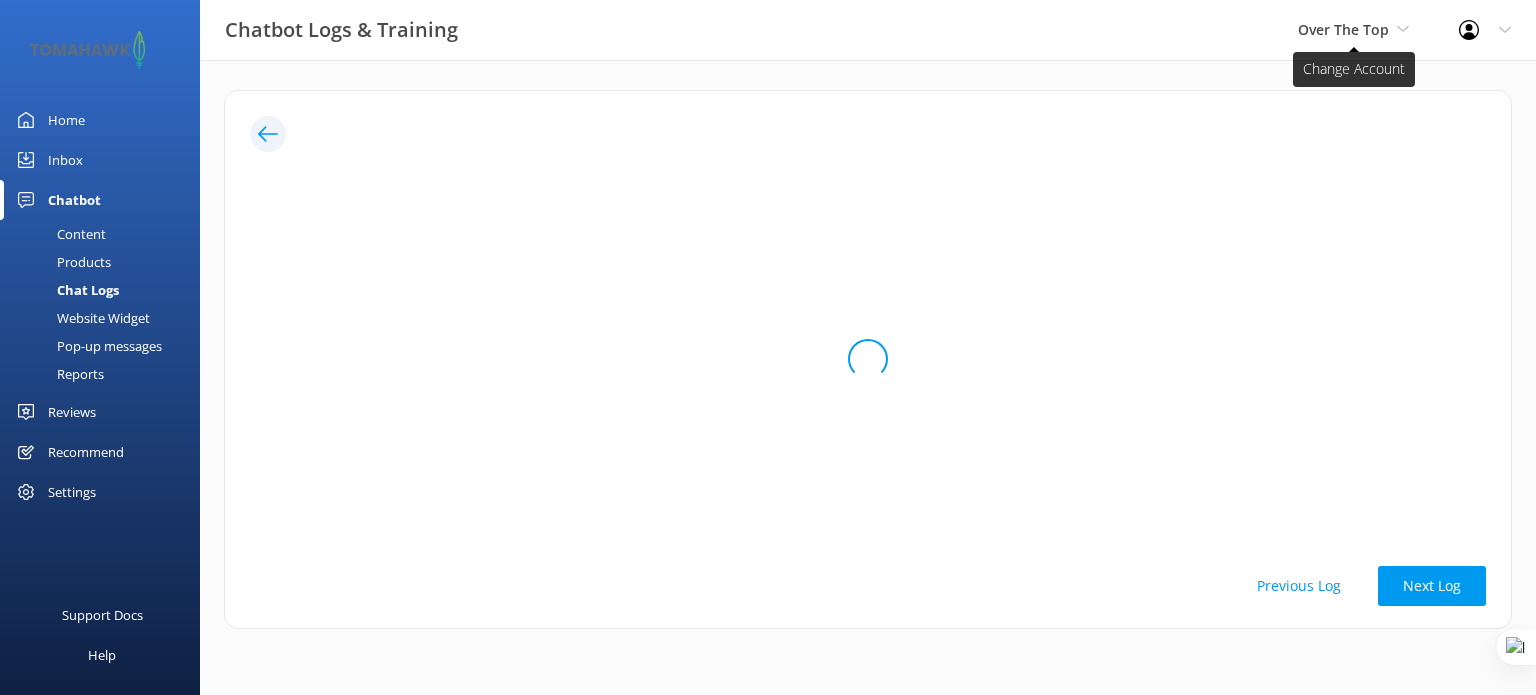 click on "Over The Top" at bounding box center [1343, 29] 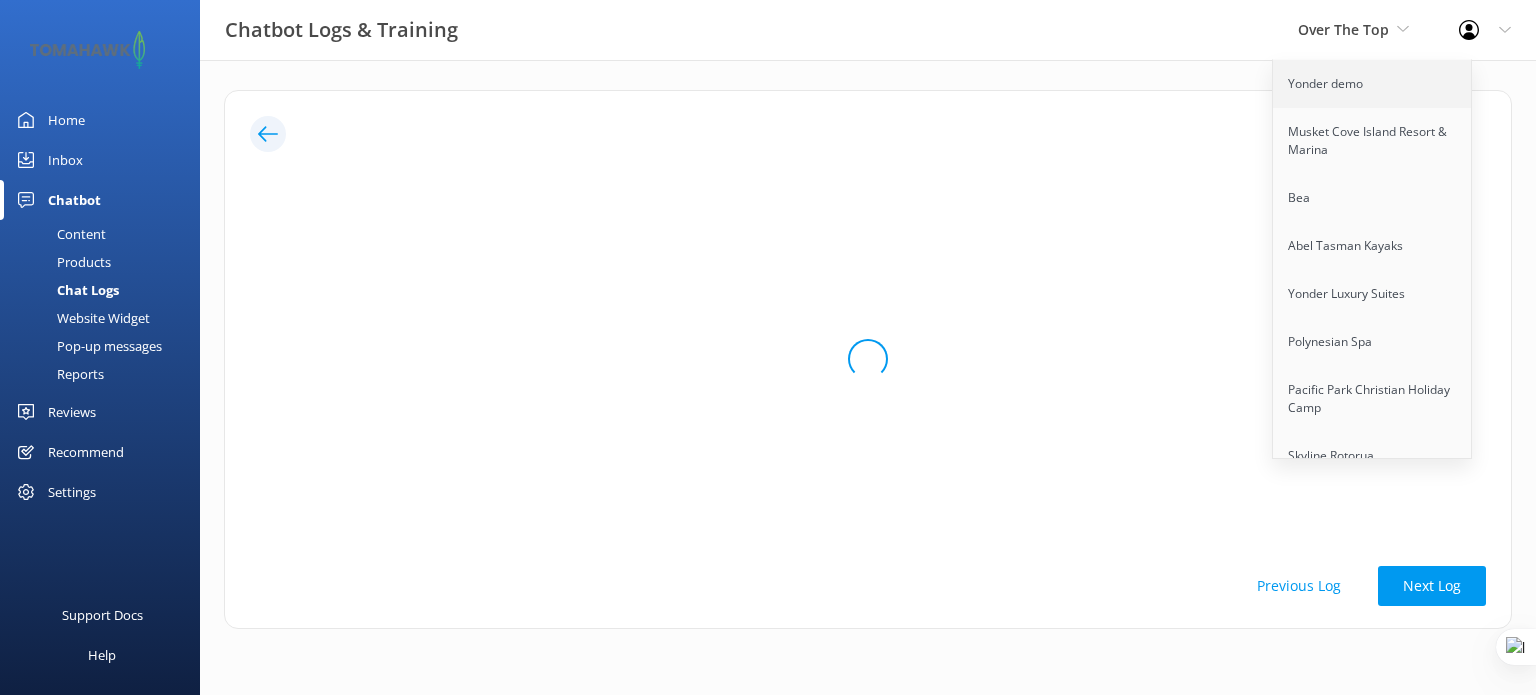 click on "Yonder demo" at bounding box center [1373, 84] 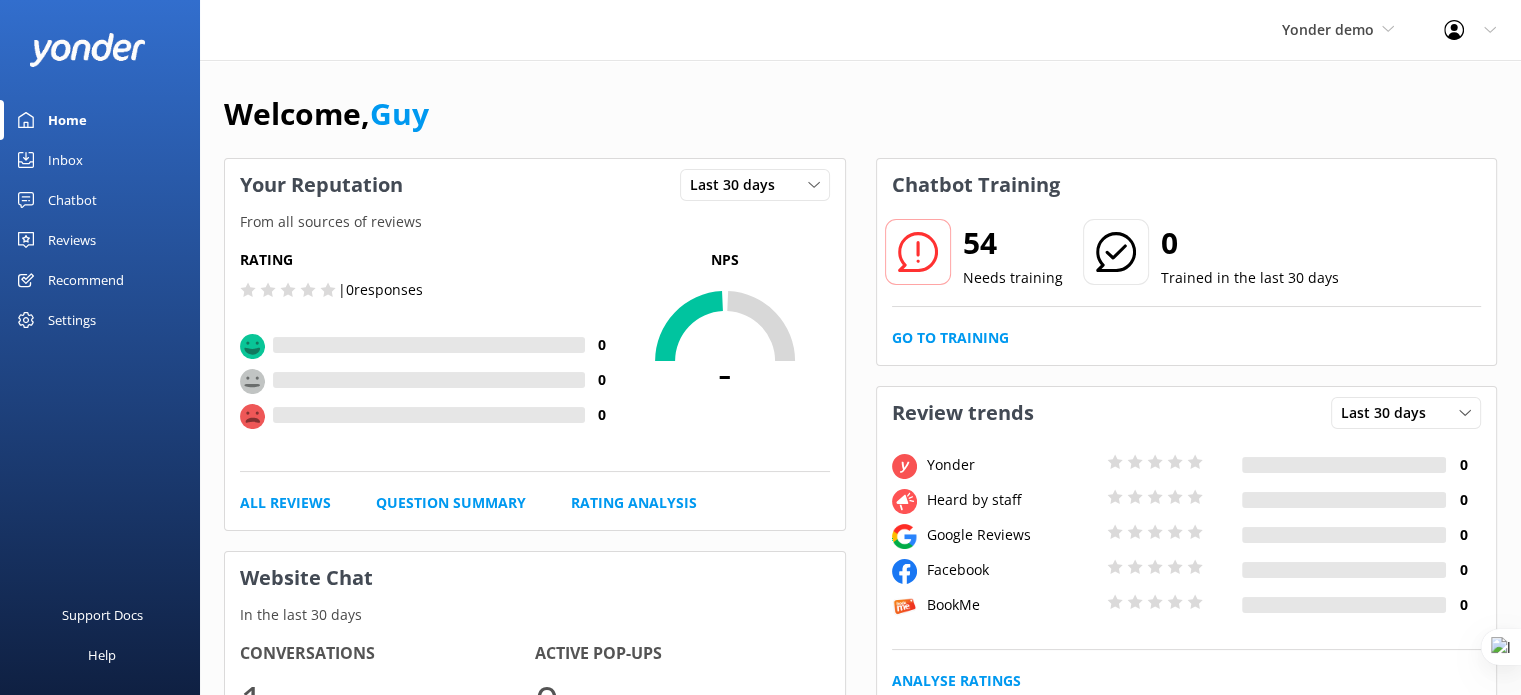 click on "Home" at bounding box center [67, 120] 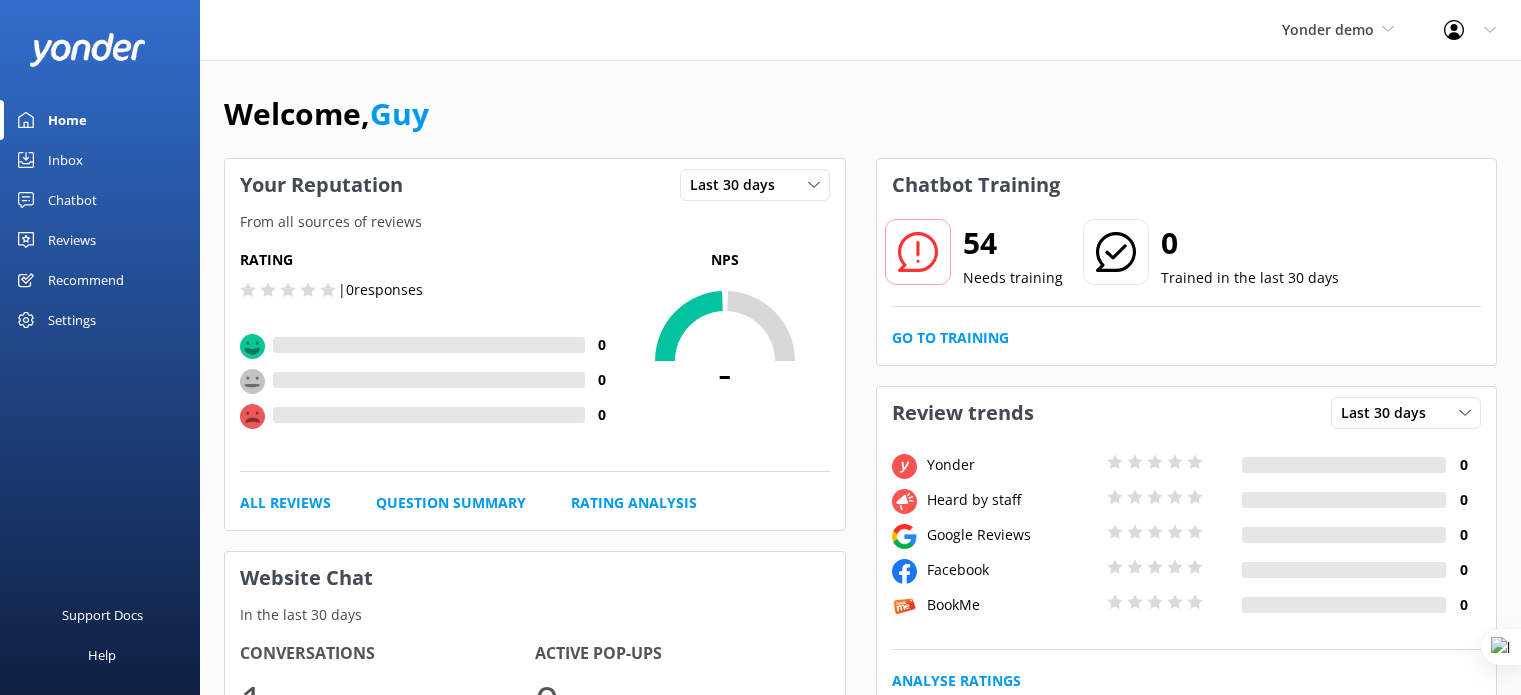 scroll, scrollTop: 0, scrollLeft: 0, axis: both 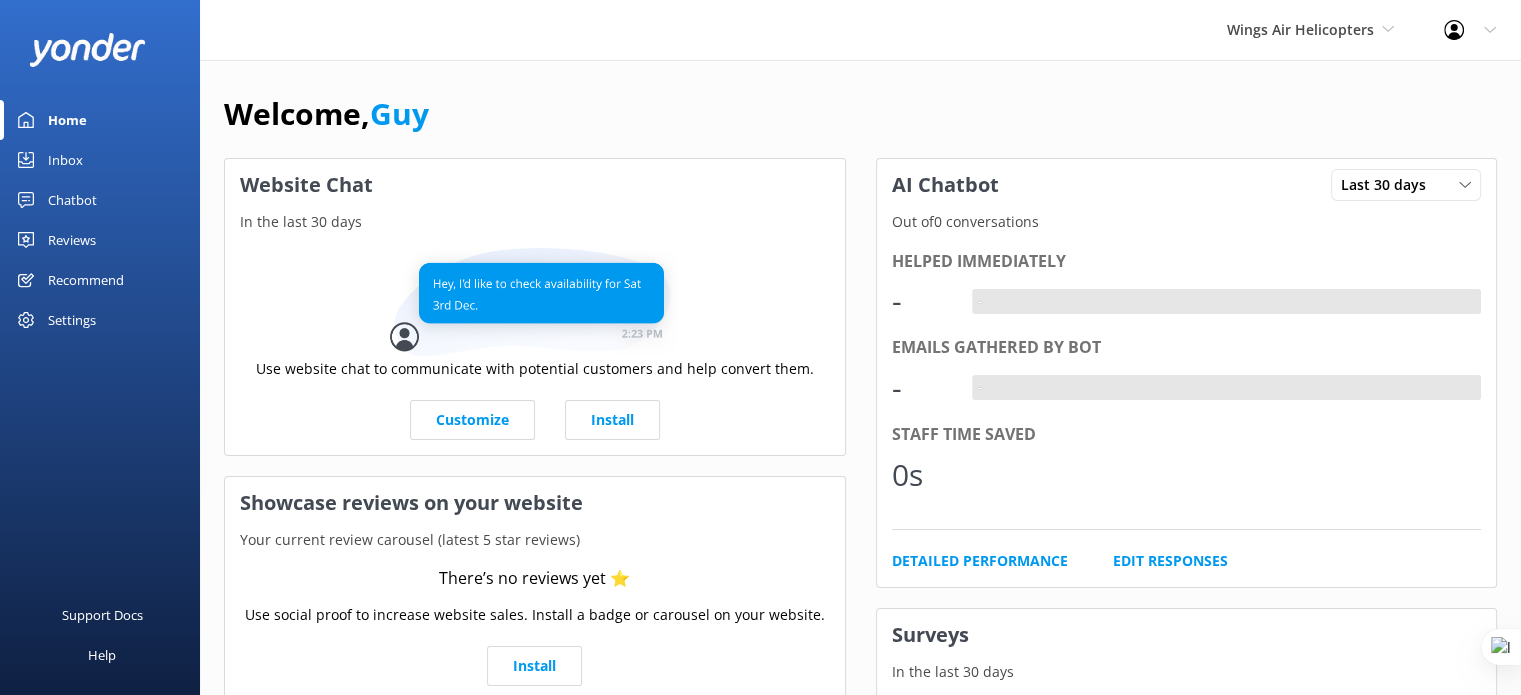 click on "Settings" at bounding box center (72, 320) 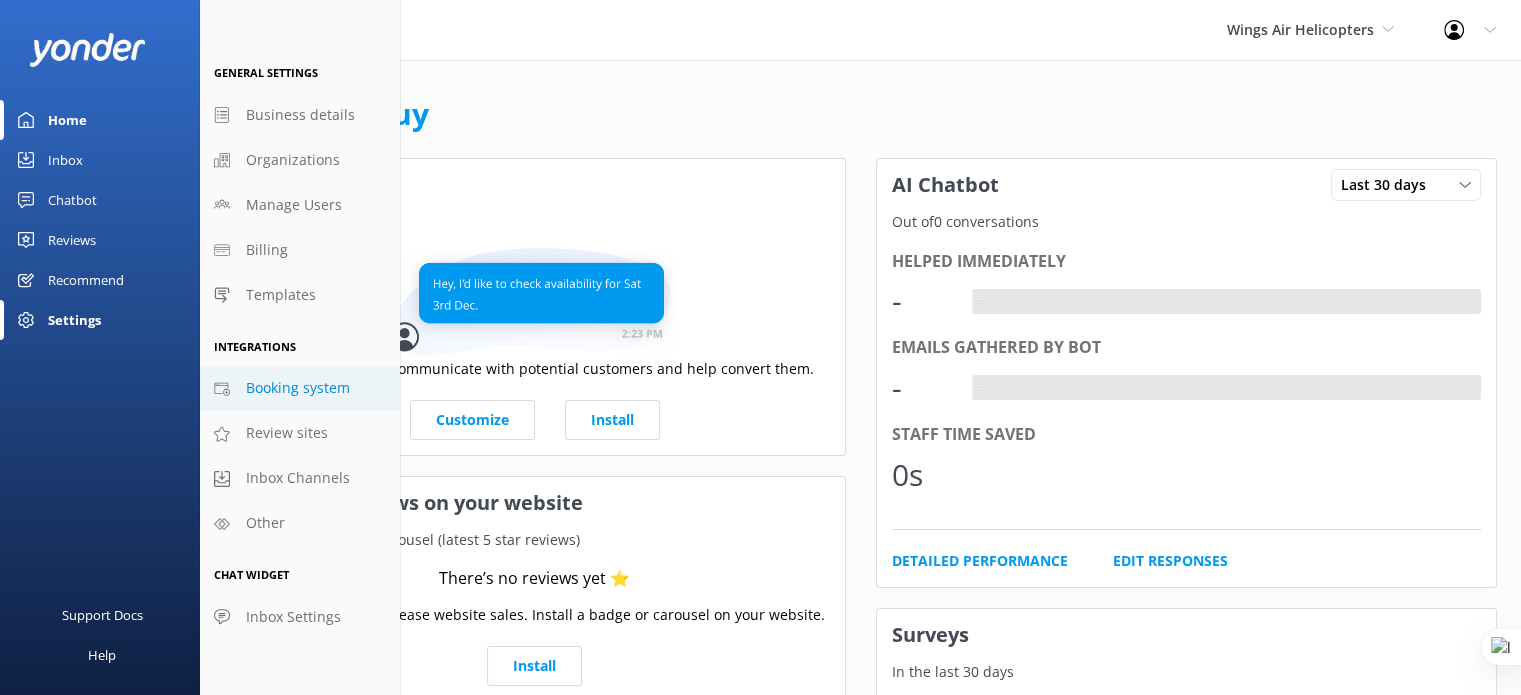 click on "Booking system" at bounding box center [298, 388] 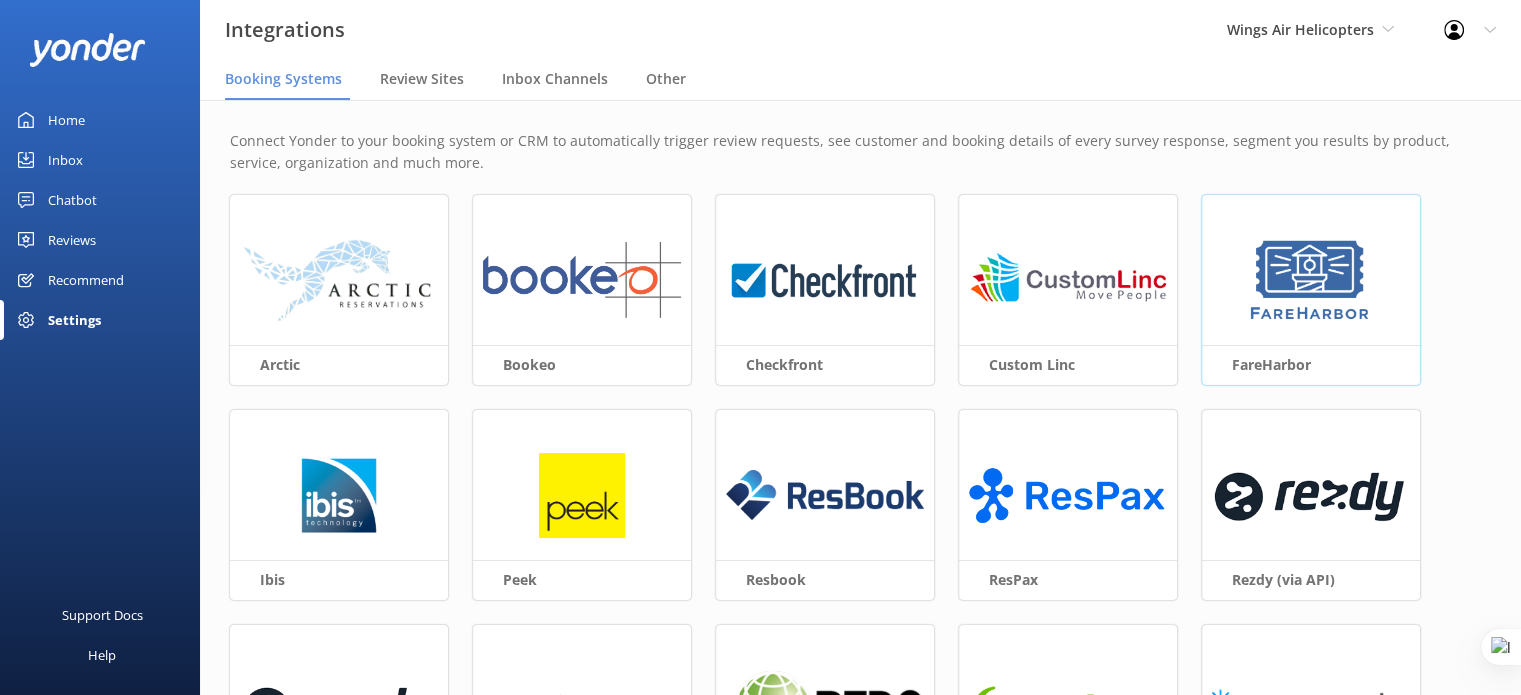 click at bounding box center (1310, 281) 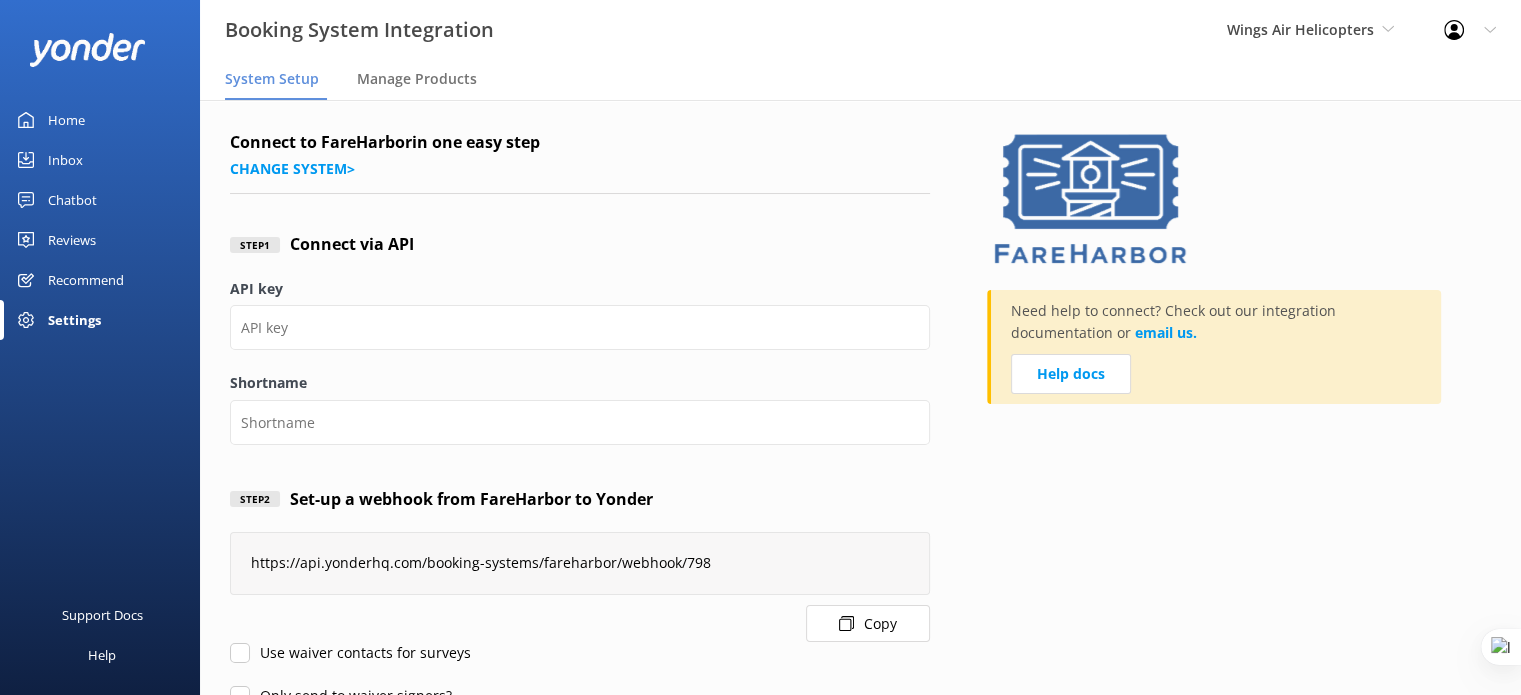 click on "Use waiver contacts for surveys" at bounding box center (580, 653) 